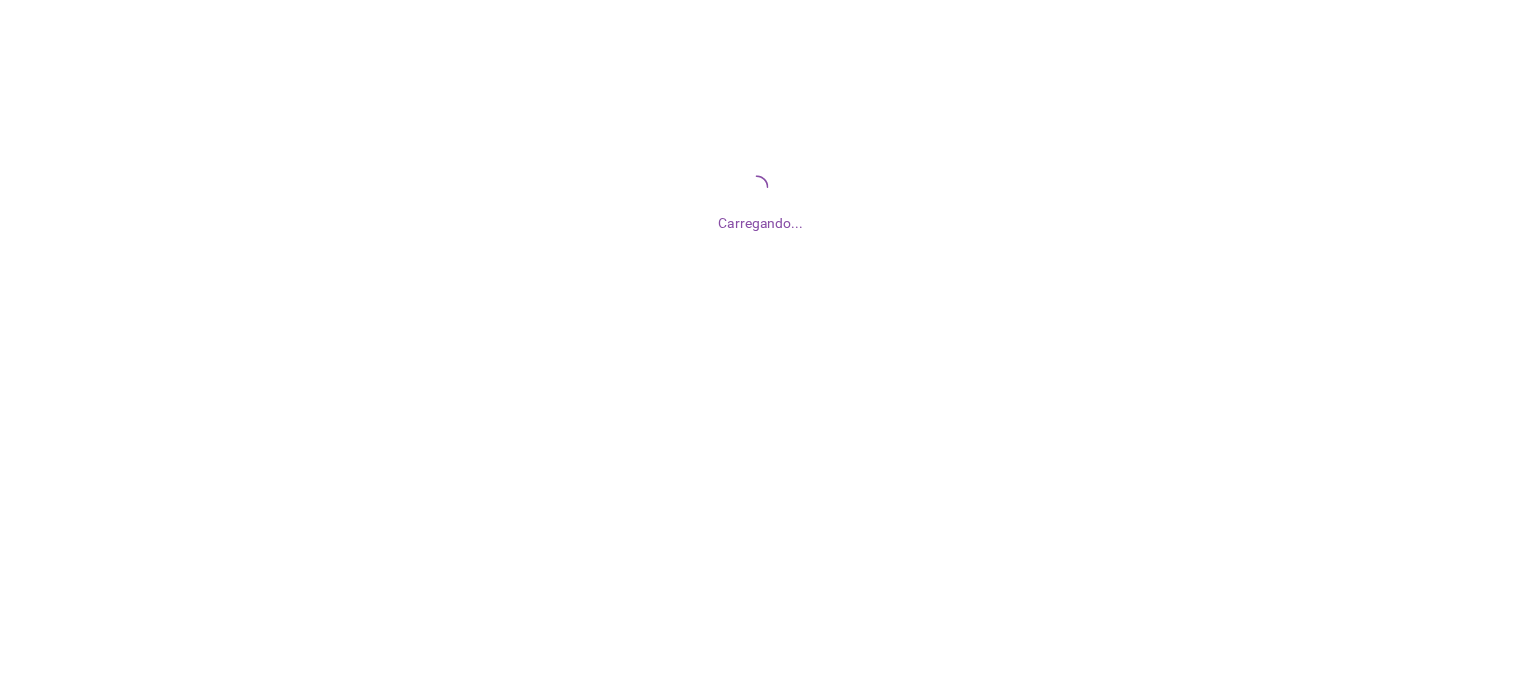 scroll, scrollTop: 0, scrollLeft: 0, axis: both 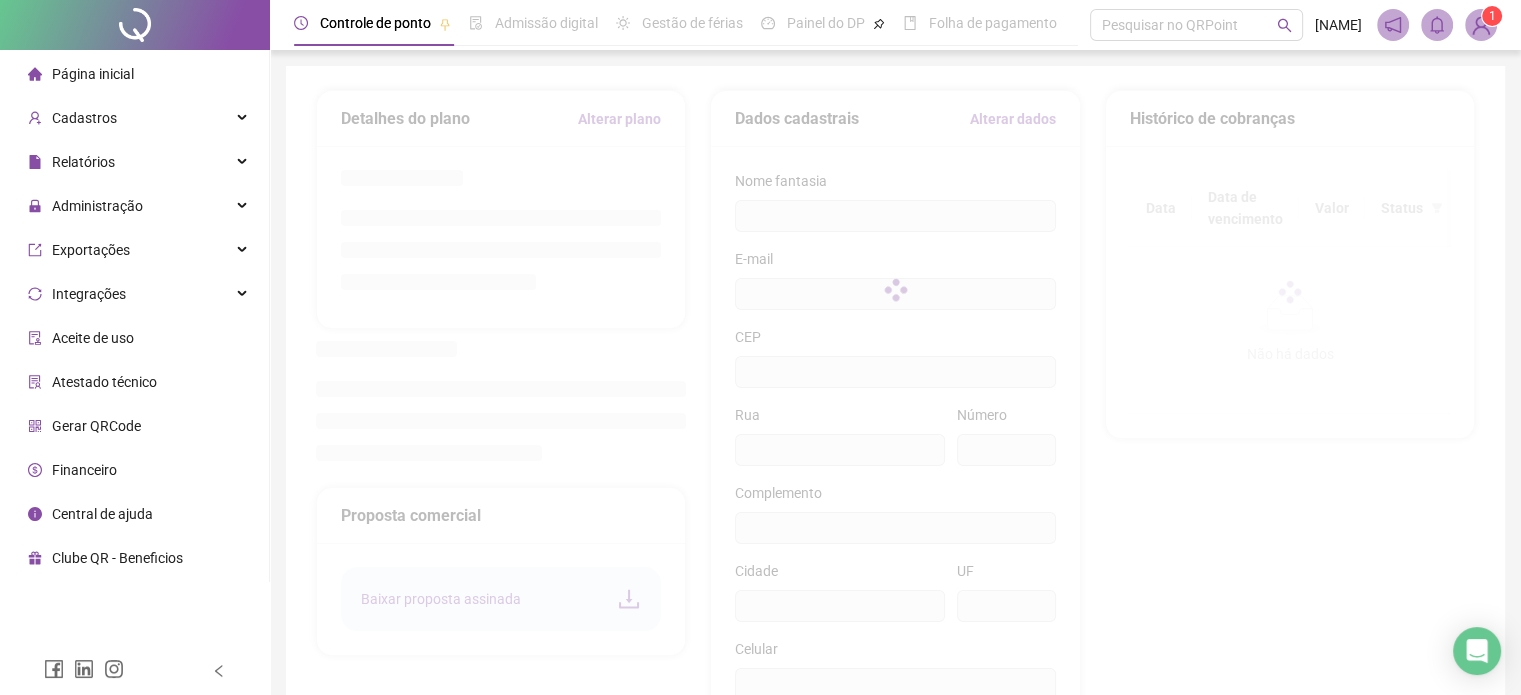 type on "**********" 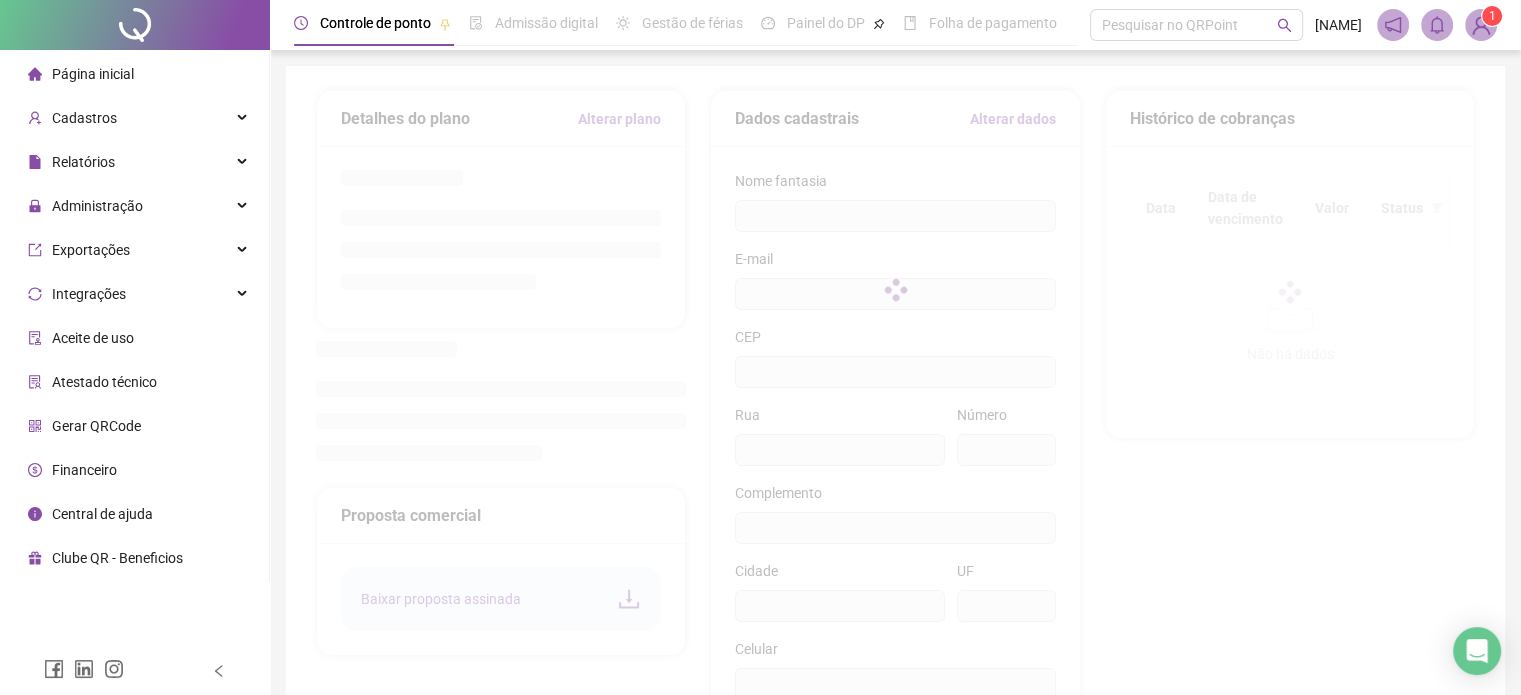 type on "**********" 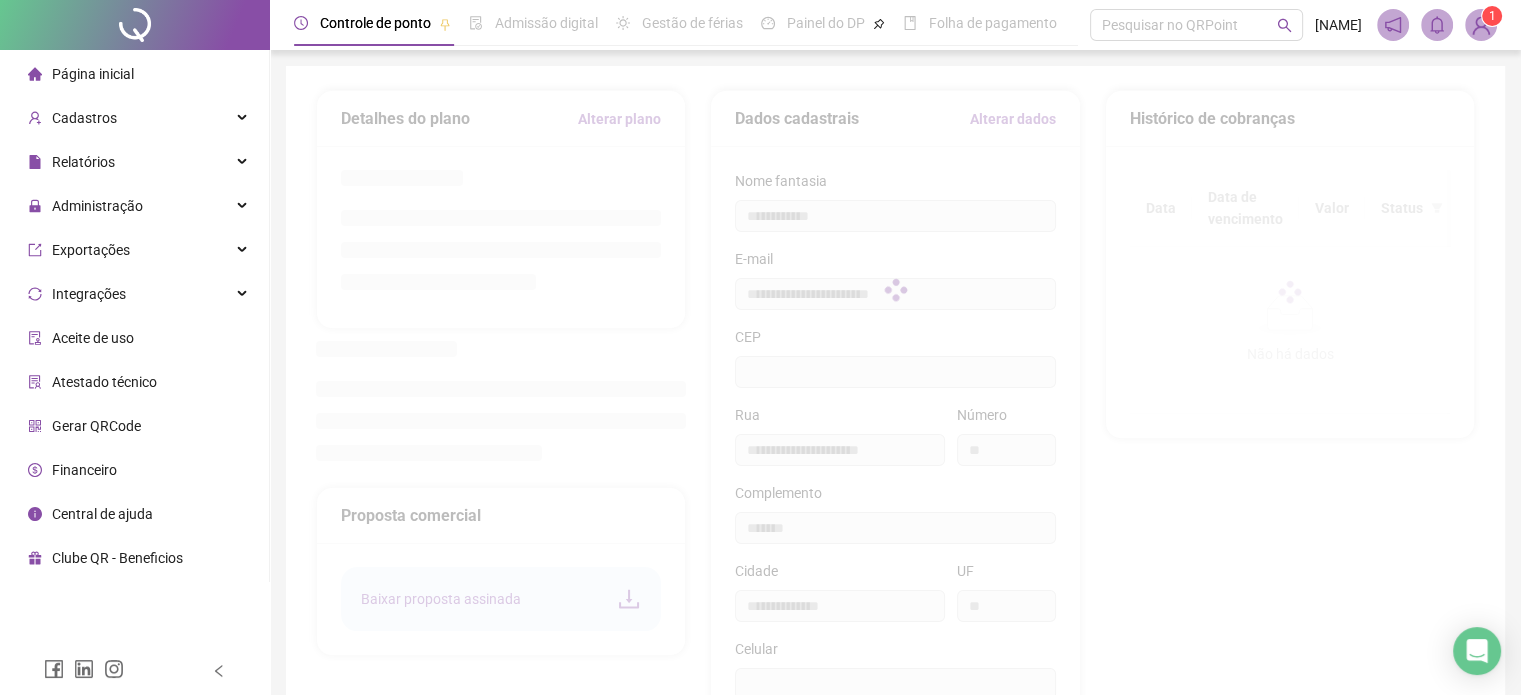 type on "*********" 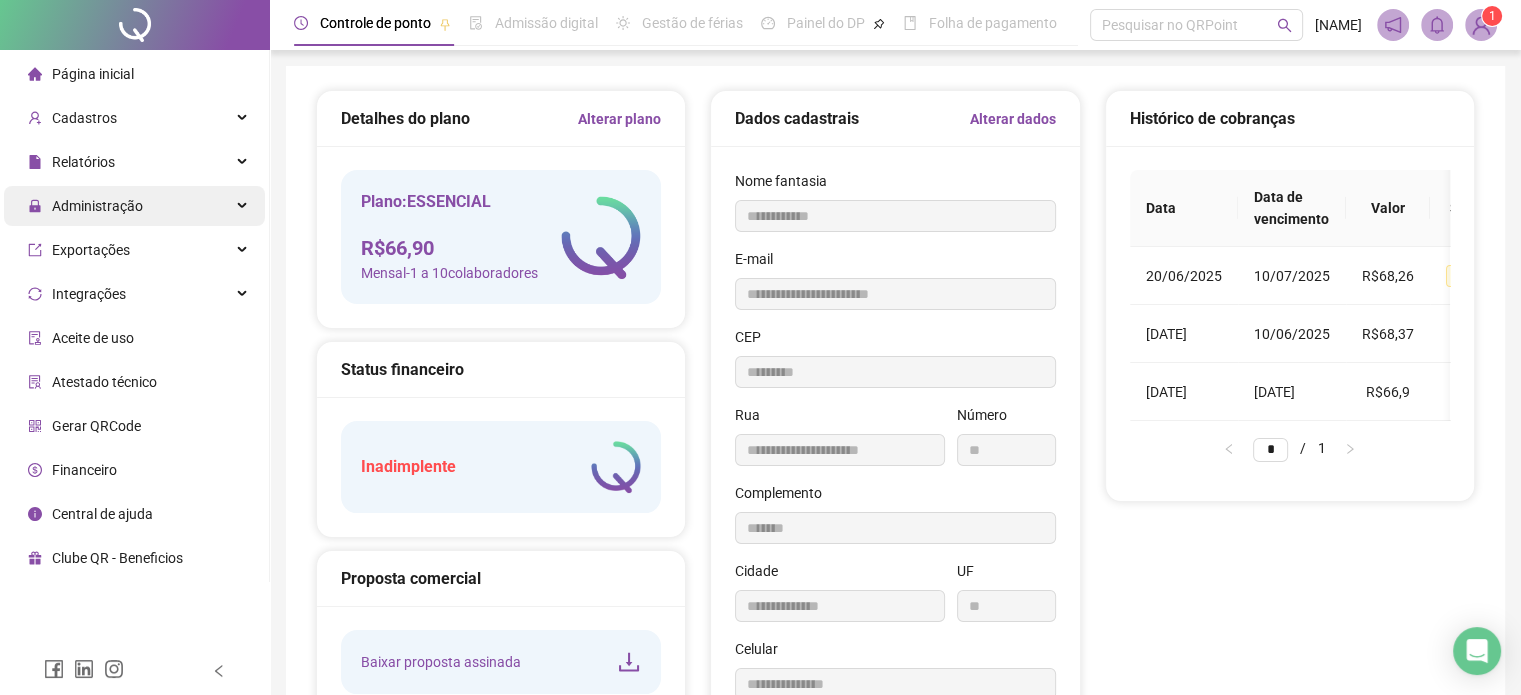 click on "Administração" at bounding box center (85, 206) 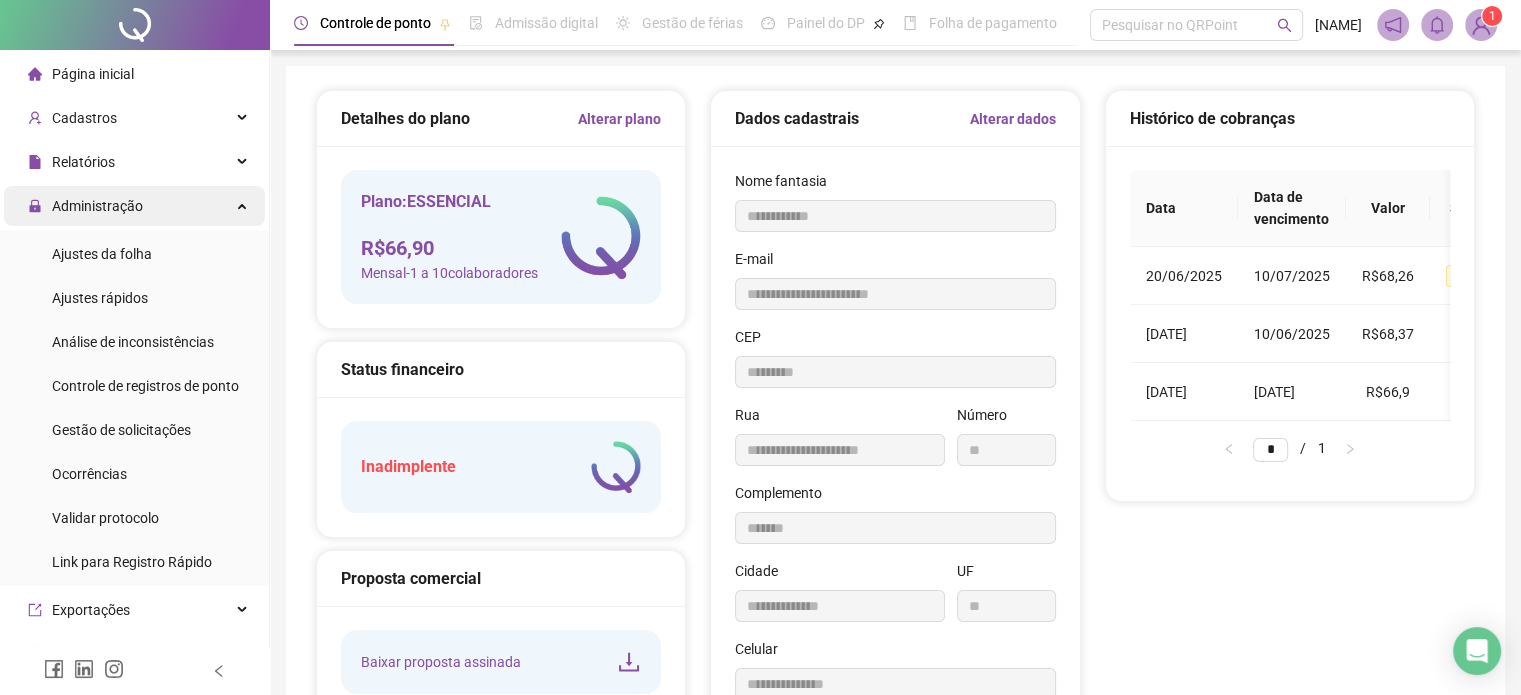click on "Administração" at bounding box center (97, 206) 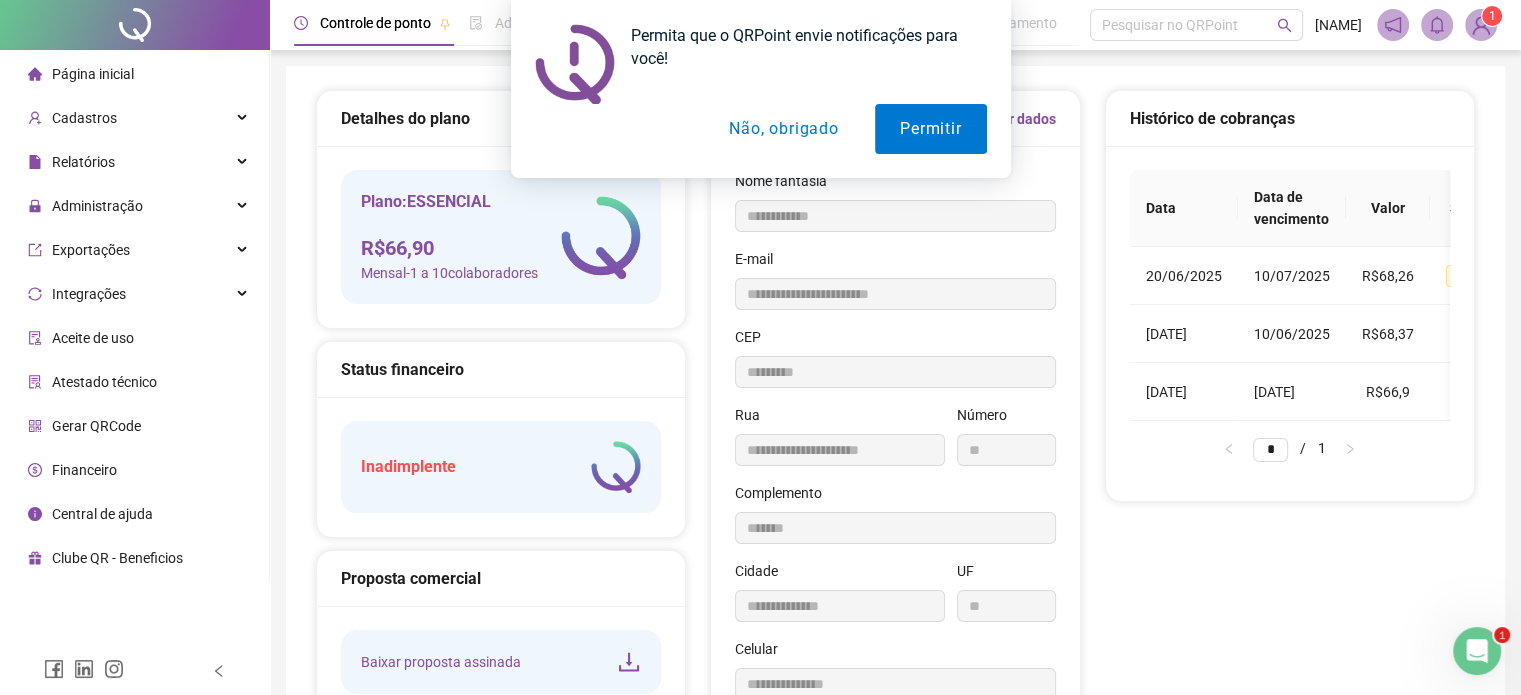 scroll, scrollTop: 0, scrollLeft: 0, axis: both 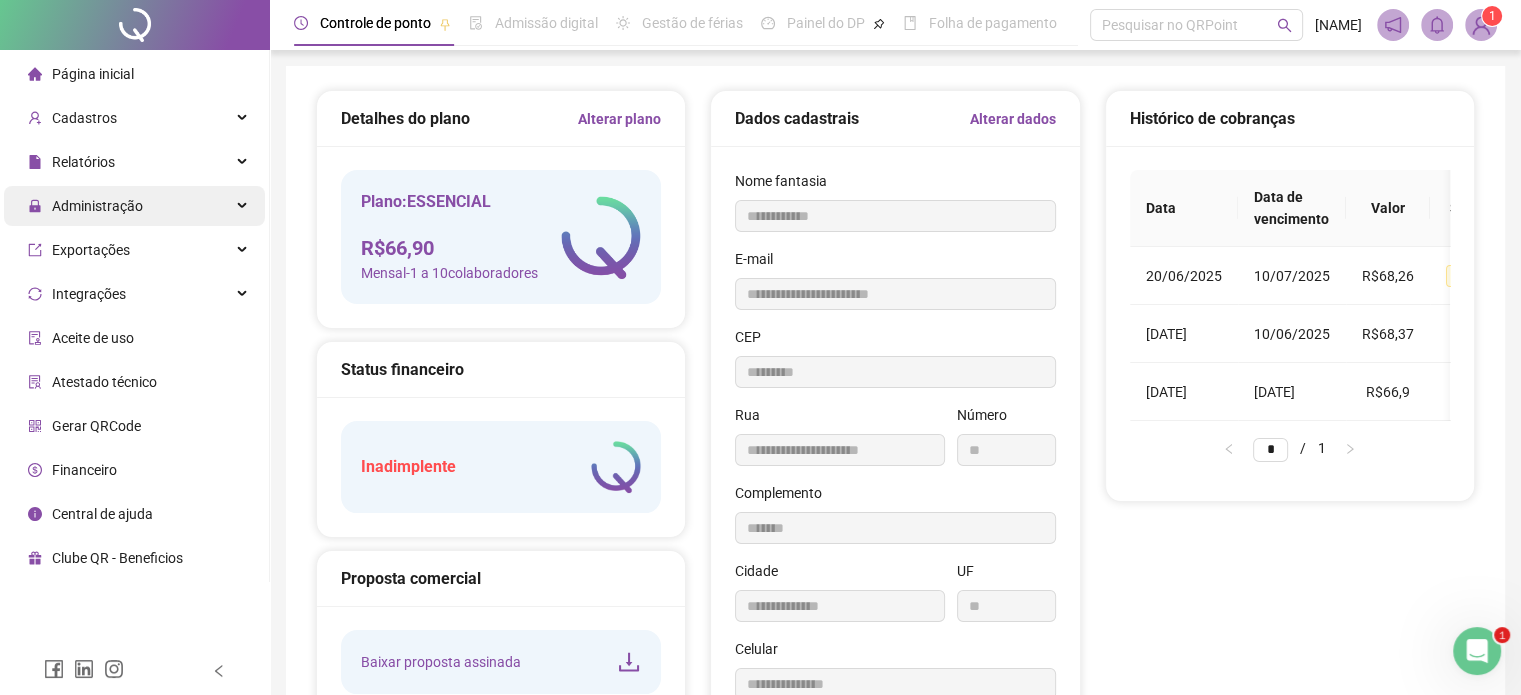click on "Administração" at bounding box center [97, 206] 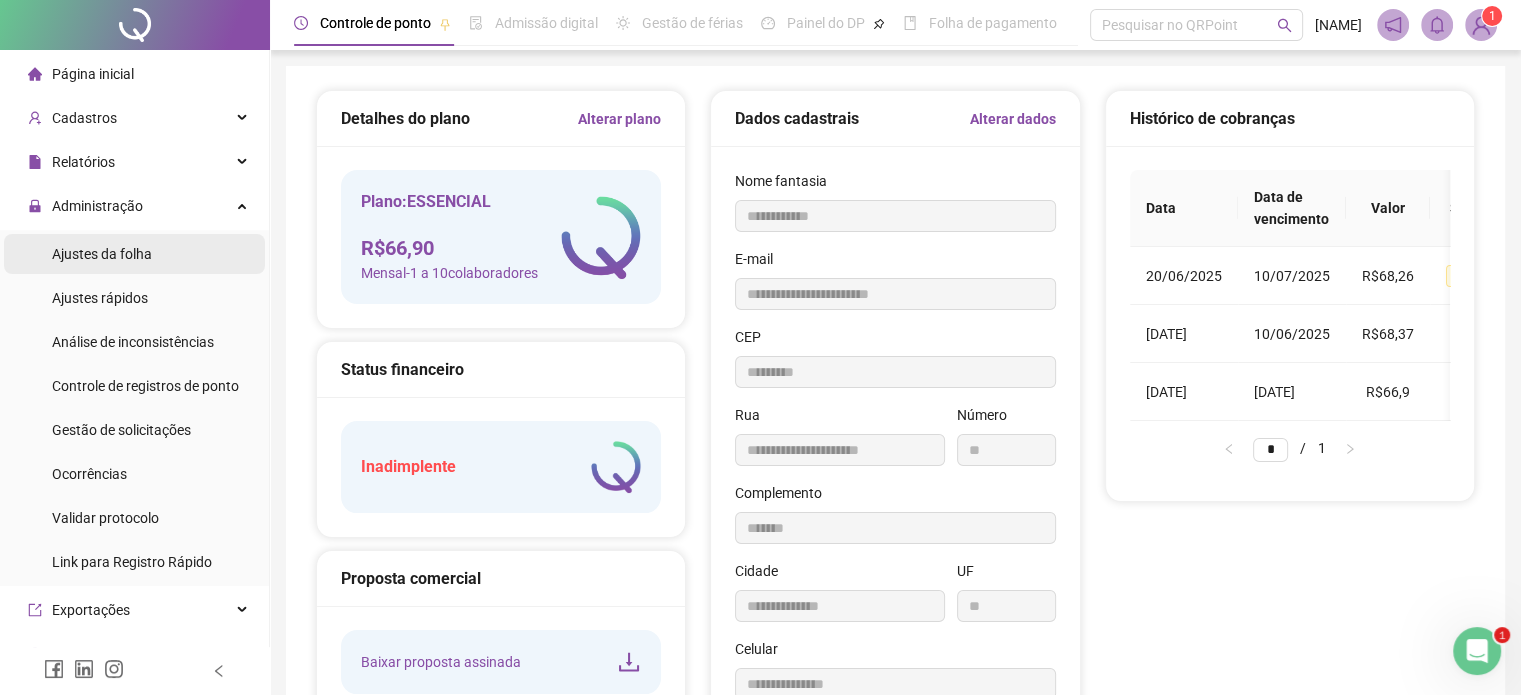 click on "Ajustes da folha" at bounding box center [102, 254] 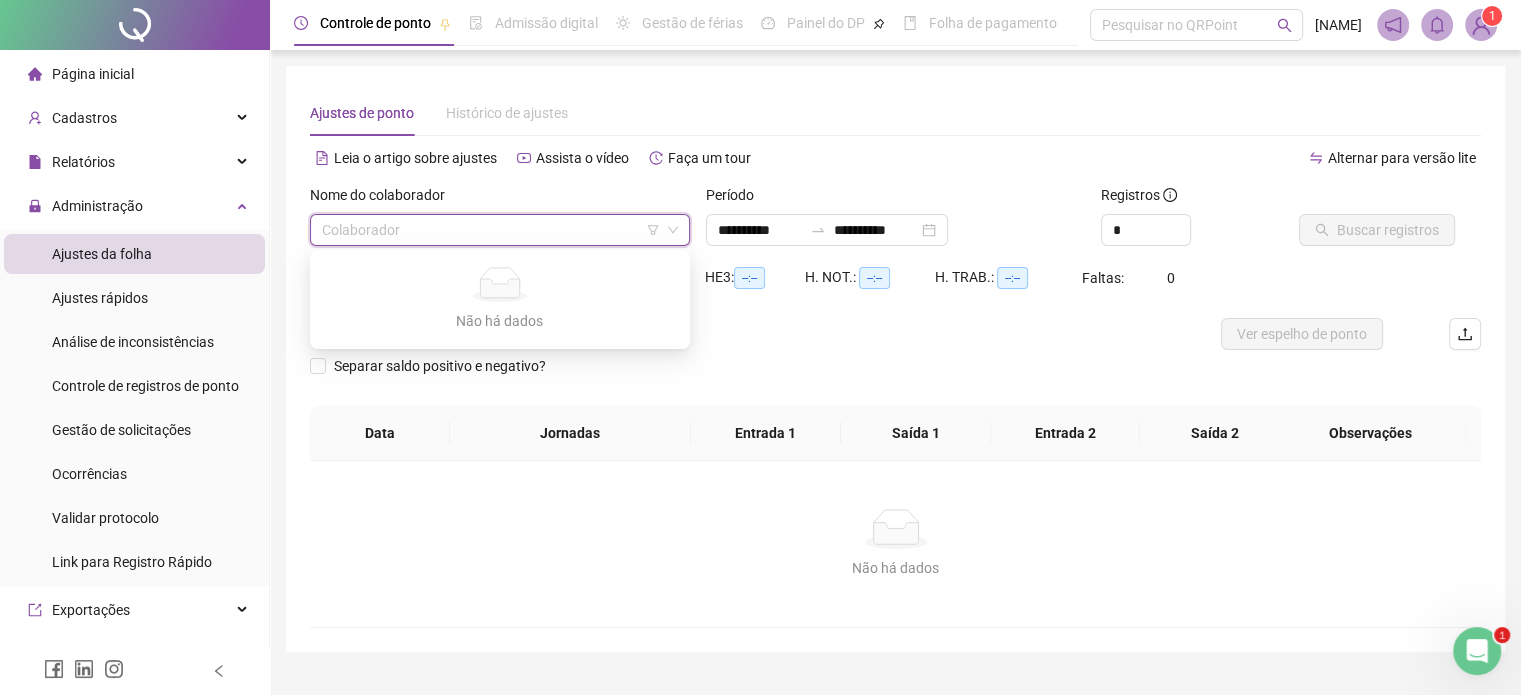 click at bounding box center (494, 230) 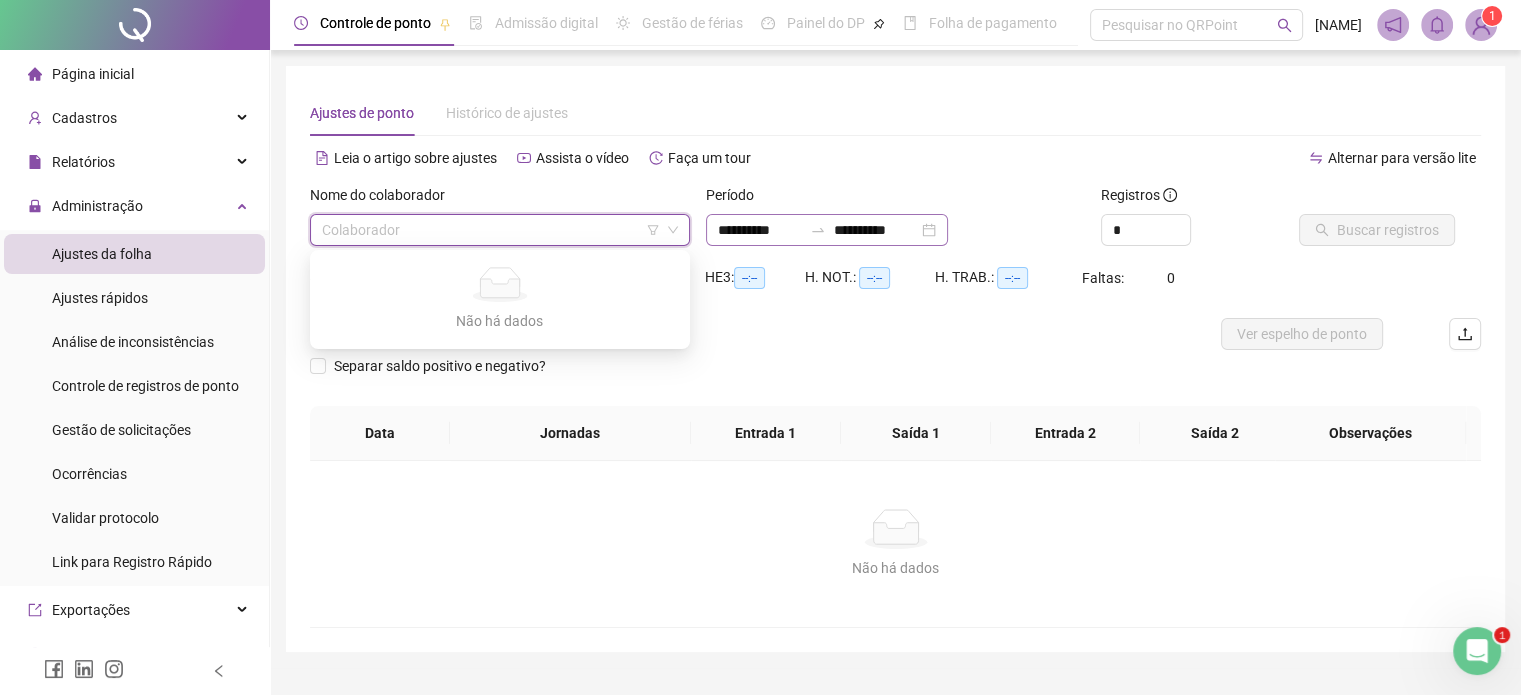 click 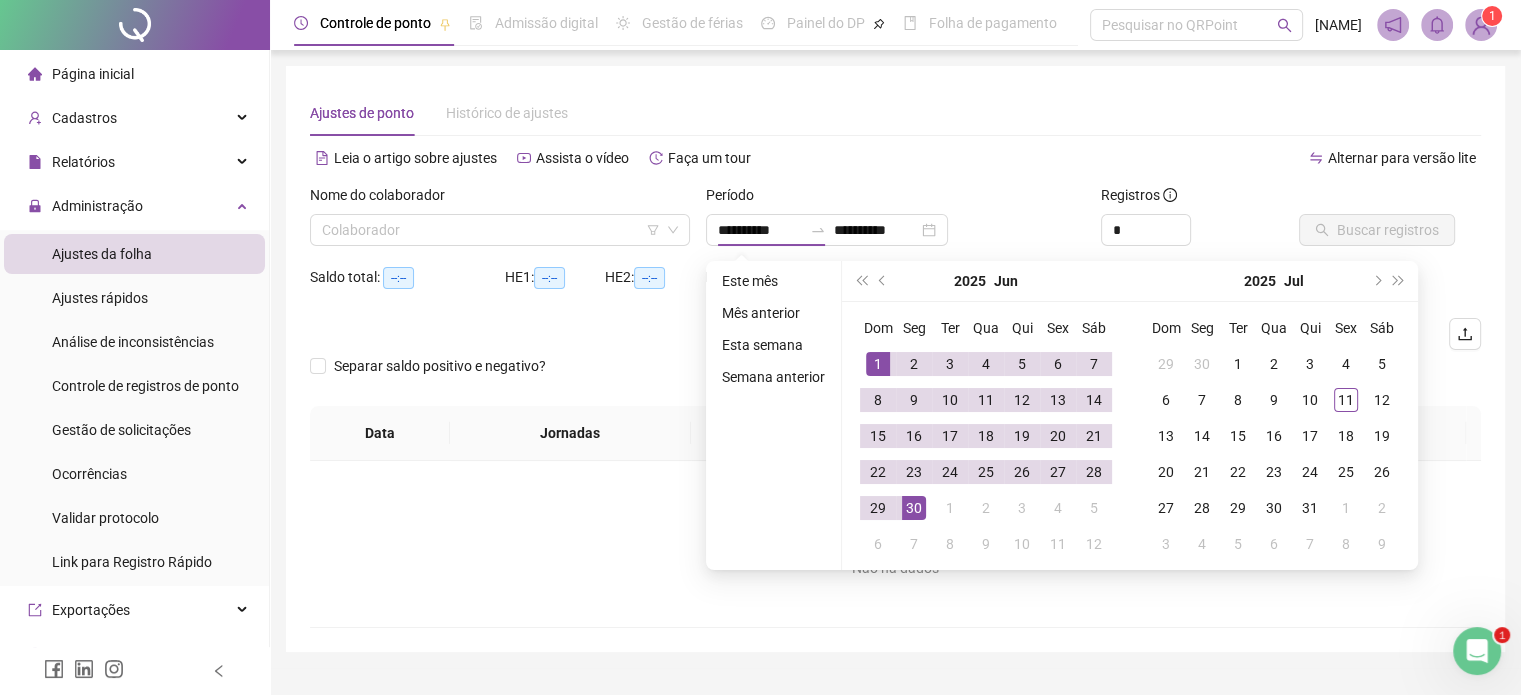 click on "Alternar para versão lite" at bounding box center [1189, 158] 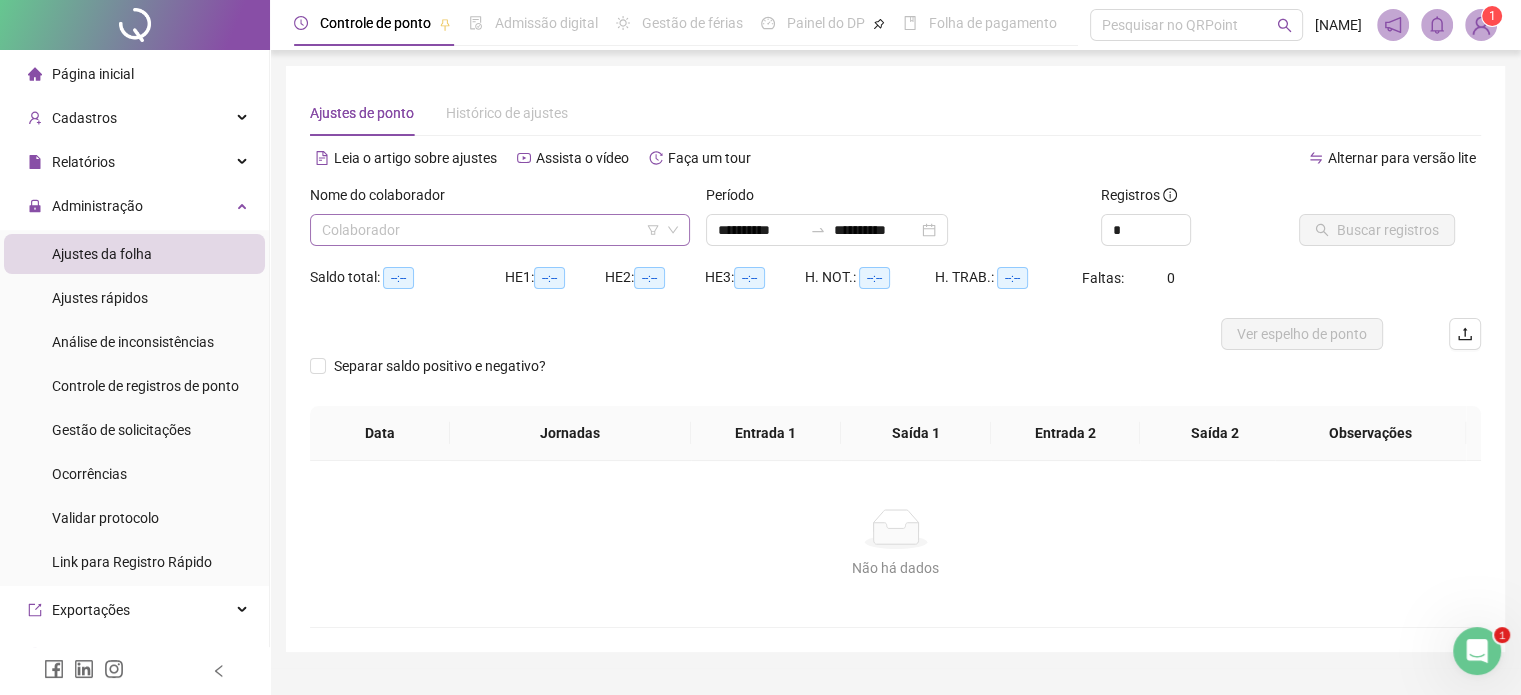 click 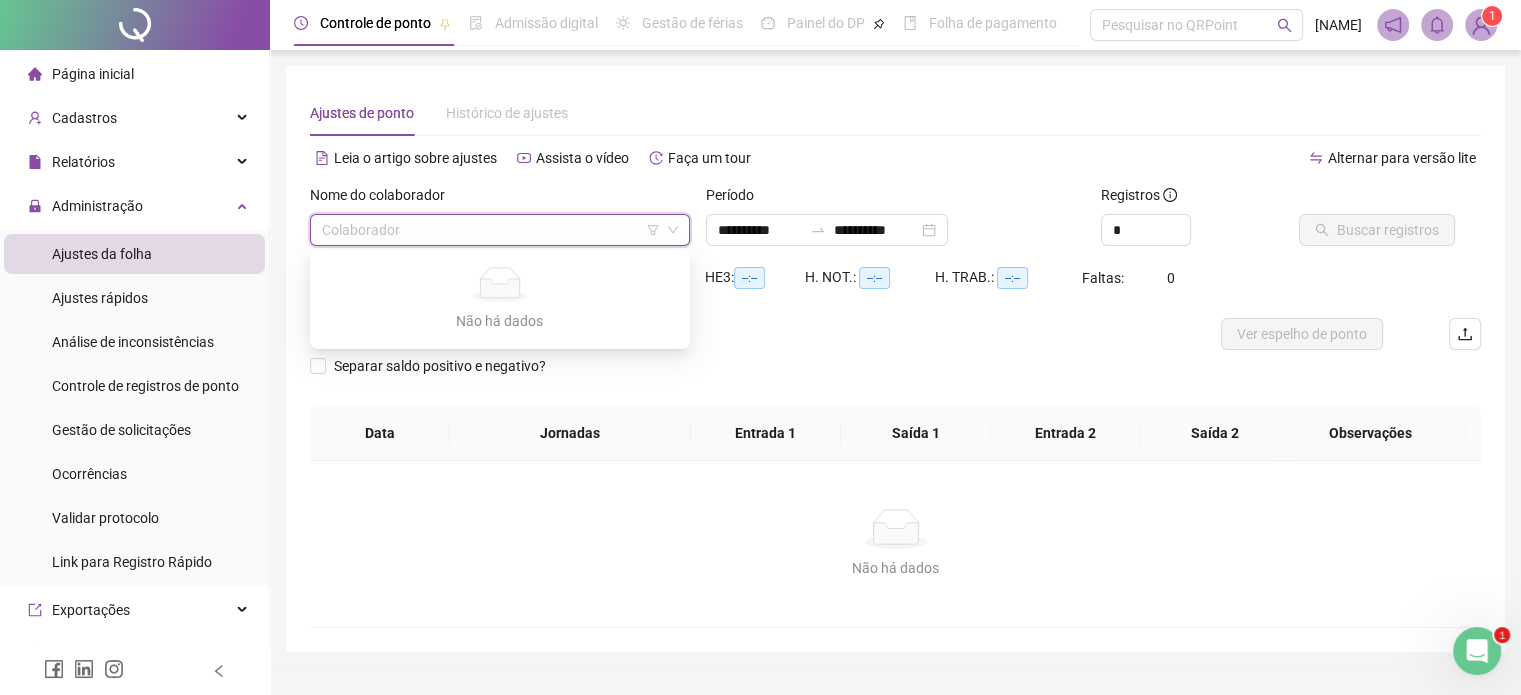 click at bounding box center [494, 230] 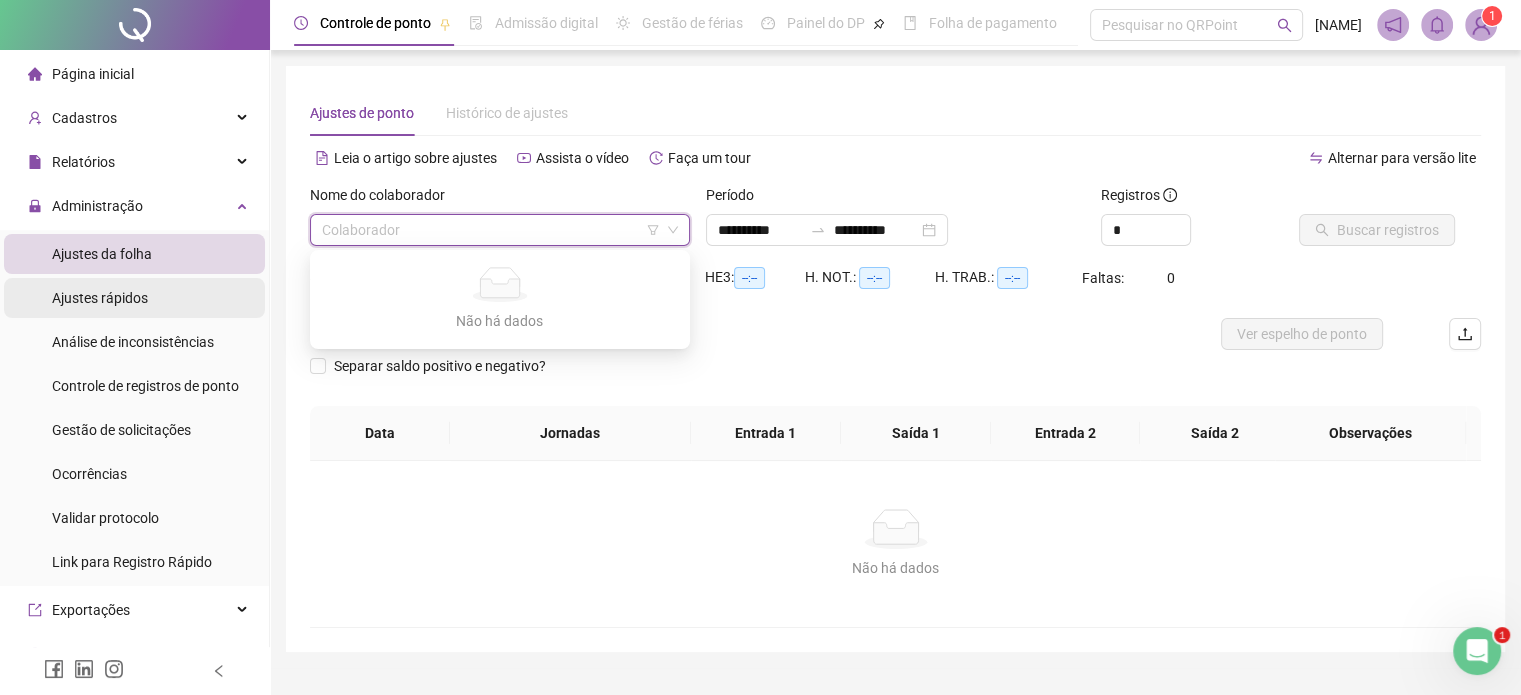 click on "Ajustes rápidos" at bounding box center (100, 298) 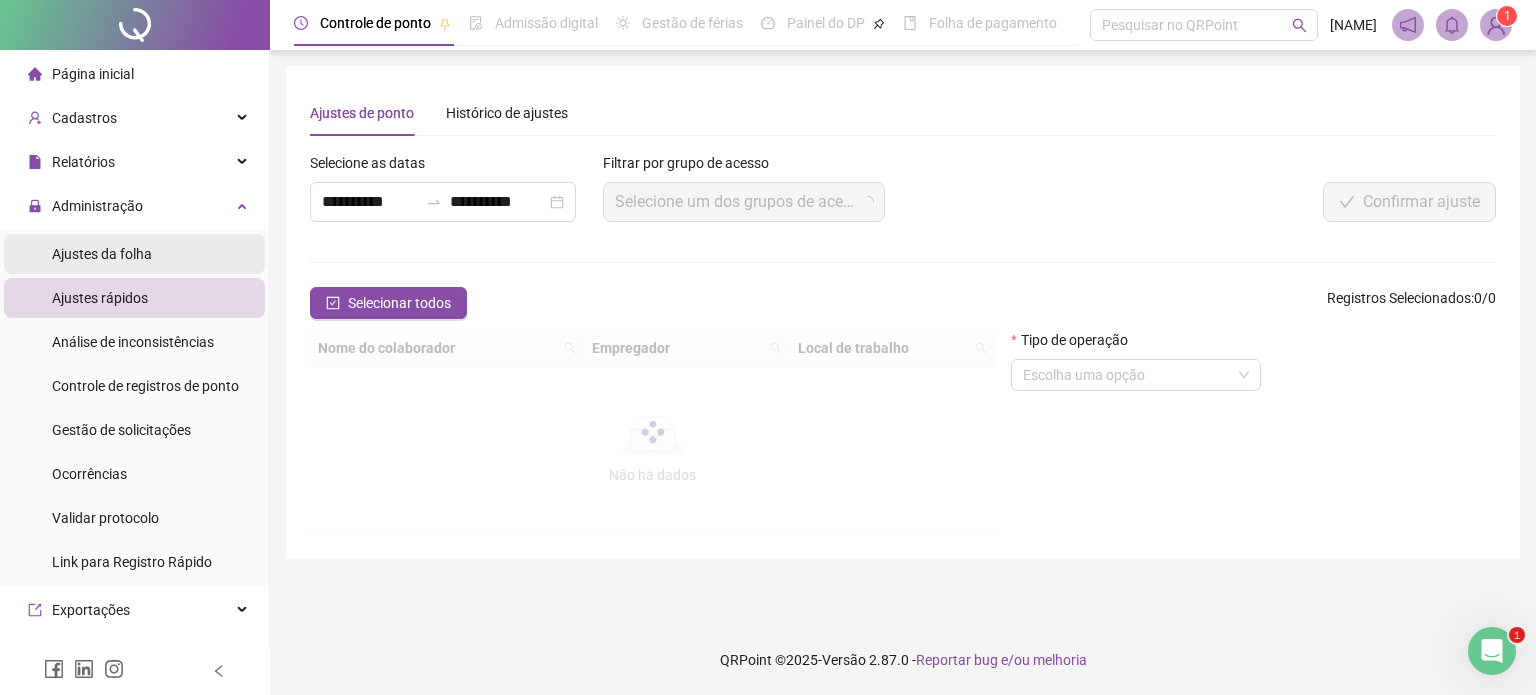 click on "Ajustes da folha" at bounding box center [102, 254] 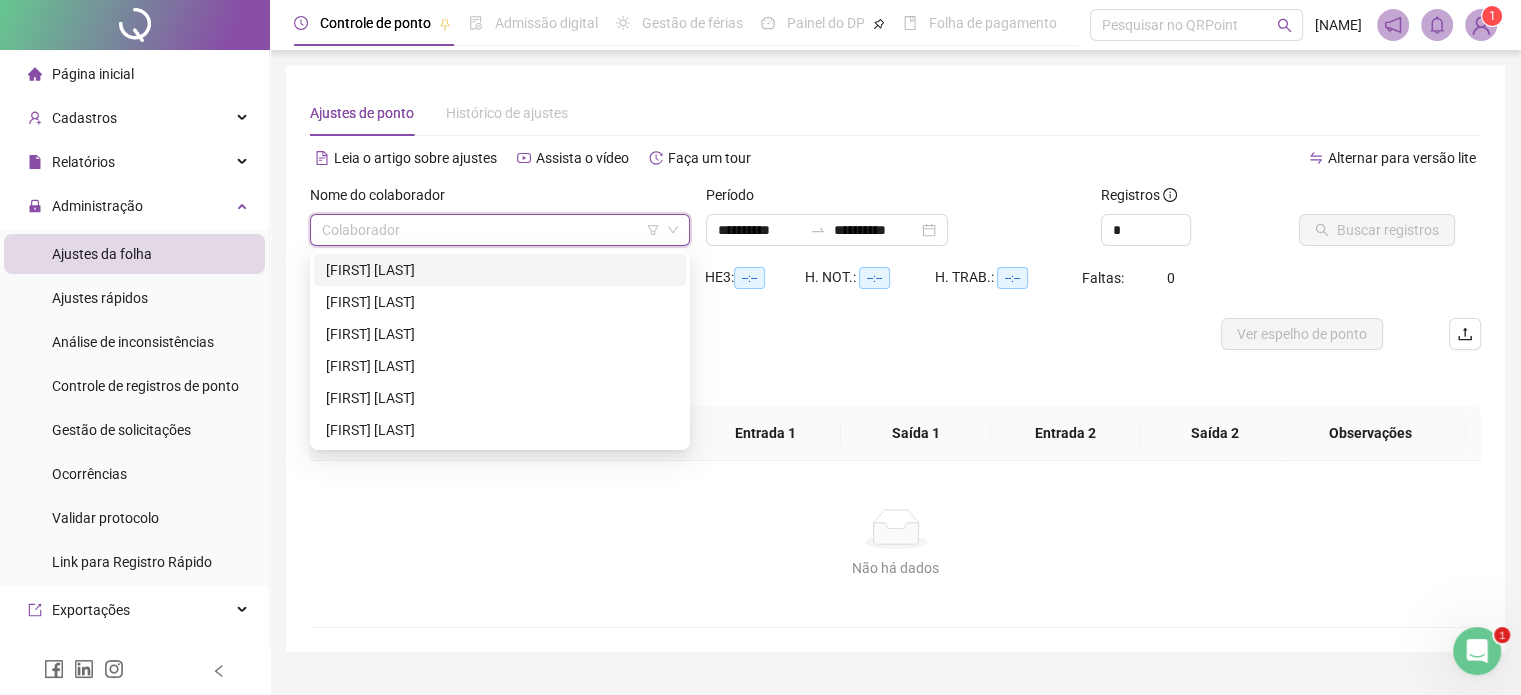click at bounding box center (494, 230) 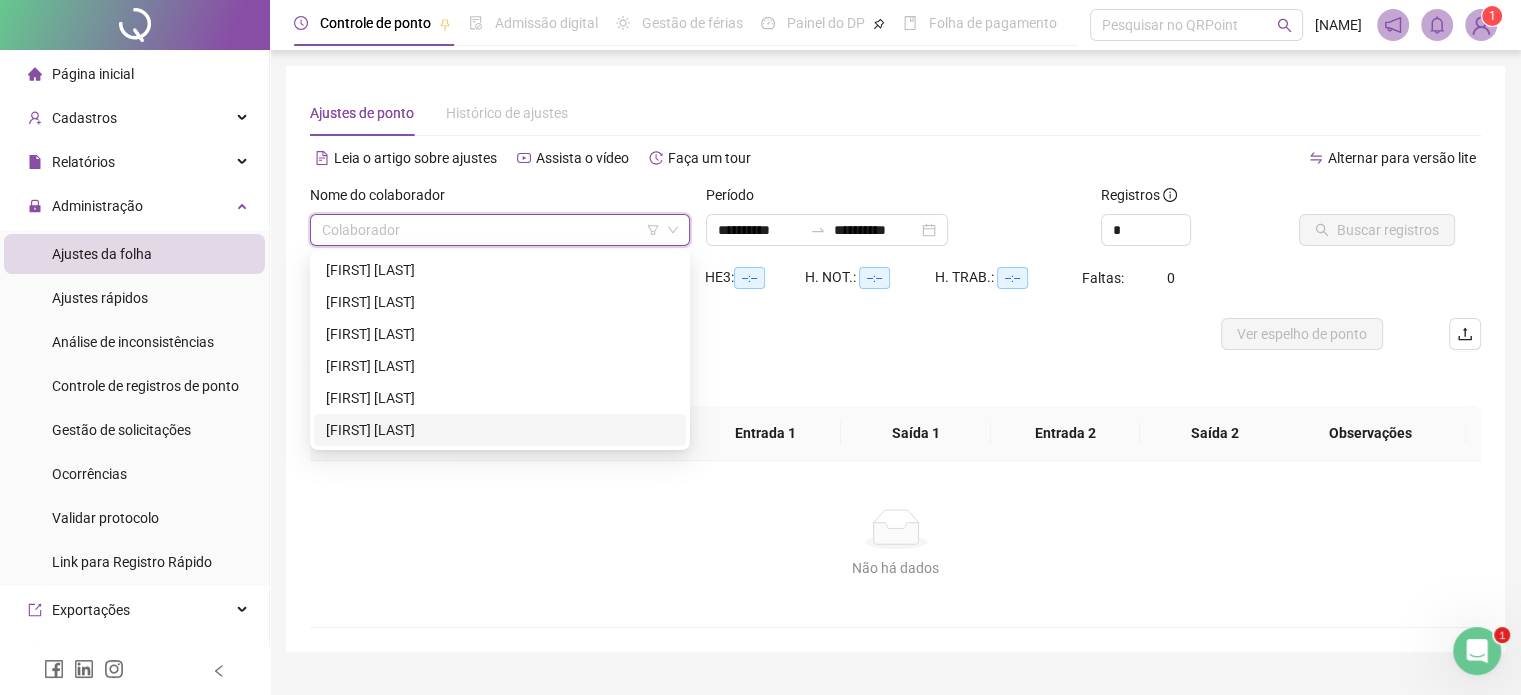 click on "[FIRST] [LAST]" at bounding box center [500, 430] 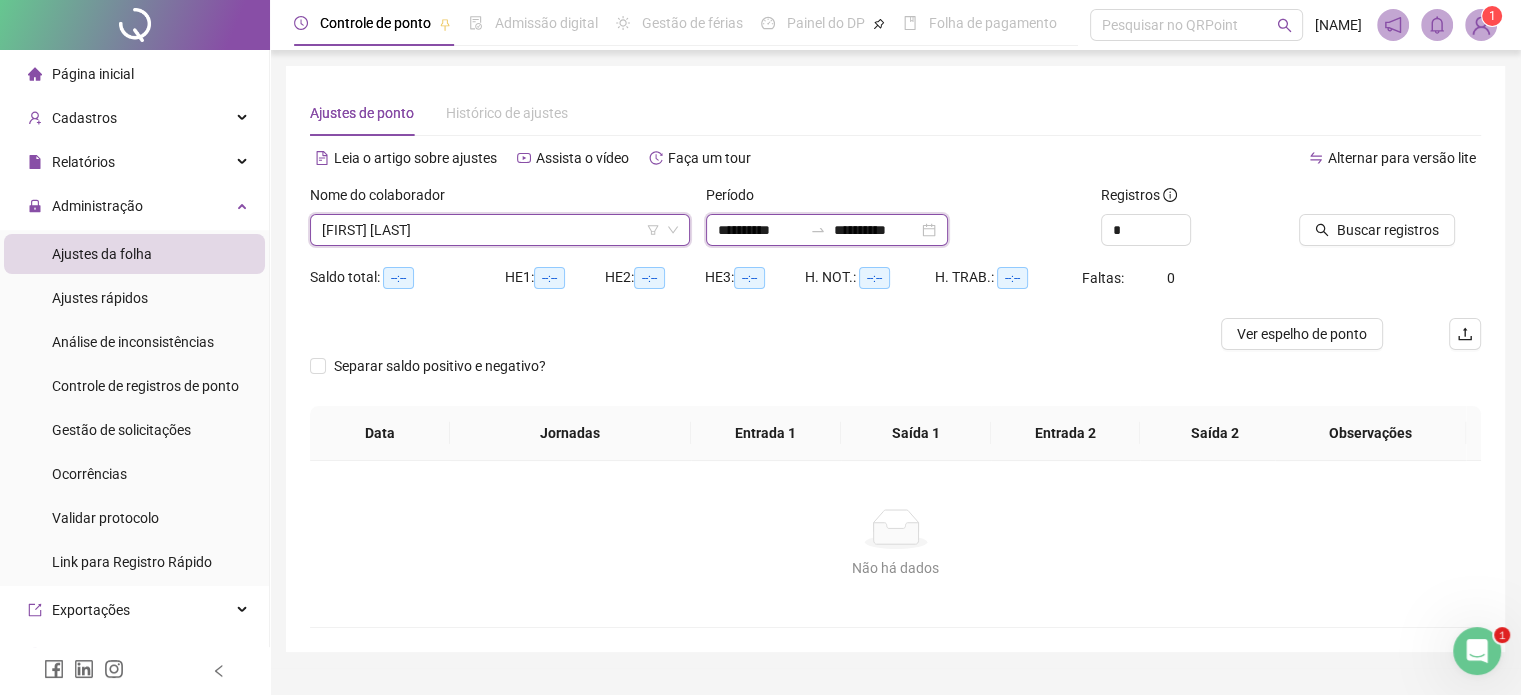 click on "**********" at bounding box center (876, 230) 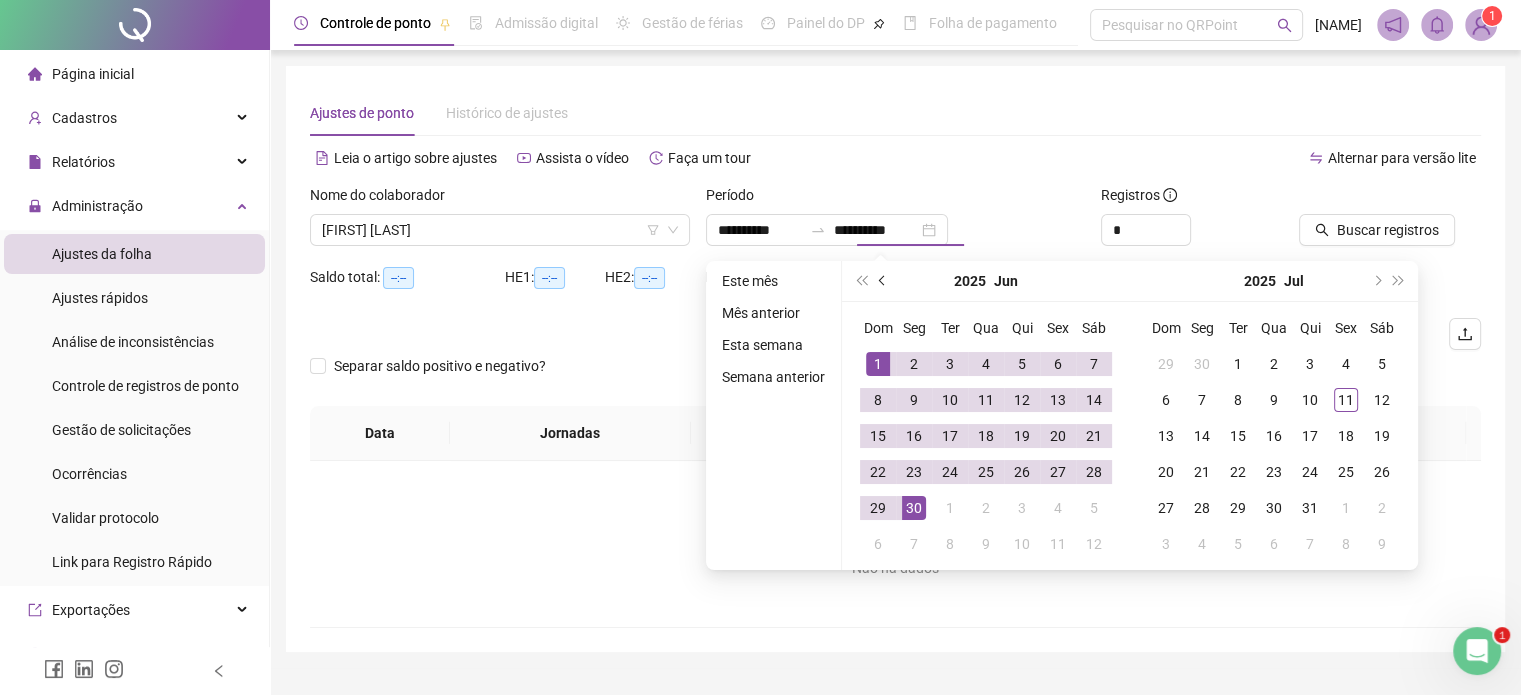 click at bounding box center (884, 281) 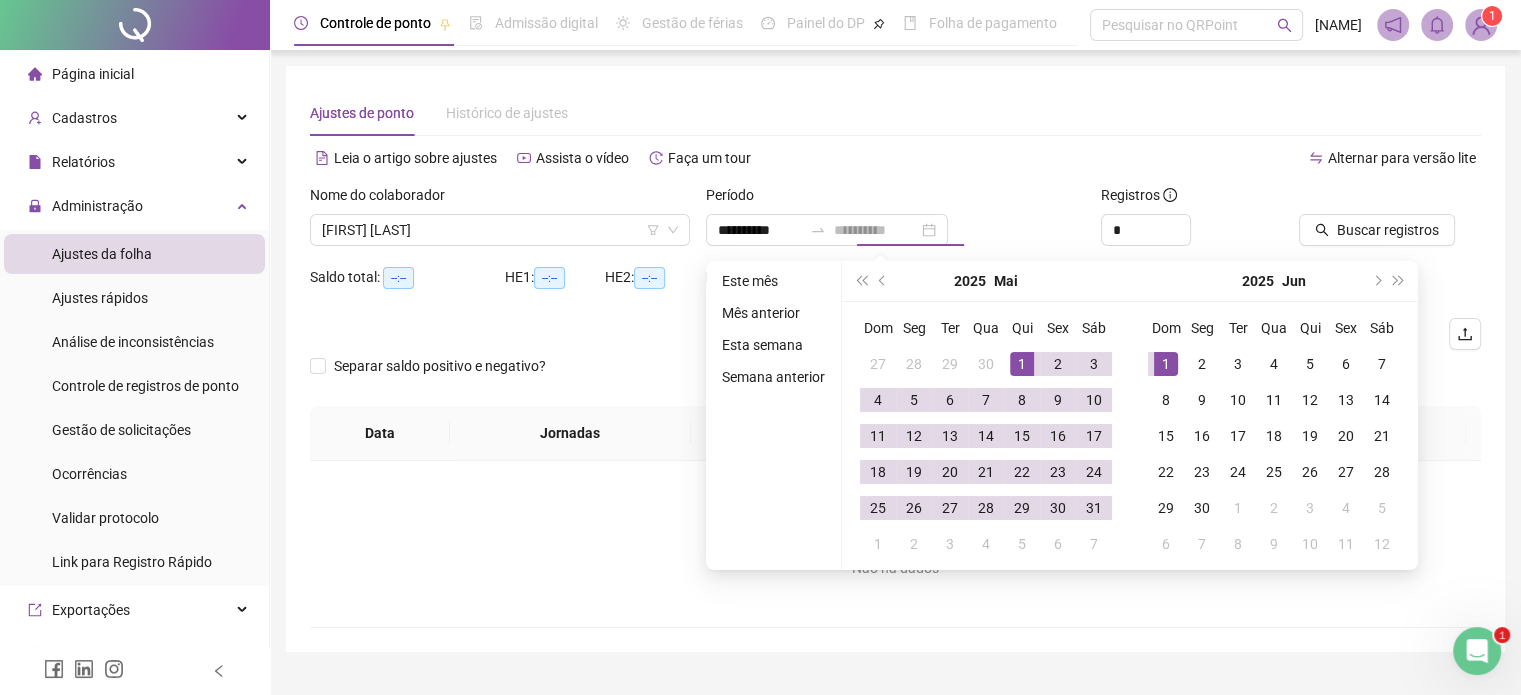 type on "**********" 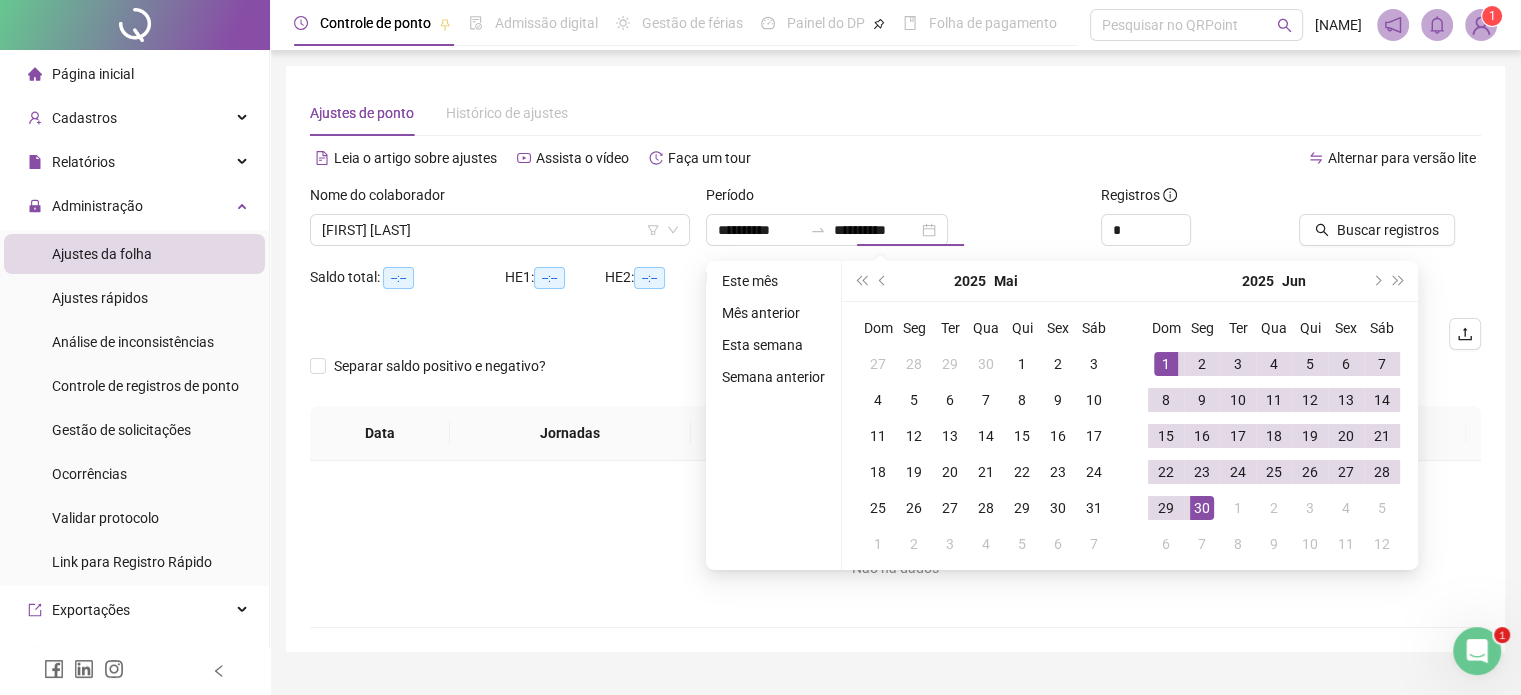 type on "**********" 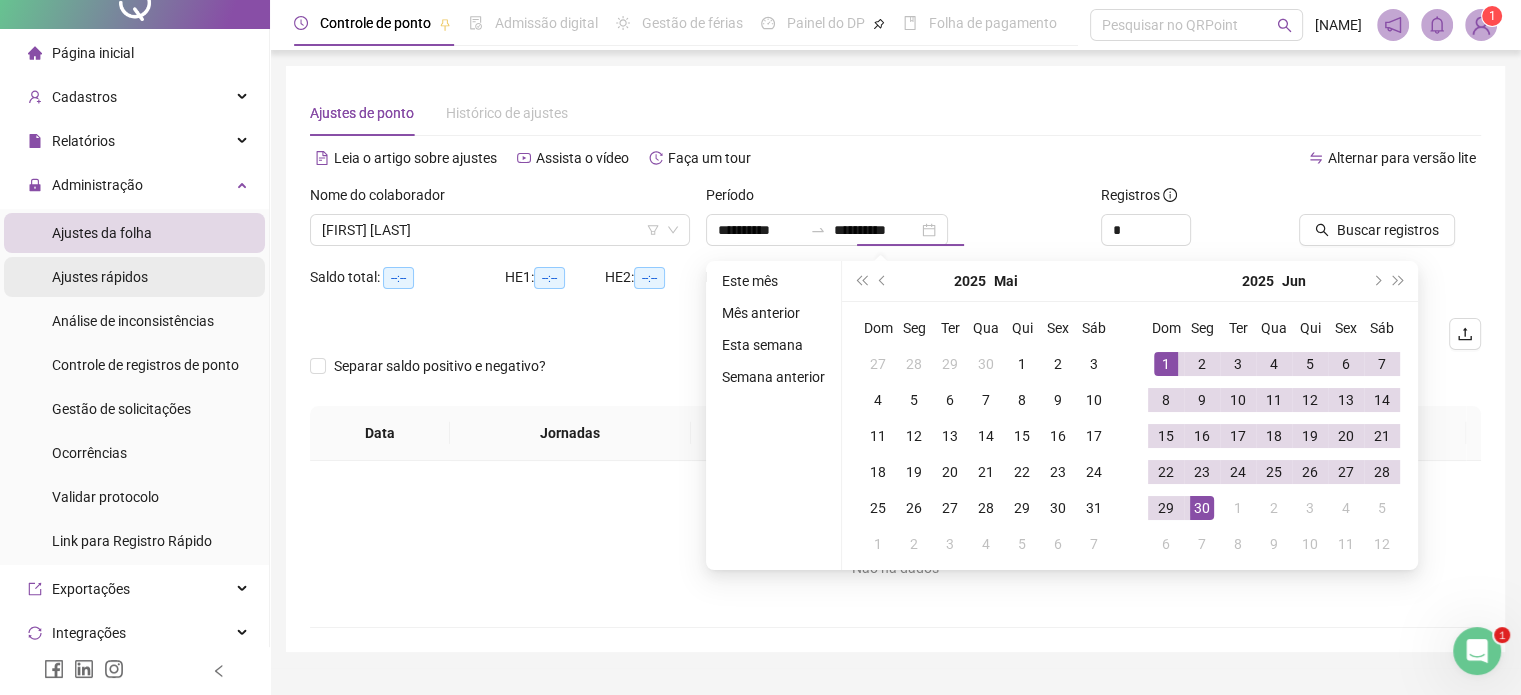 scroll, scrollTop: 0, scrollLeft: 0, axis: both 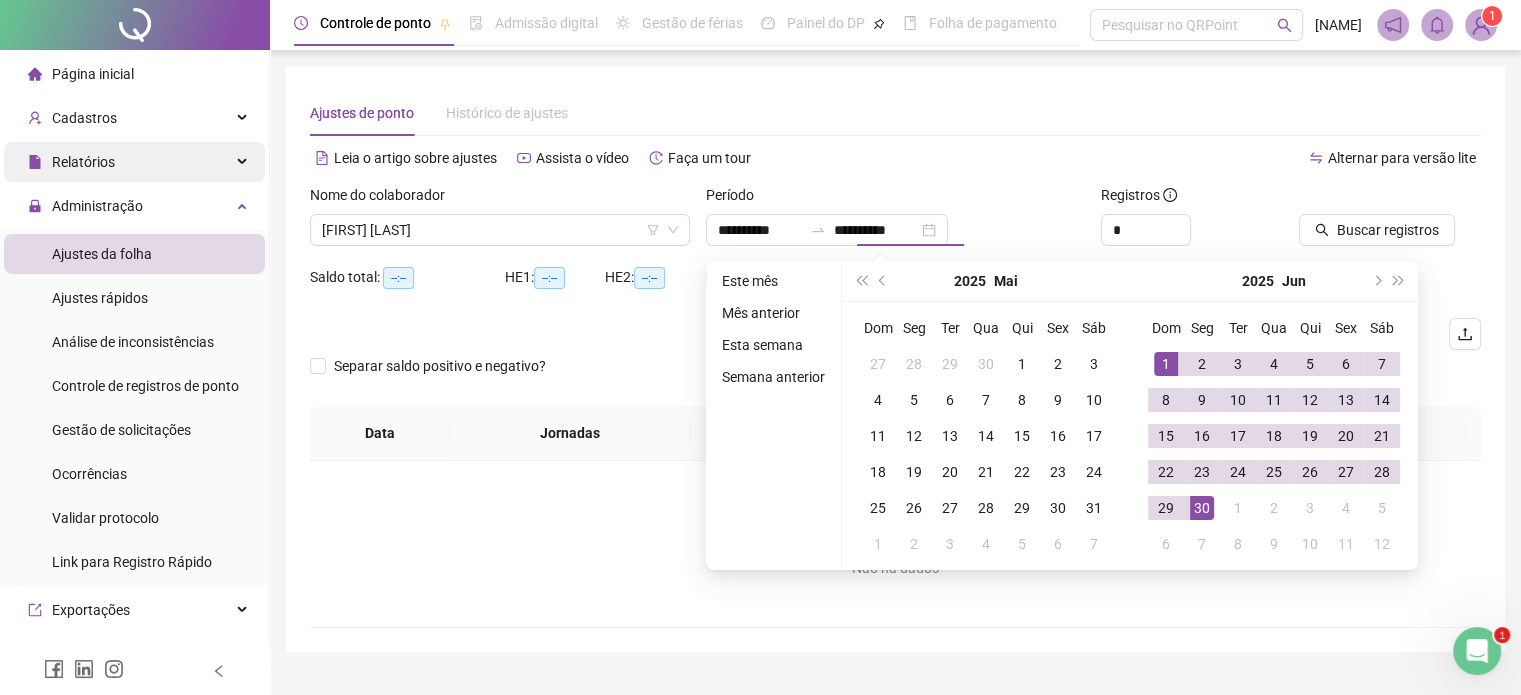 click on "Relatórios" at bounding box center [134, 162] 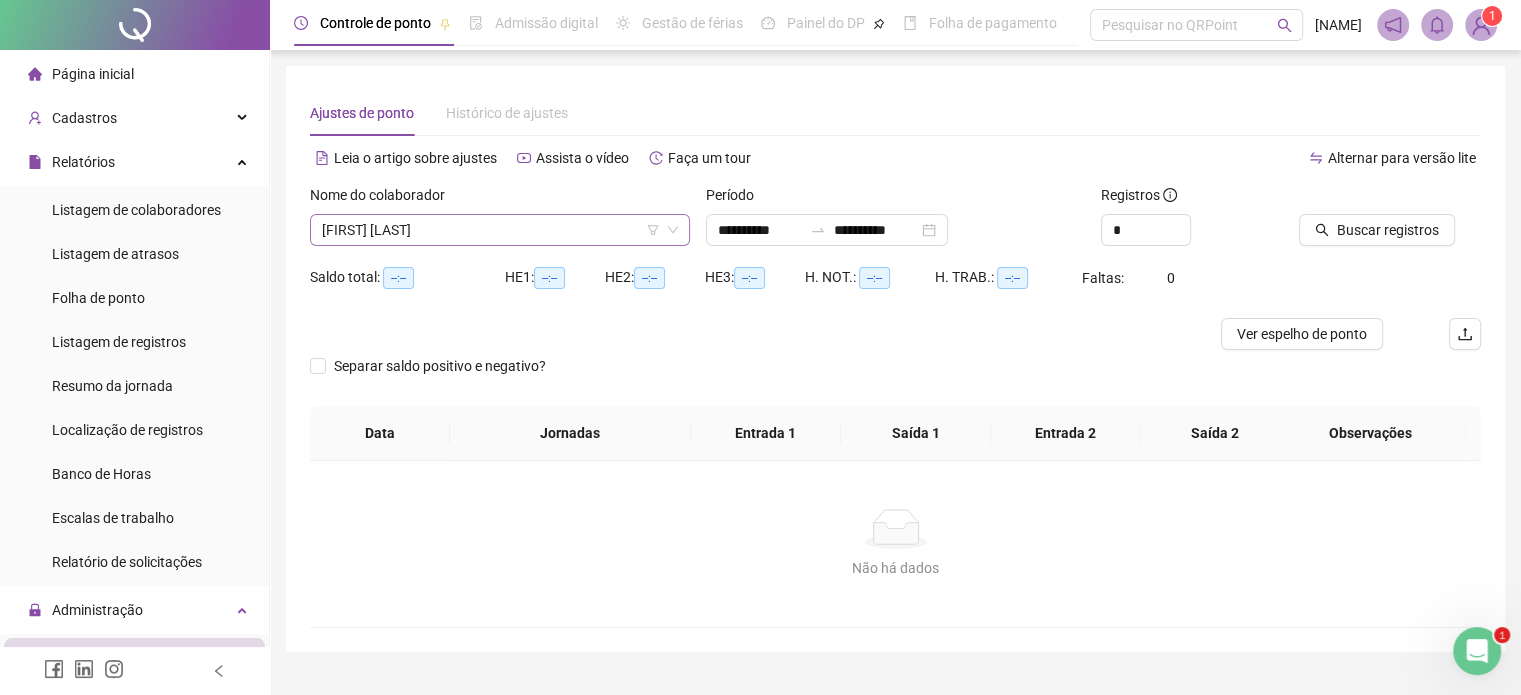 click on "[FIRST] [LAST]" at bounding box center (500, 230) 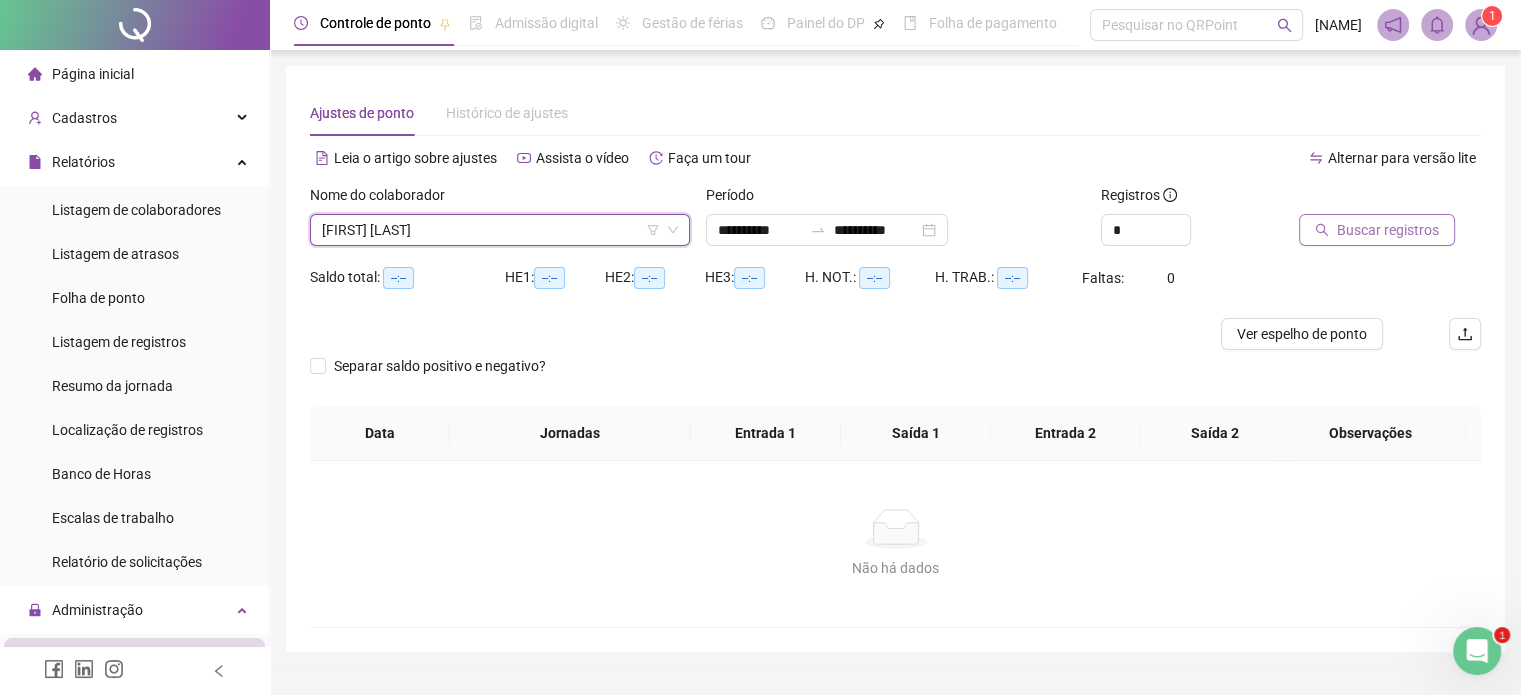 click on "Buscar registros" at bounding box center [1388, 230] 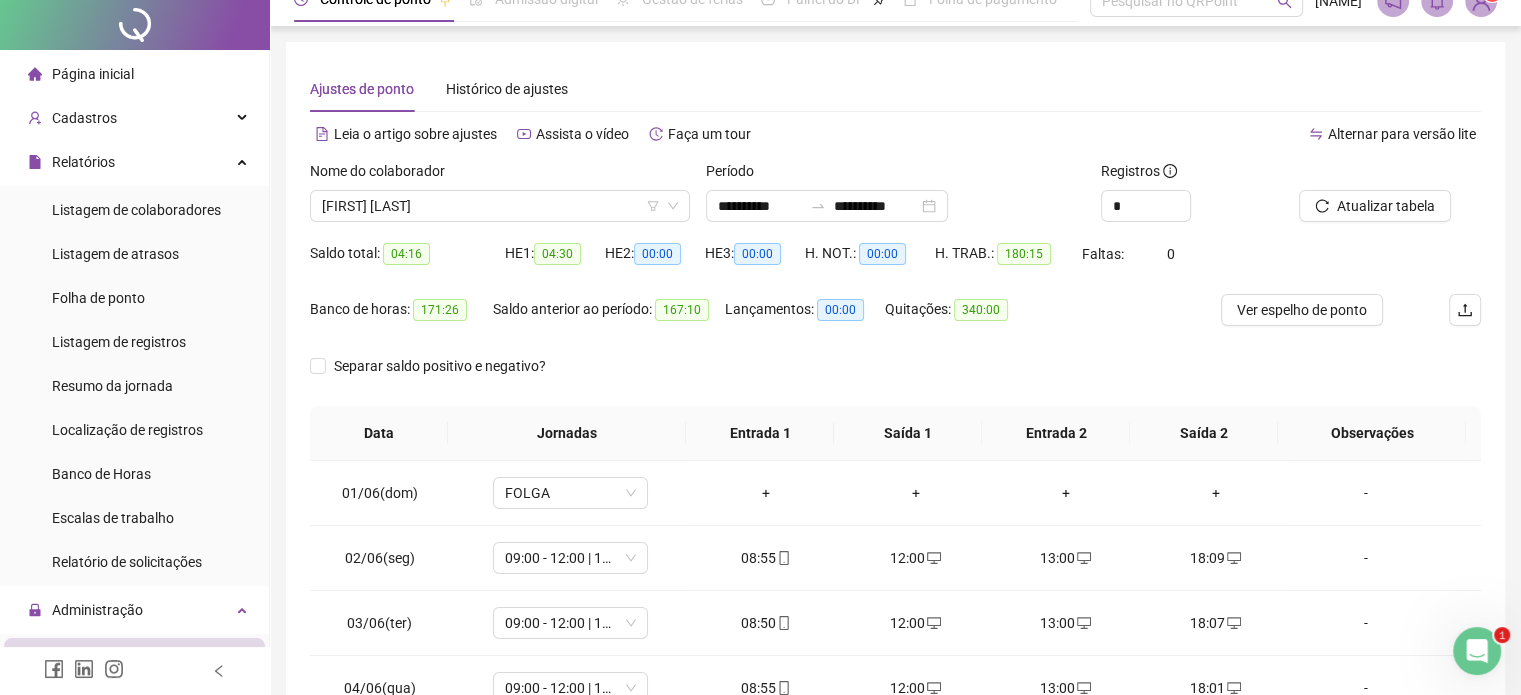 scroll, scrollTop: 0, scrollLeft: 0, axis: both 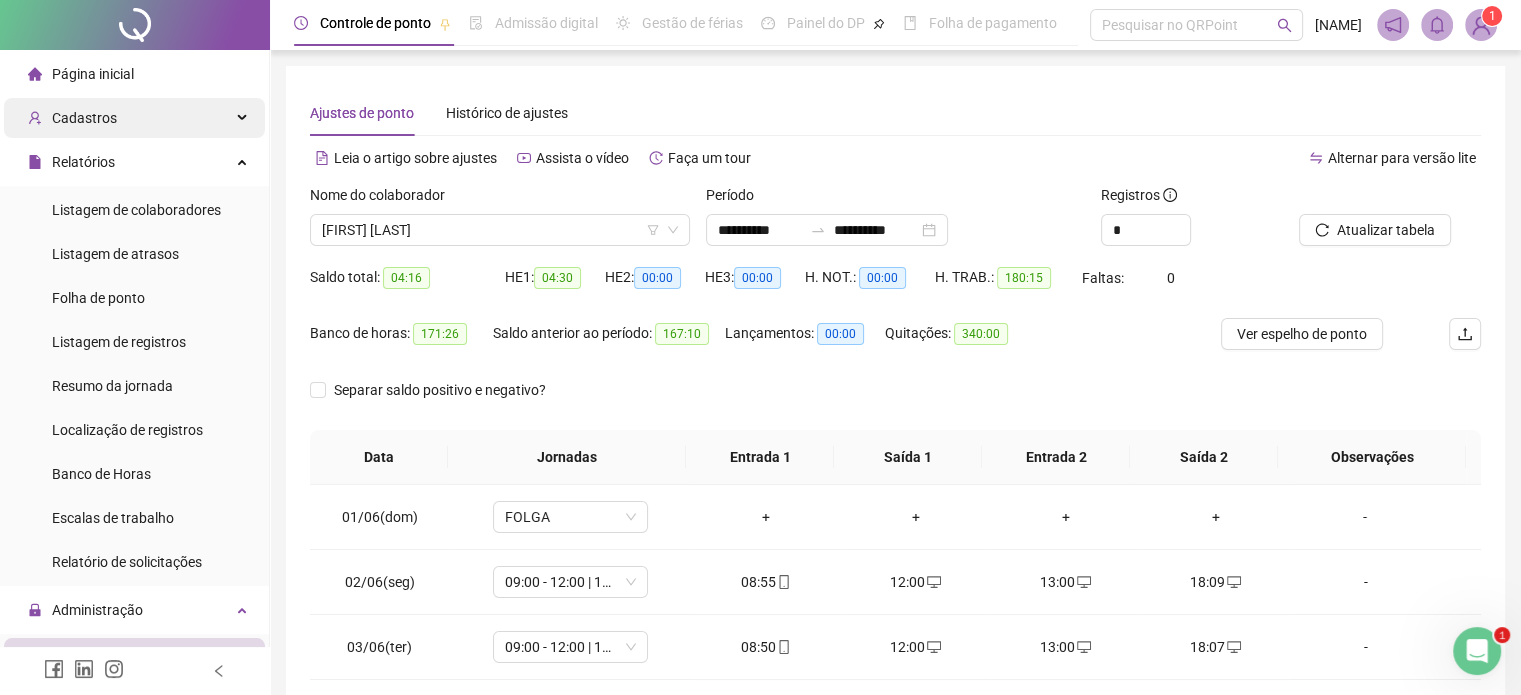 click on "Cadastros" at bounding box center (134, 118) 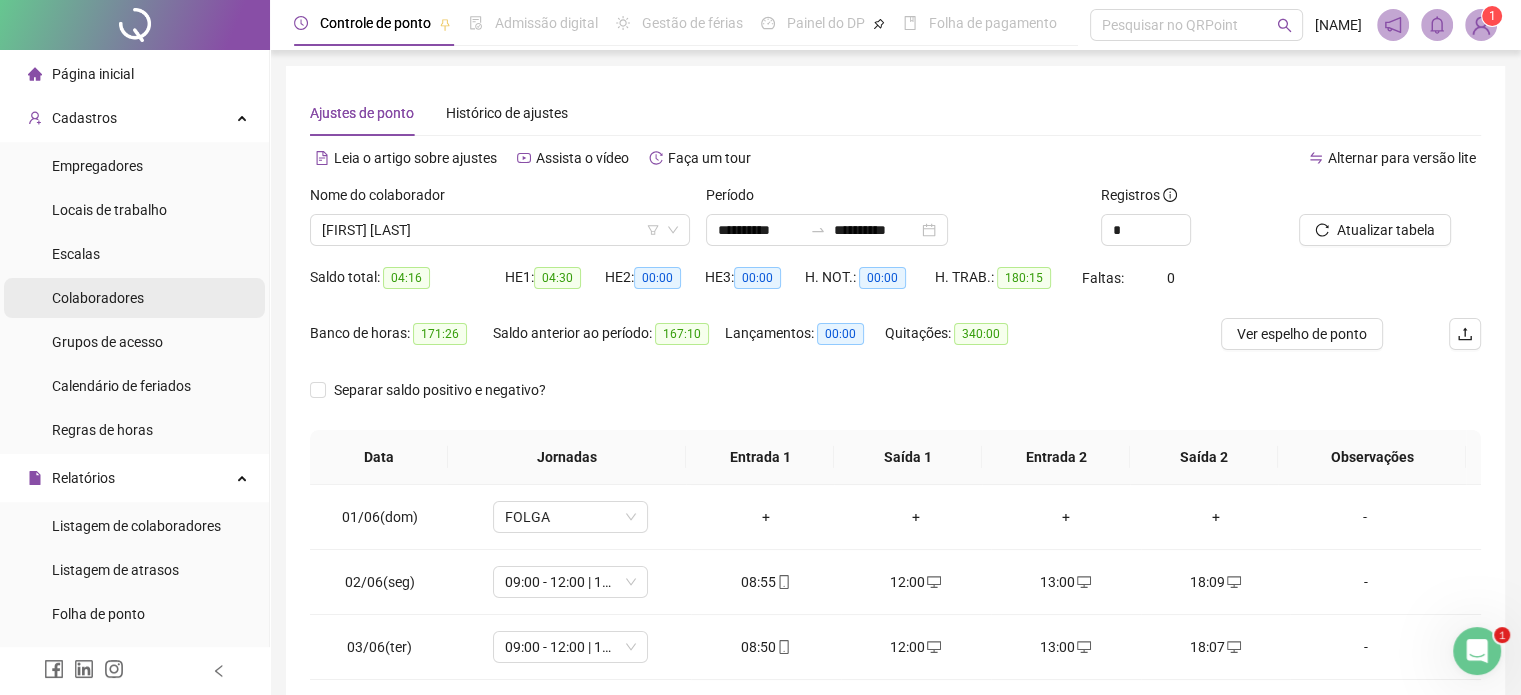 click on "Colaboradores" at bounding box center (98, 298) 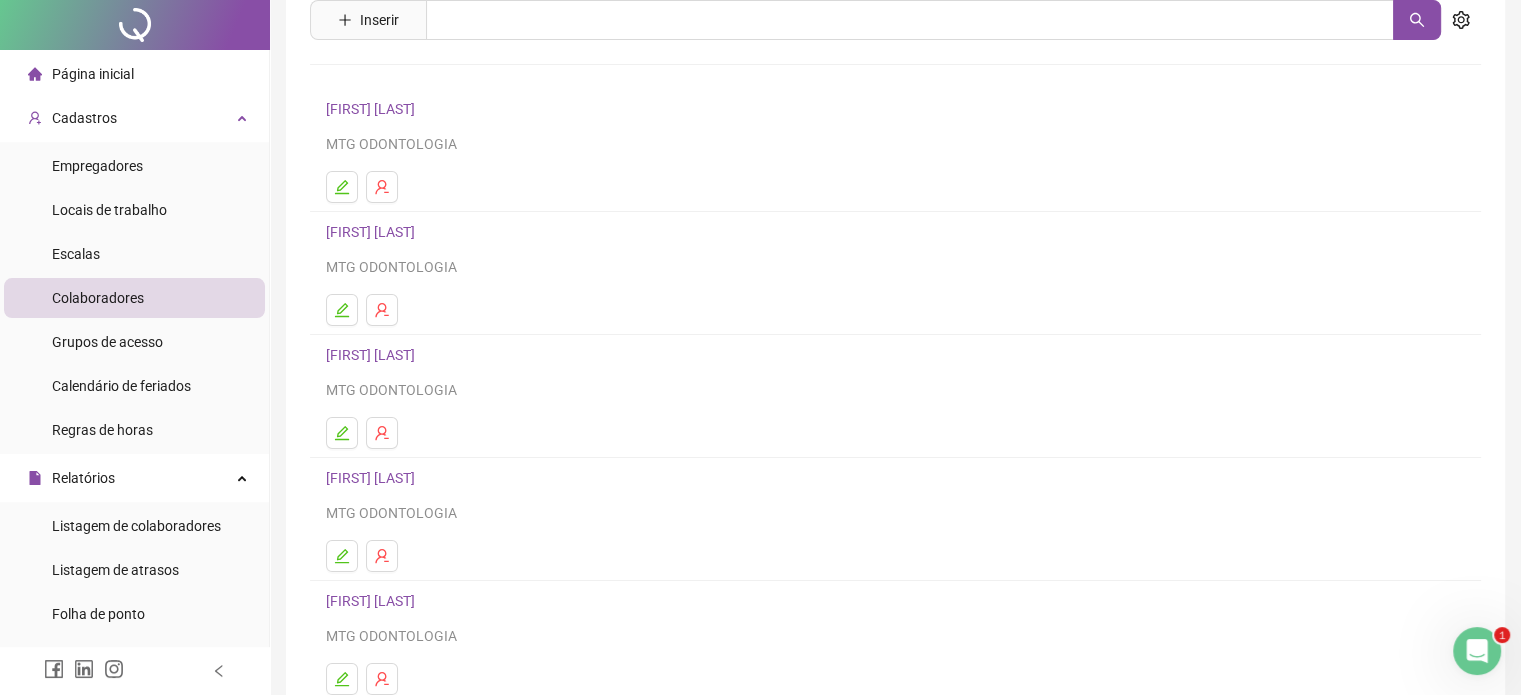 scroll, scrollTop: 271, scrollLeft: 0, axis: vertical 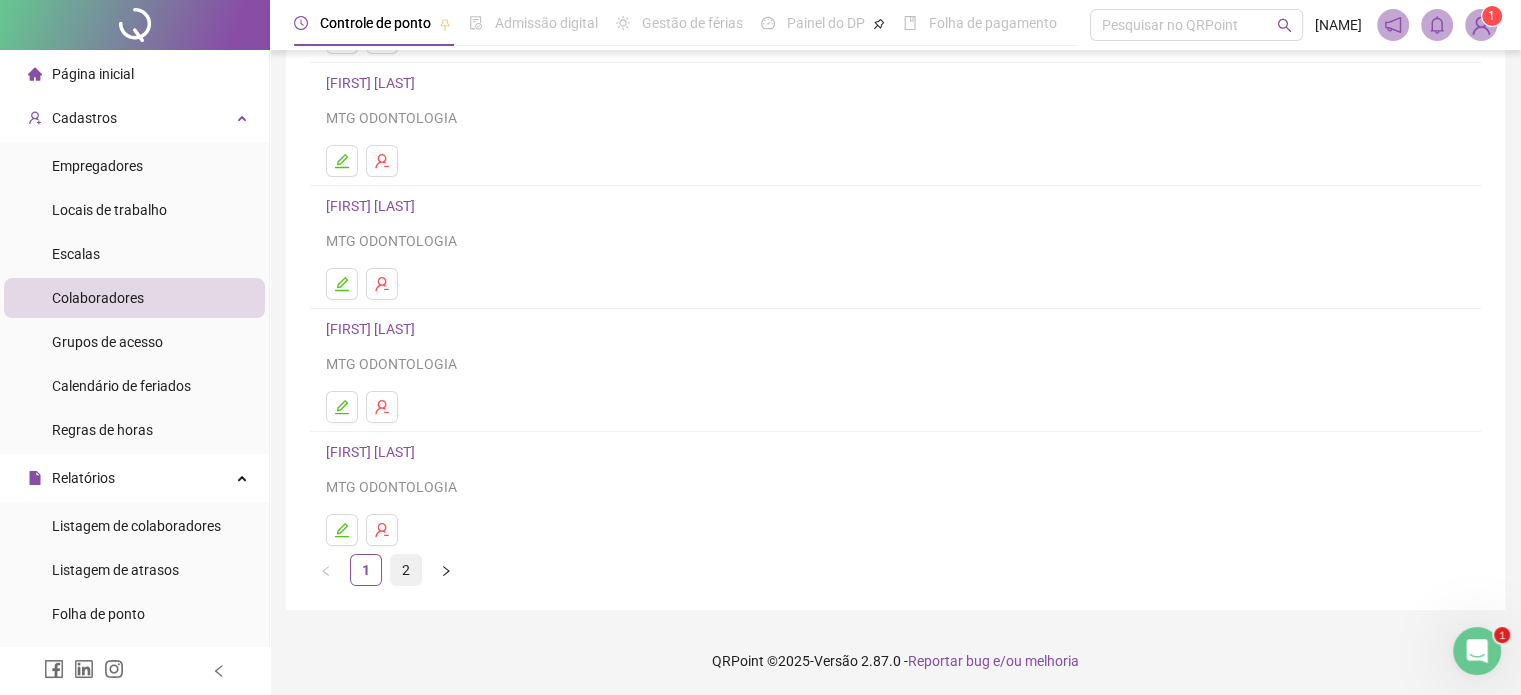 click on "2" at bounding box center (406, 570) 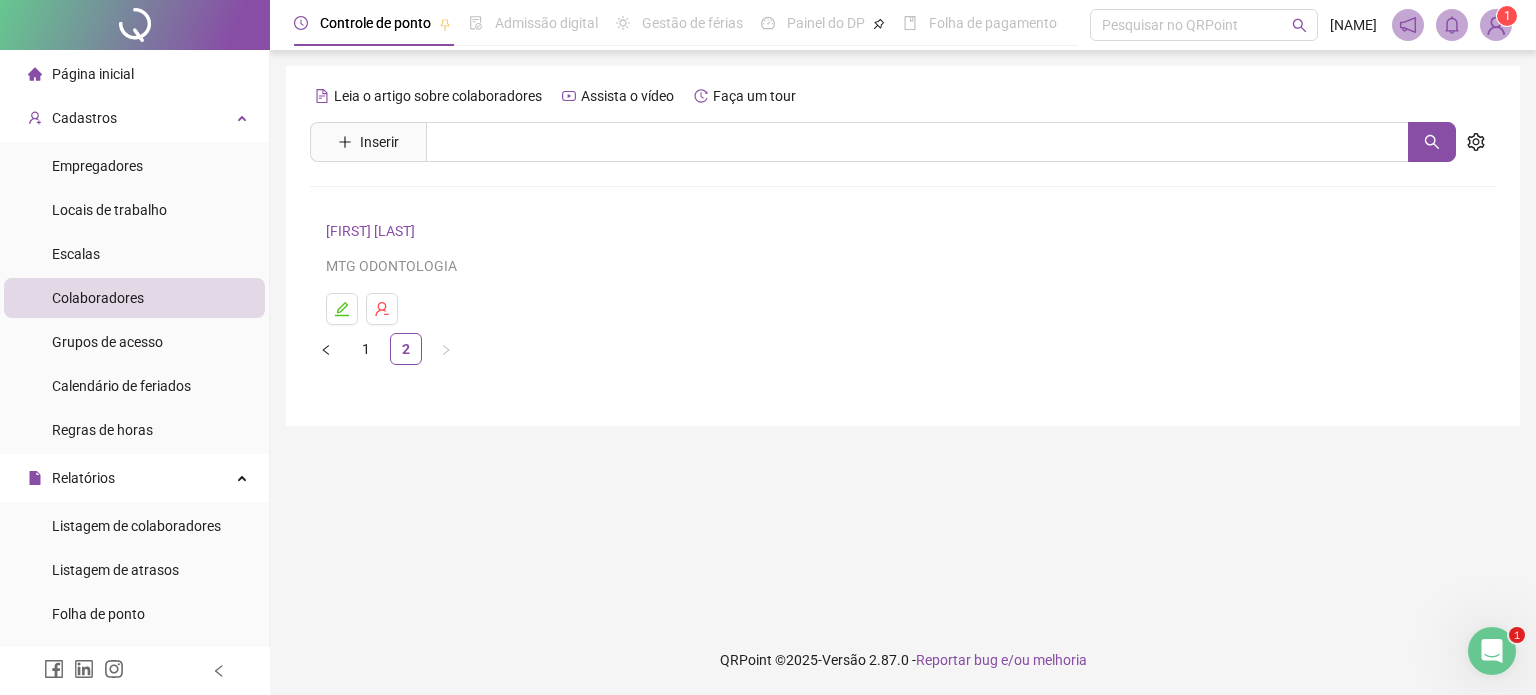 click on "[FIRST] [LAST]" at bounding box center [373, 231] 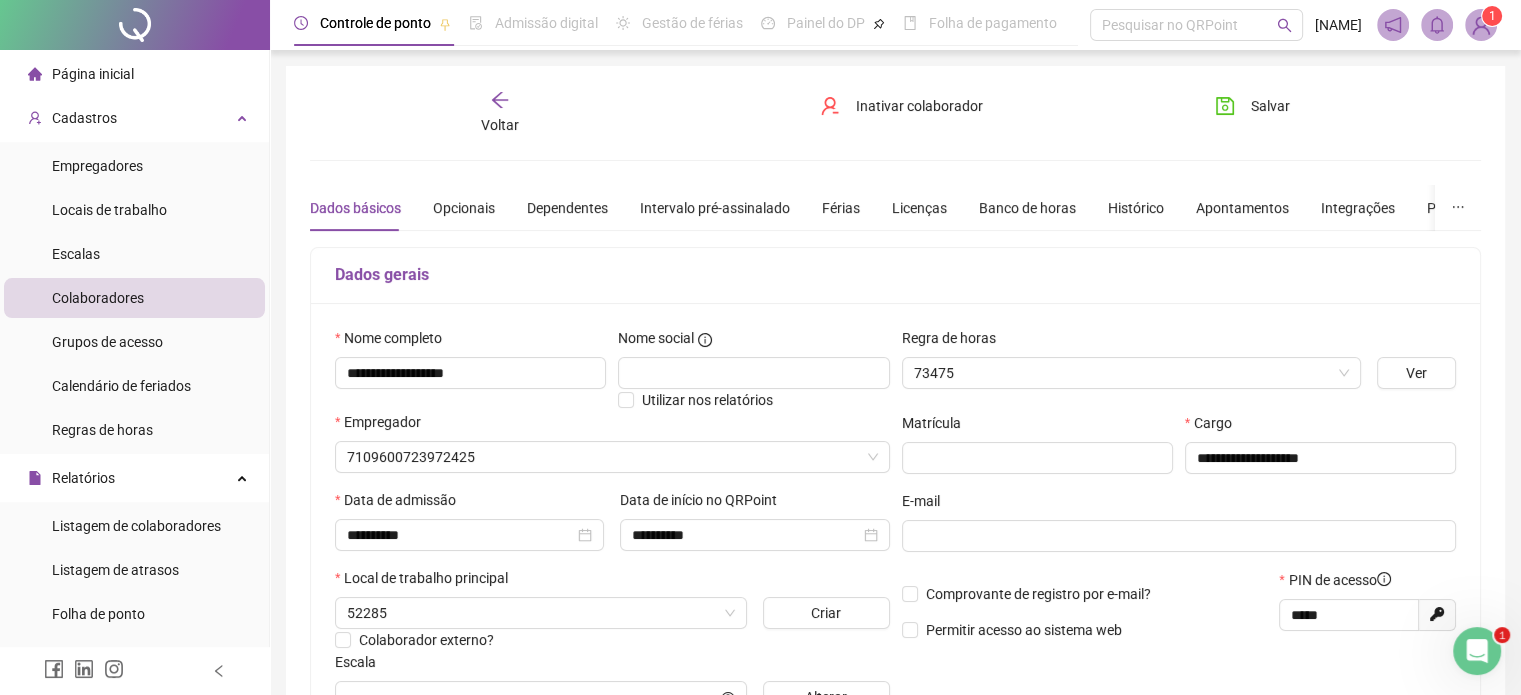 type on "**********" 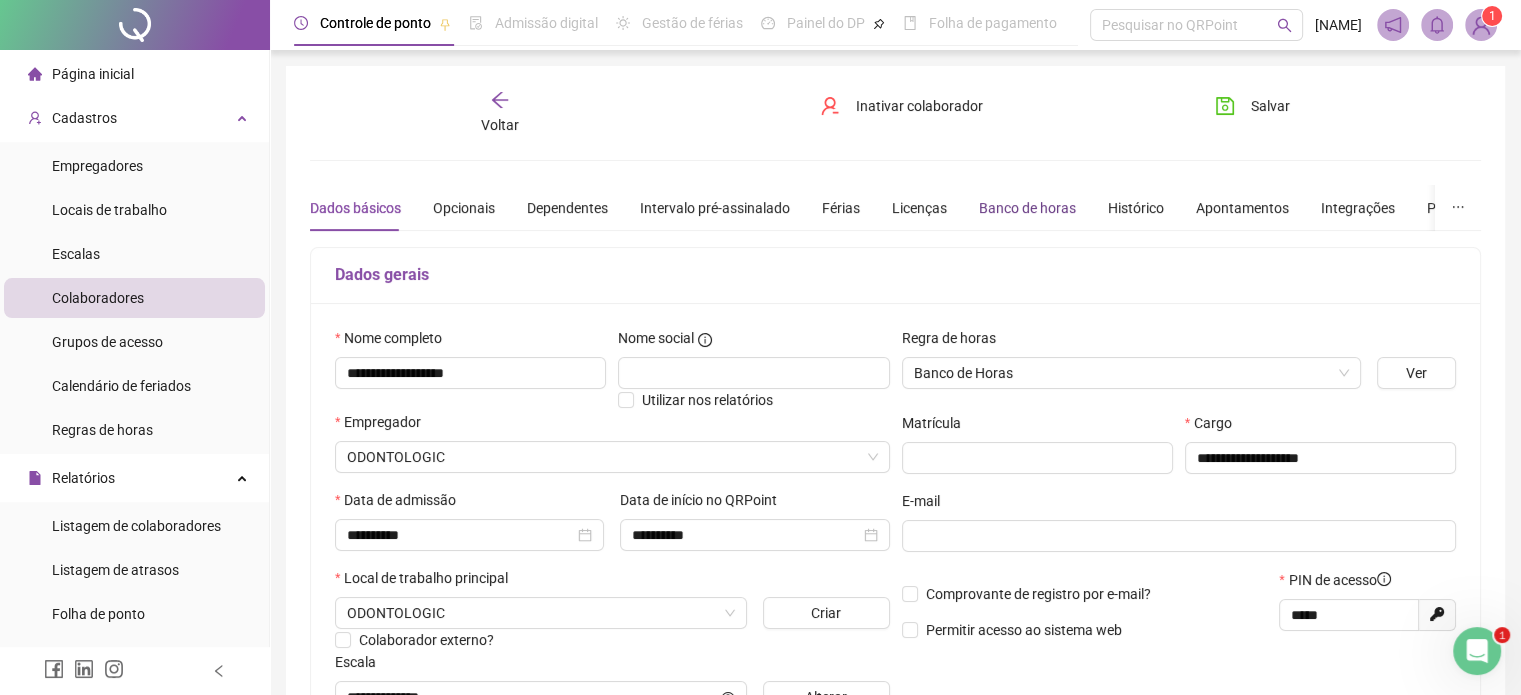 click on "Banco de horas" at bounding box center [1027, 208] 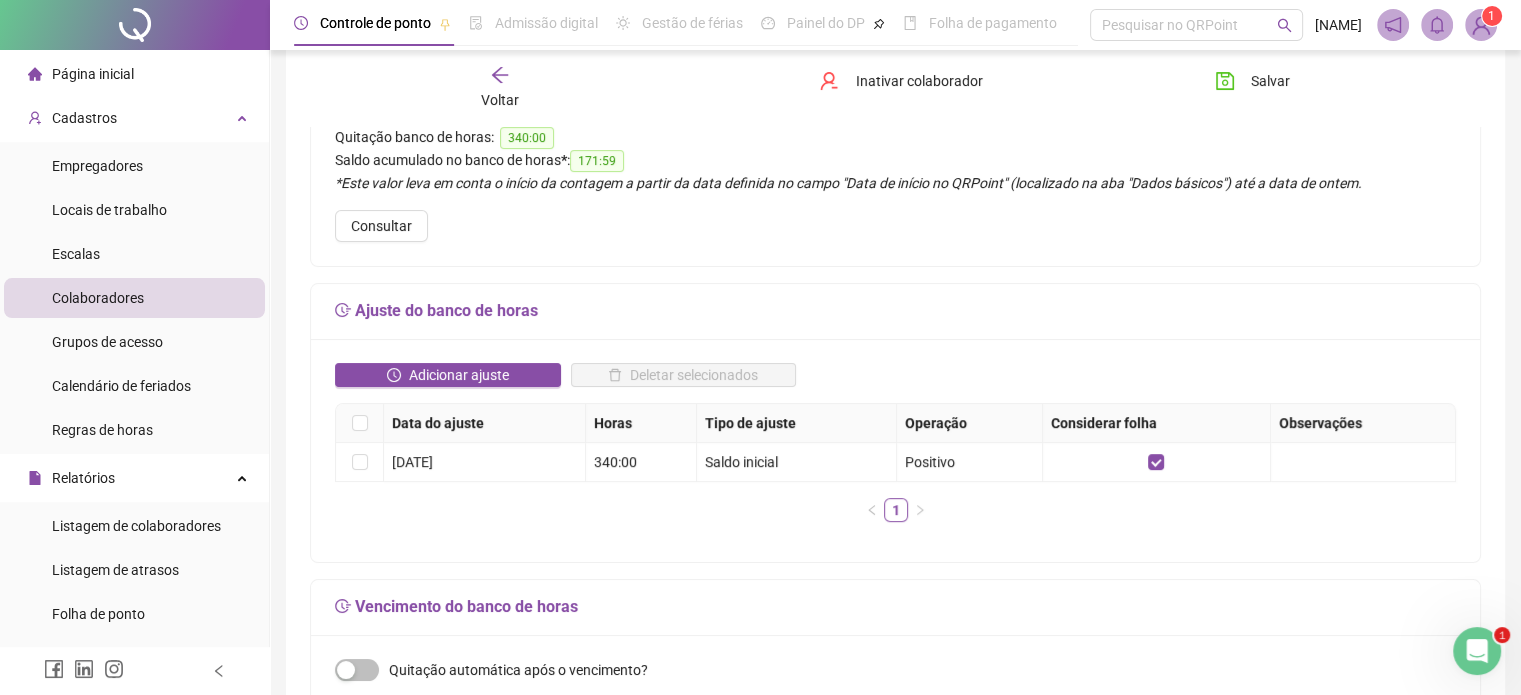 scroll, scrollTop: 200, scrollLeft: 0, axis: vertical 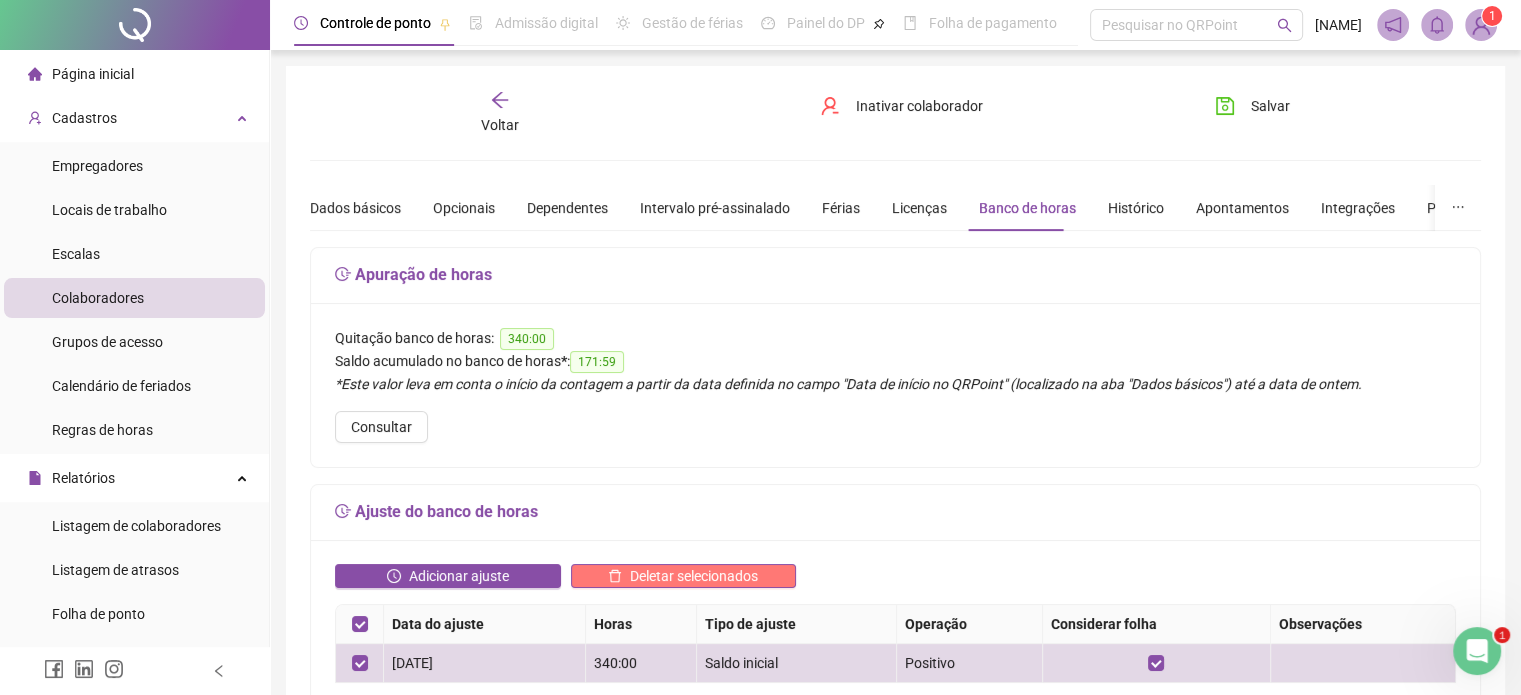 click on "Deletar selecionados" at bounding box center [694, 576] 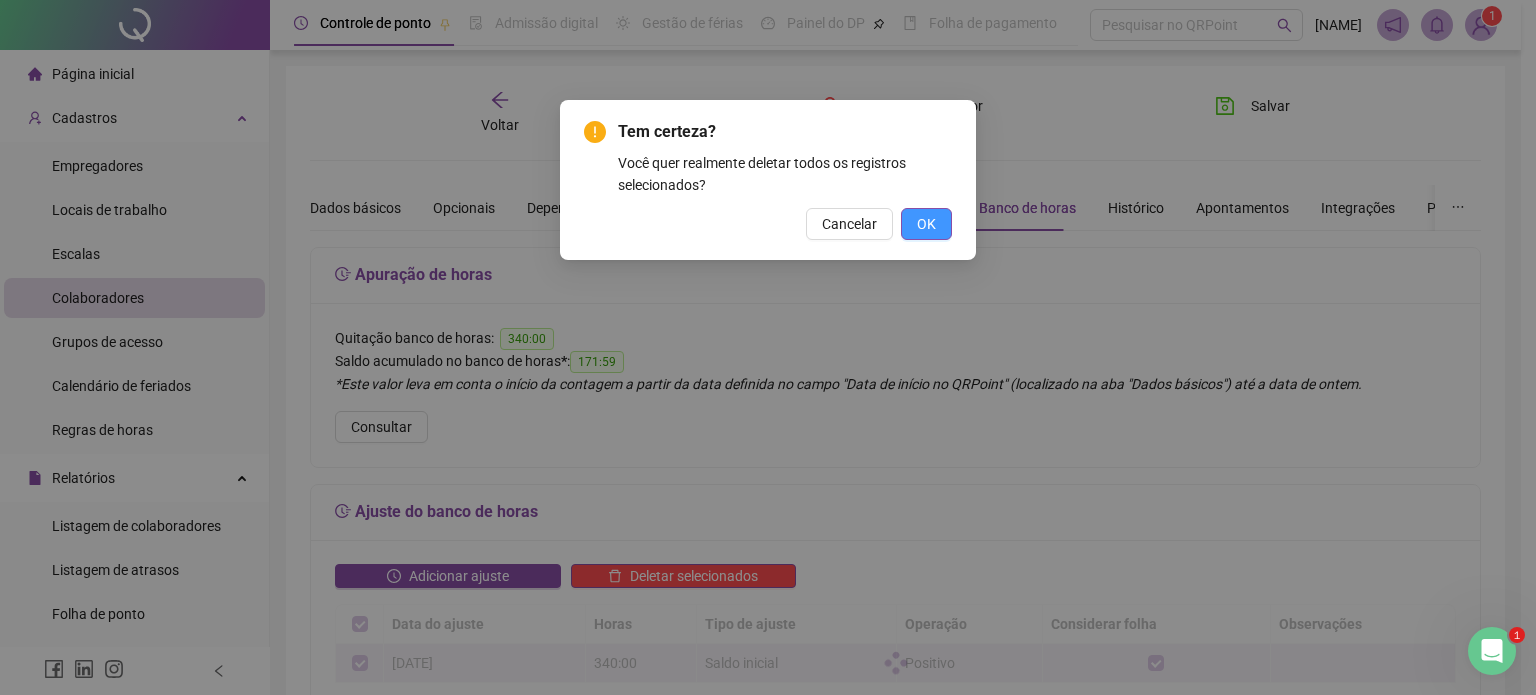 click on "OK" at bounding box center (926, 224) 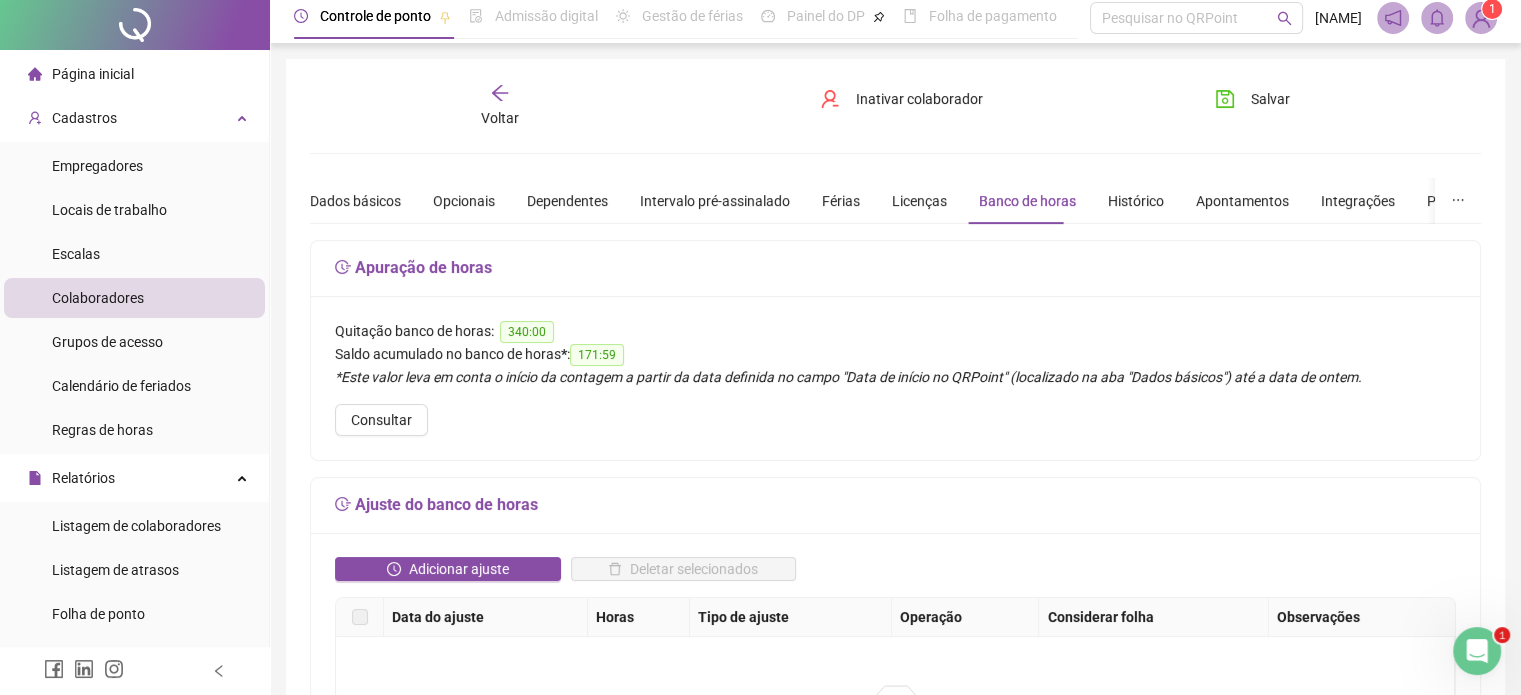 scroll, scrollTop: 0, scrollLeft: 0, axis: both 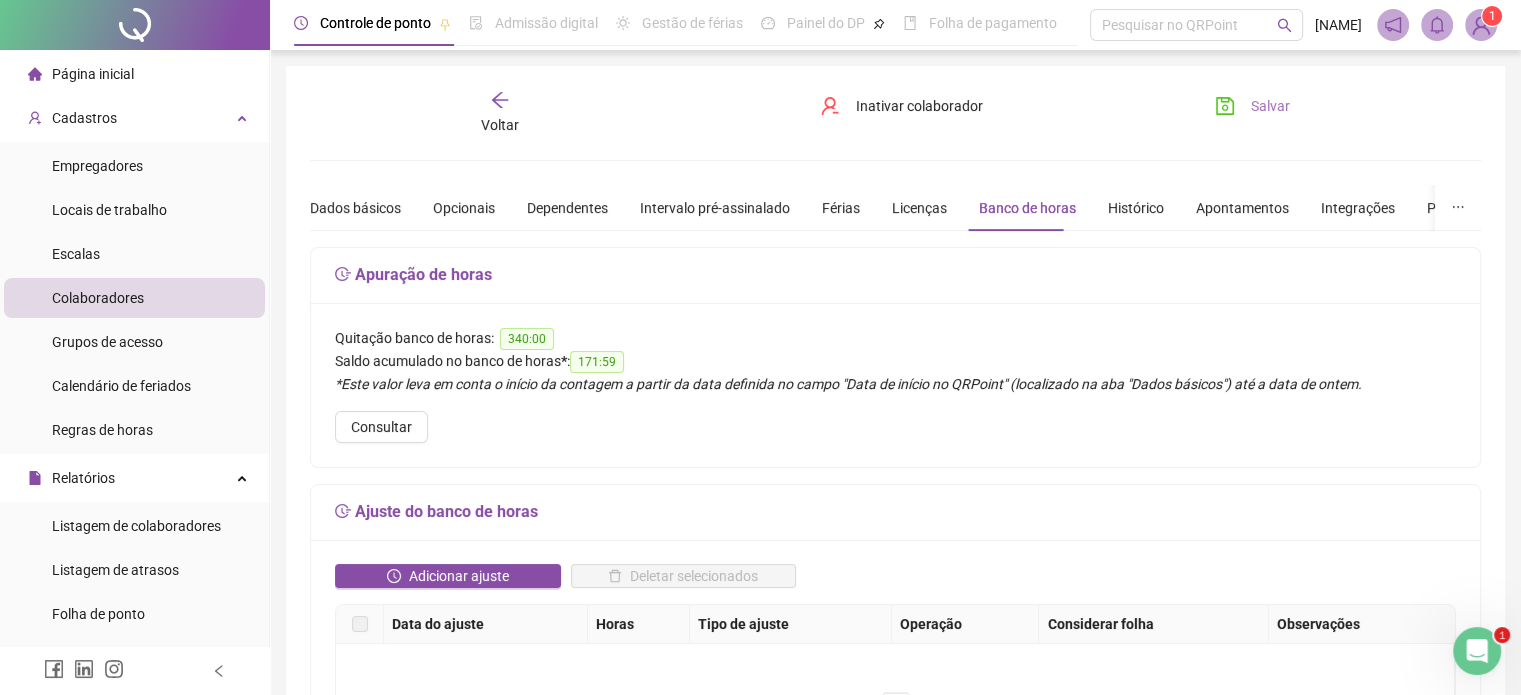click on "Salvar" at bounding box center [1270, 106] 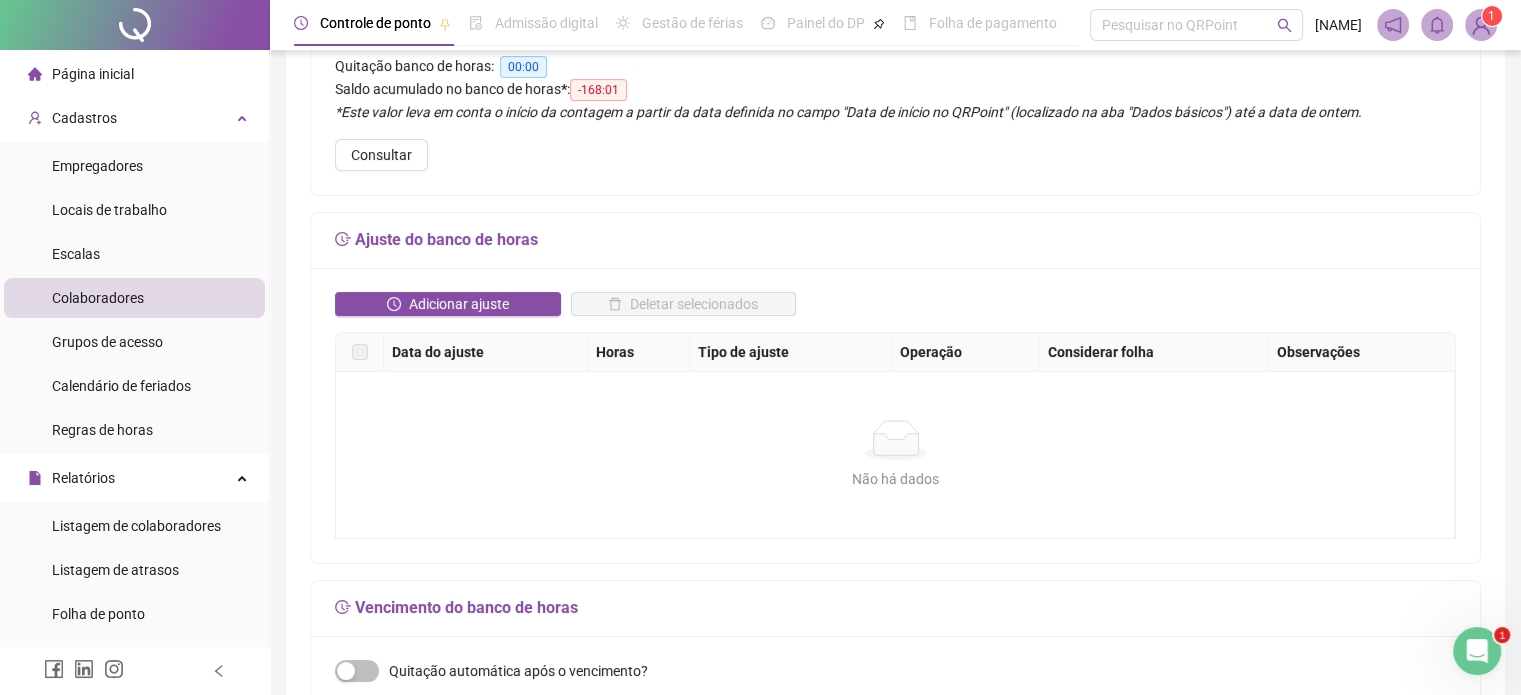 scroll, scrollTop: 300, scrollLeft: 0, axis: vertical 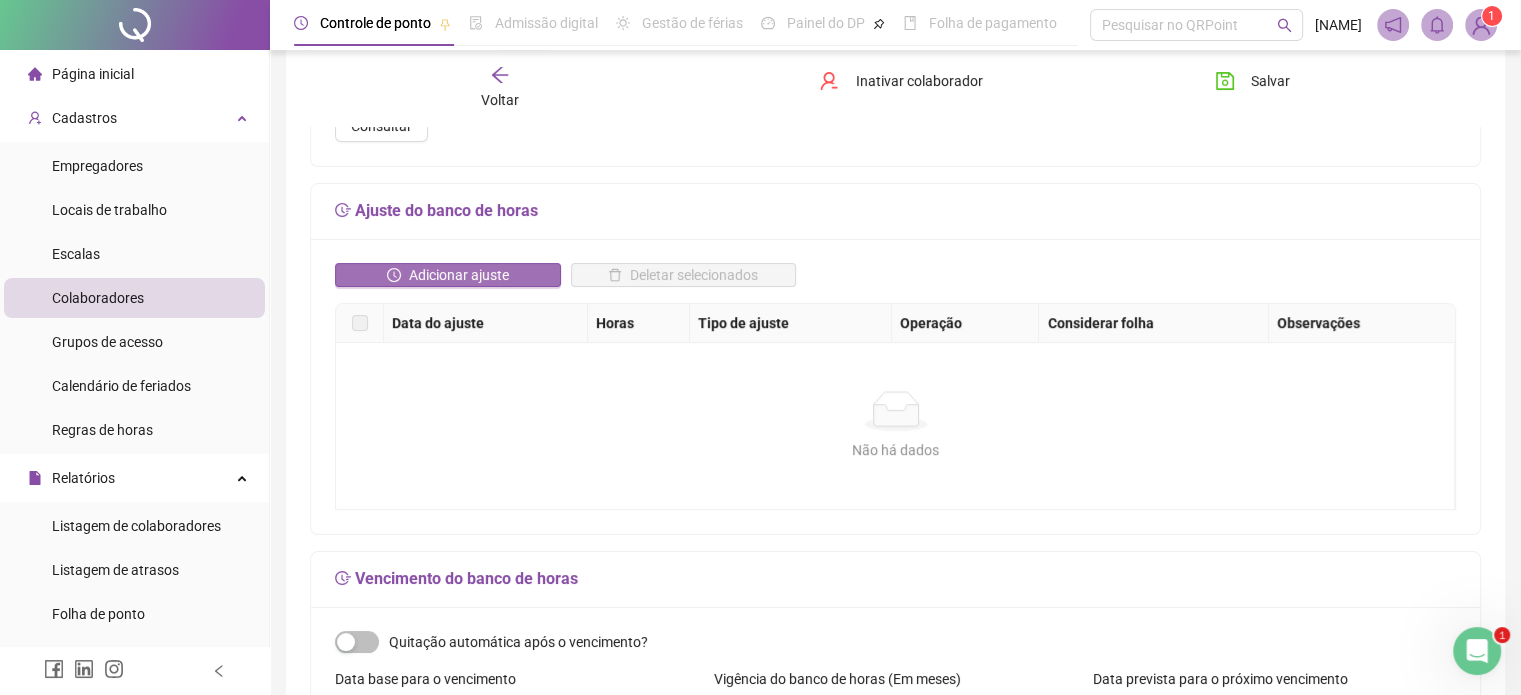 click on "Adicionar ajuste" at bounding box center (459, 275) 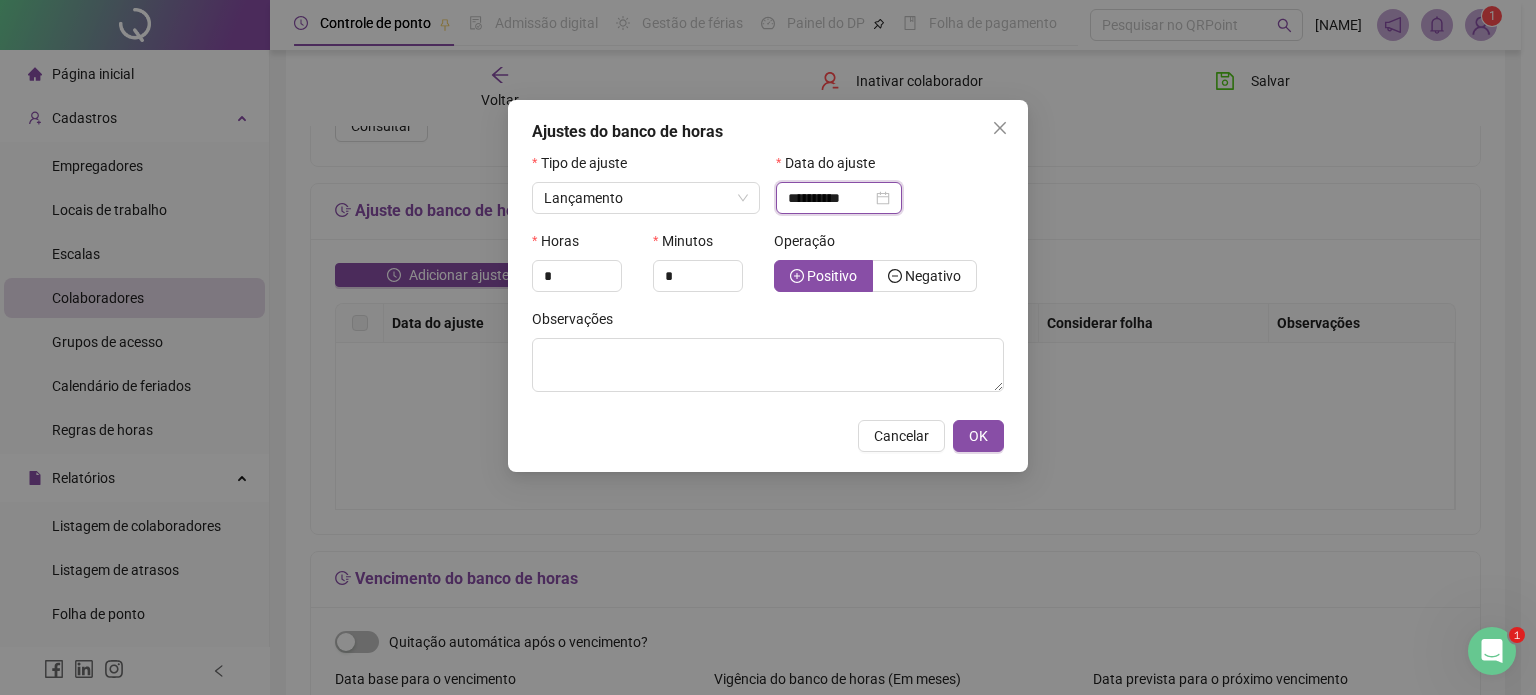 click on "**********" at bounding box center [830, 198] 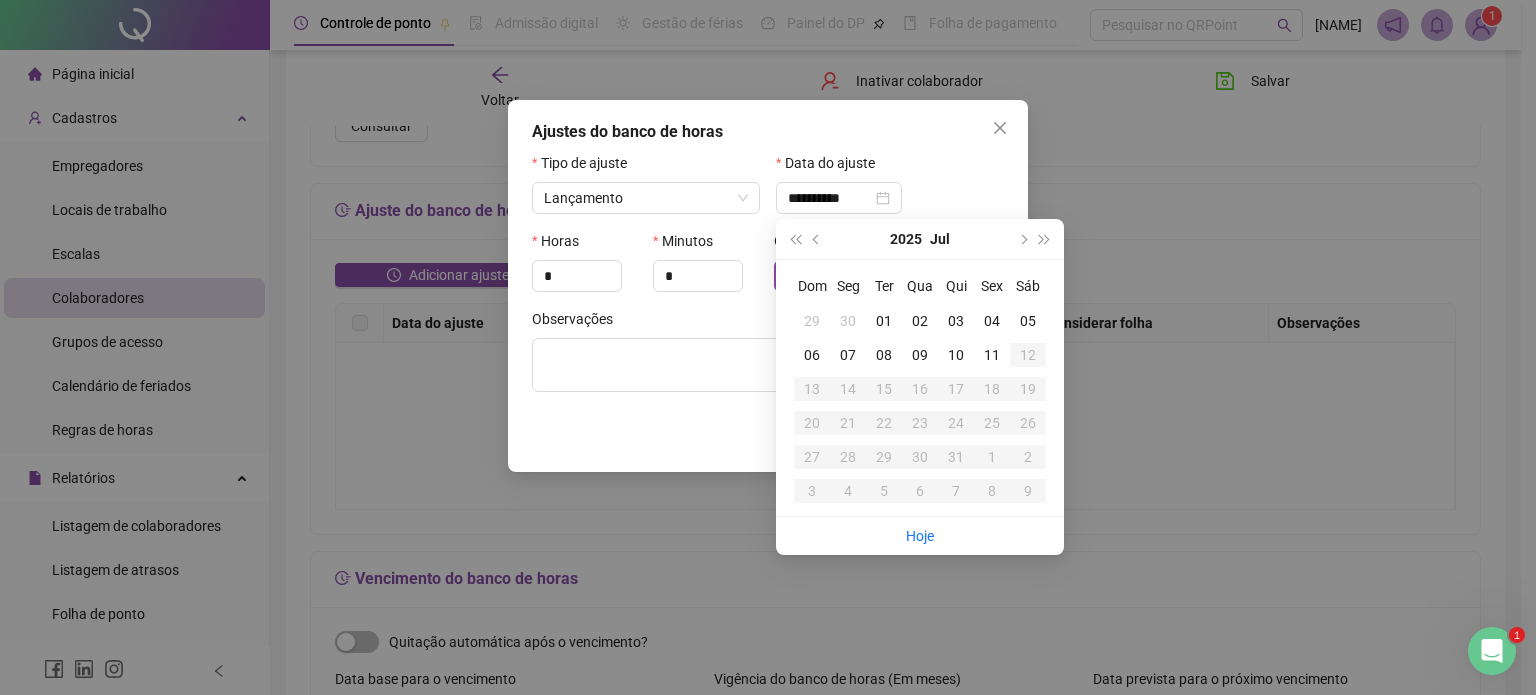 click at bounding box center (646, 222) 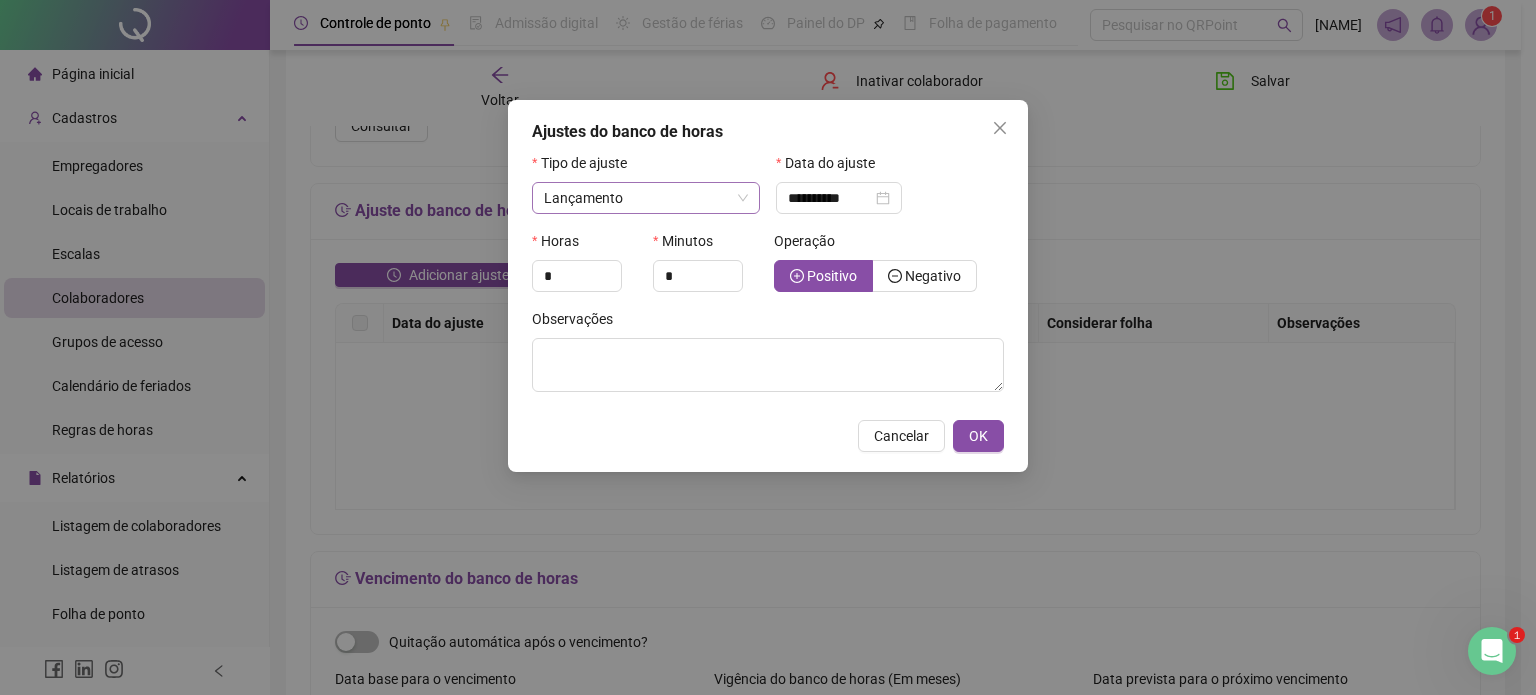 click on "Lançamento" at bounding box center (646, 198) 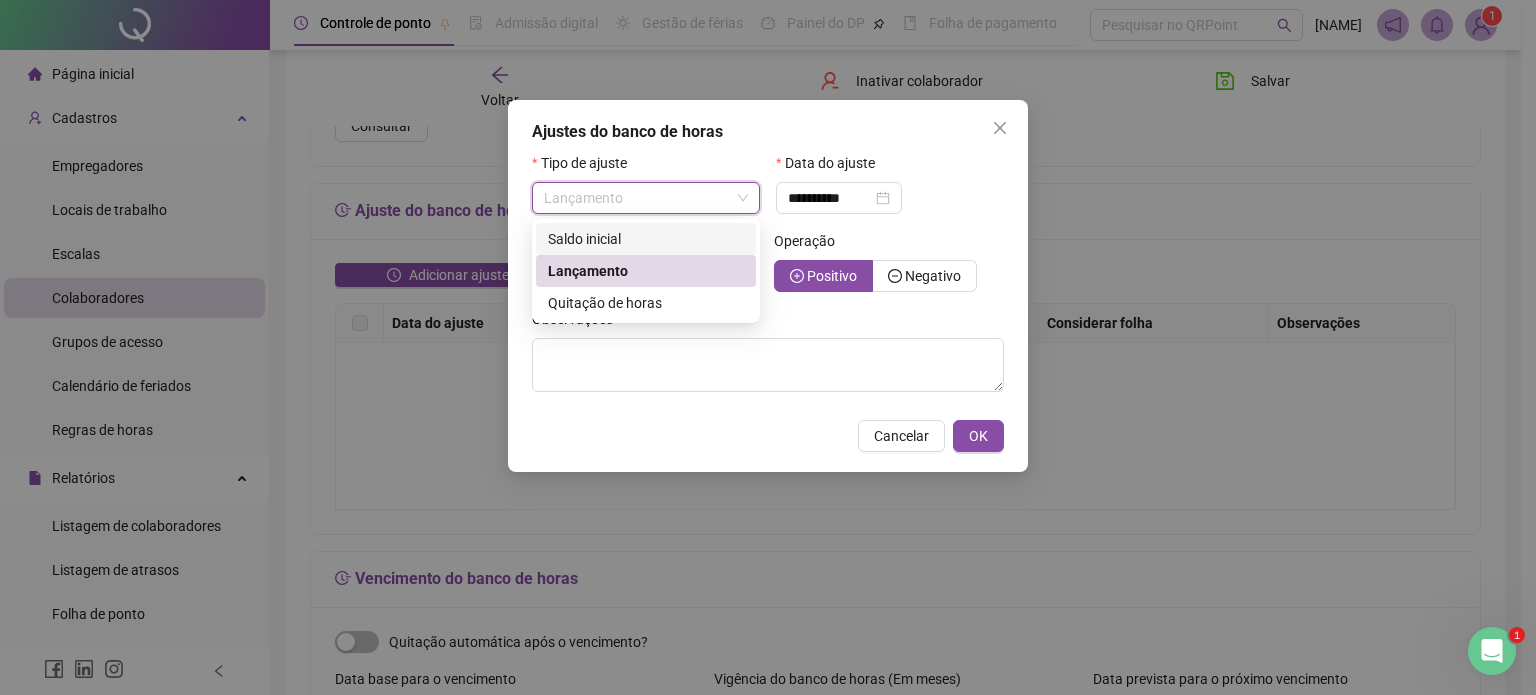 click on "Saldo inicial" at bounding box center [646, 239] 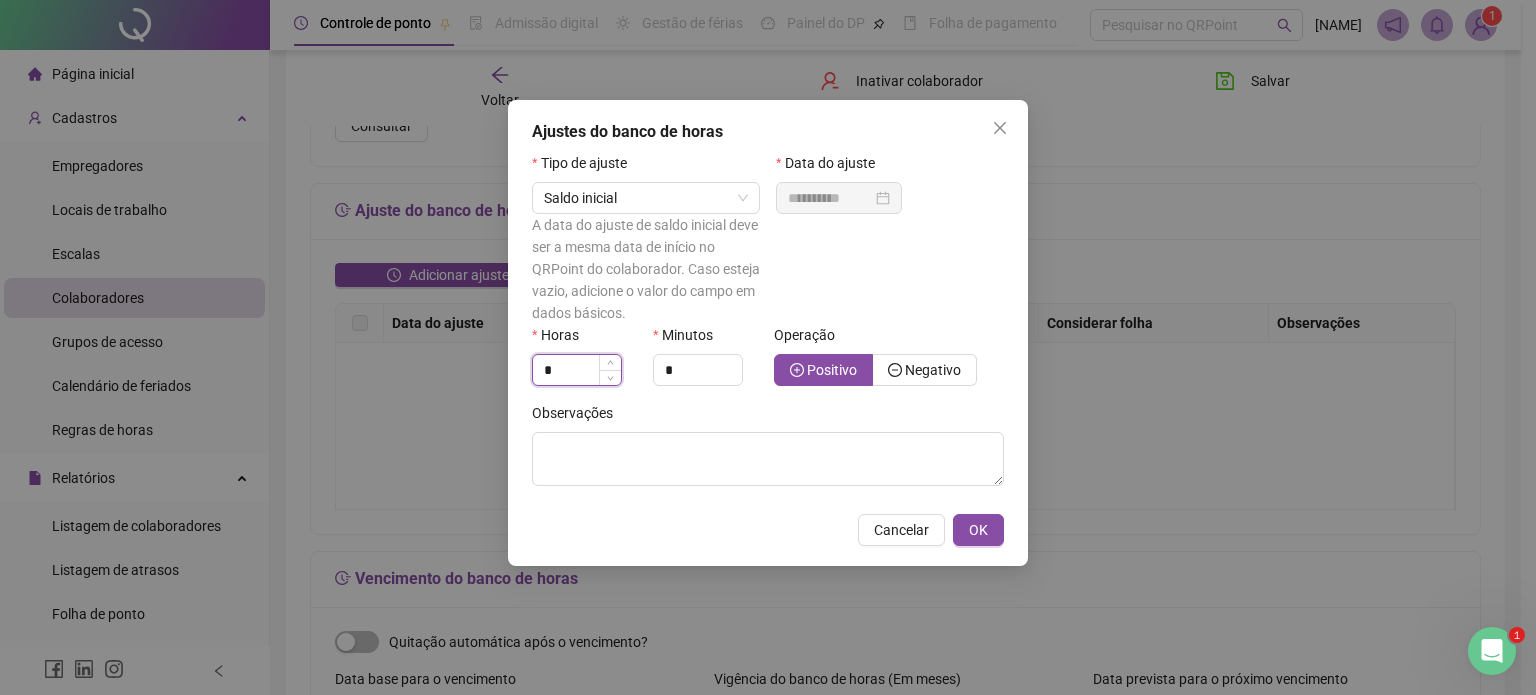 click on "*" at bounding box center [577, 370] 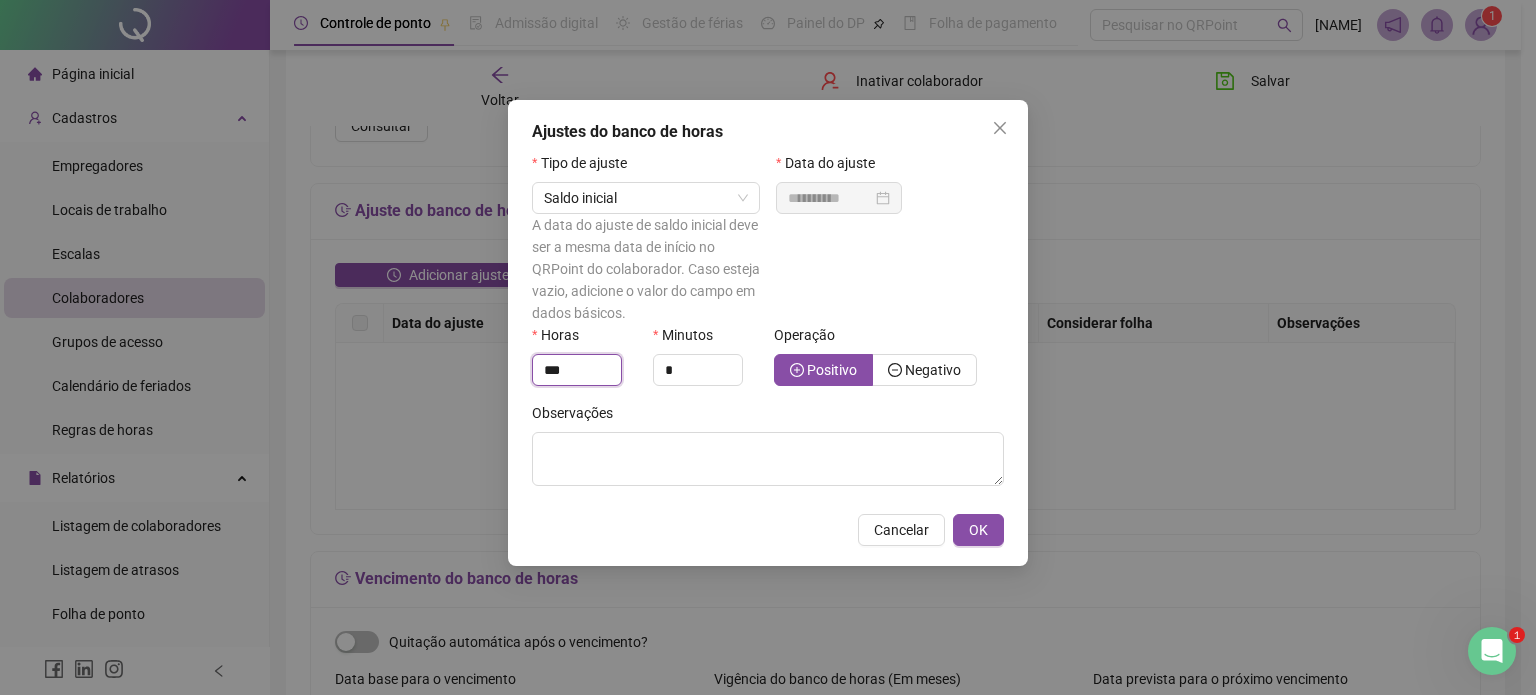 type on "***" 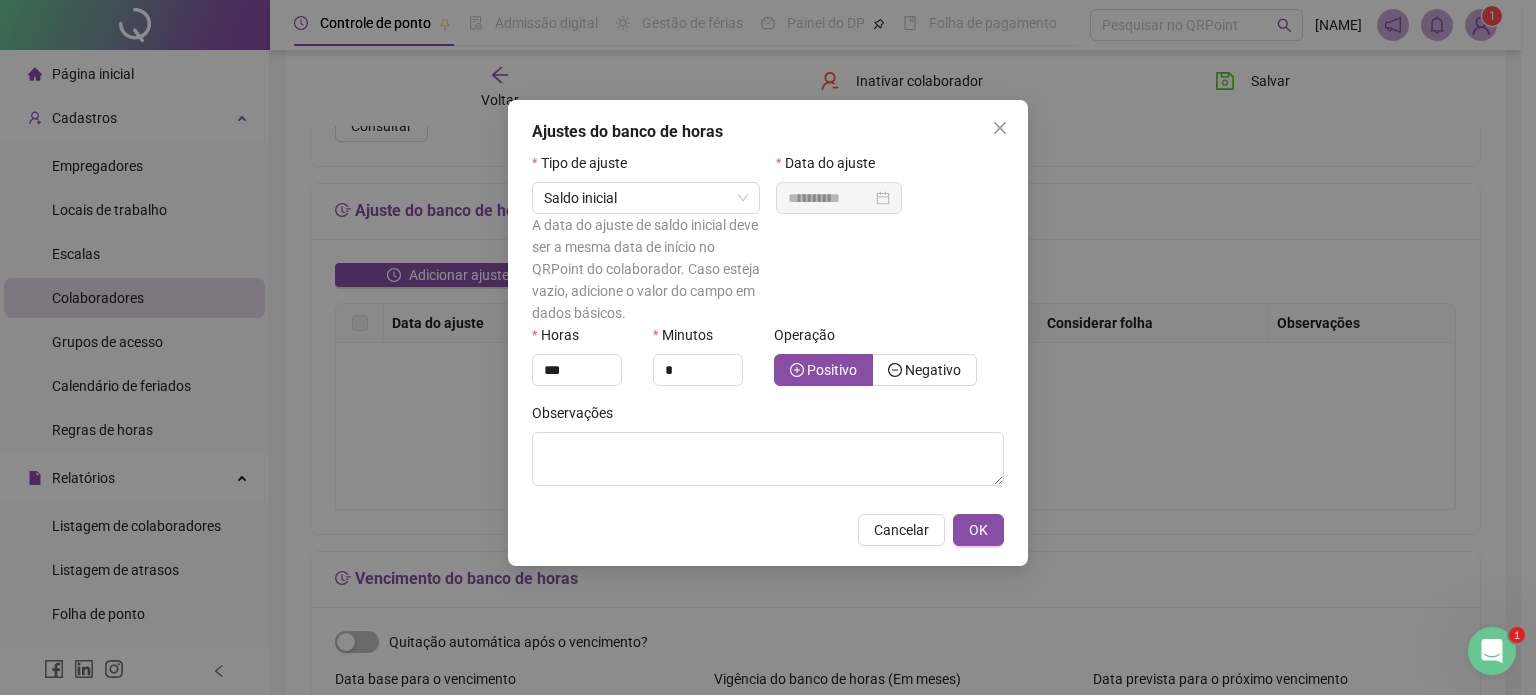 click on "Observações" at bounding box center (768, 417) 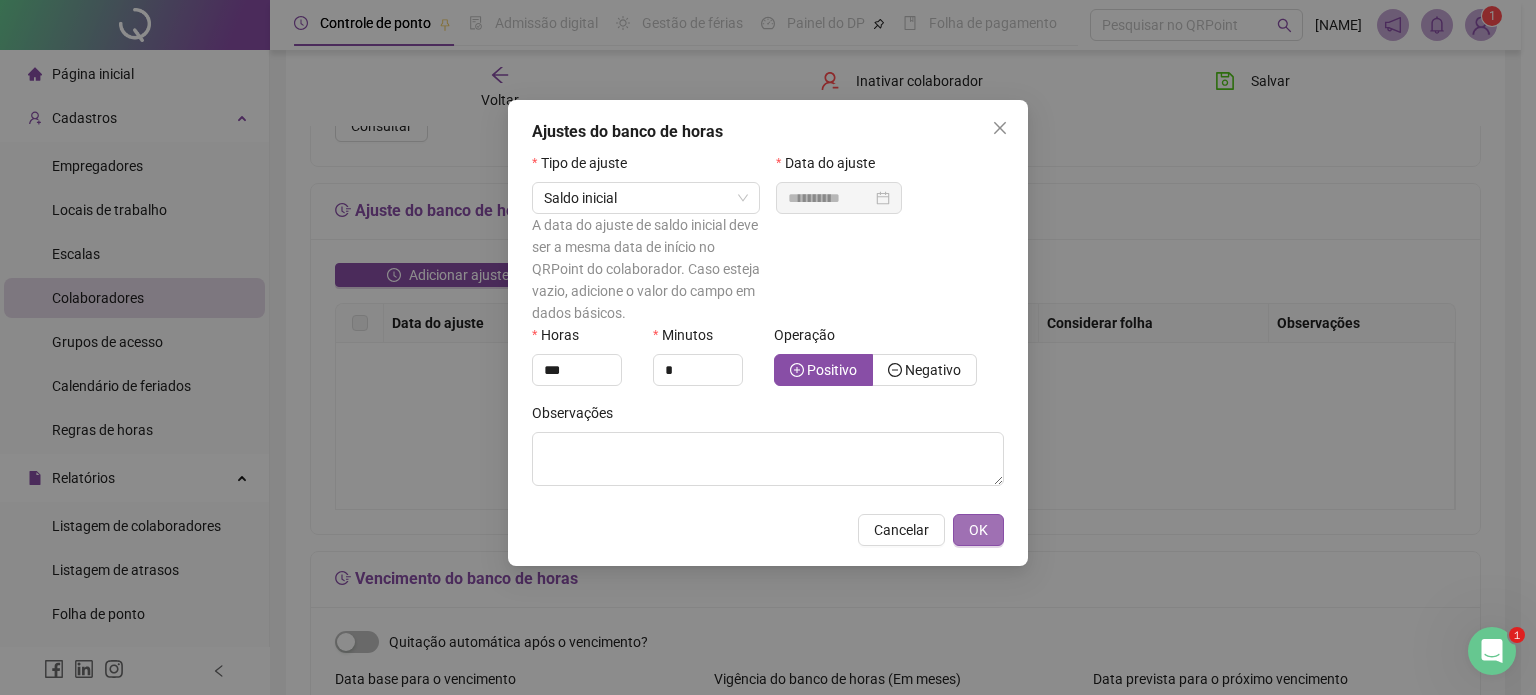 click on "OK" at bounding box center [978, 530] 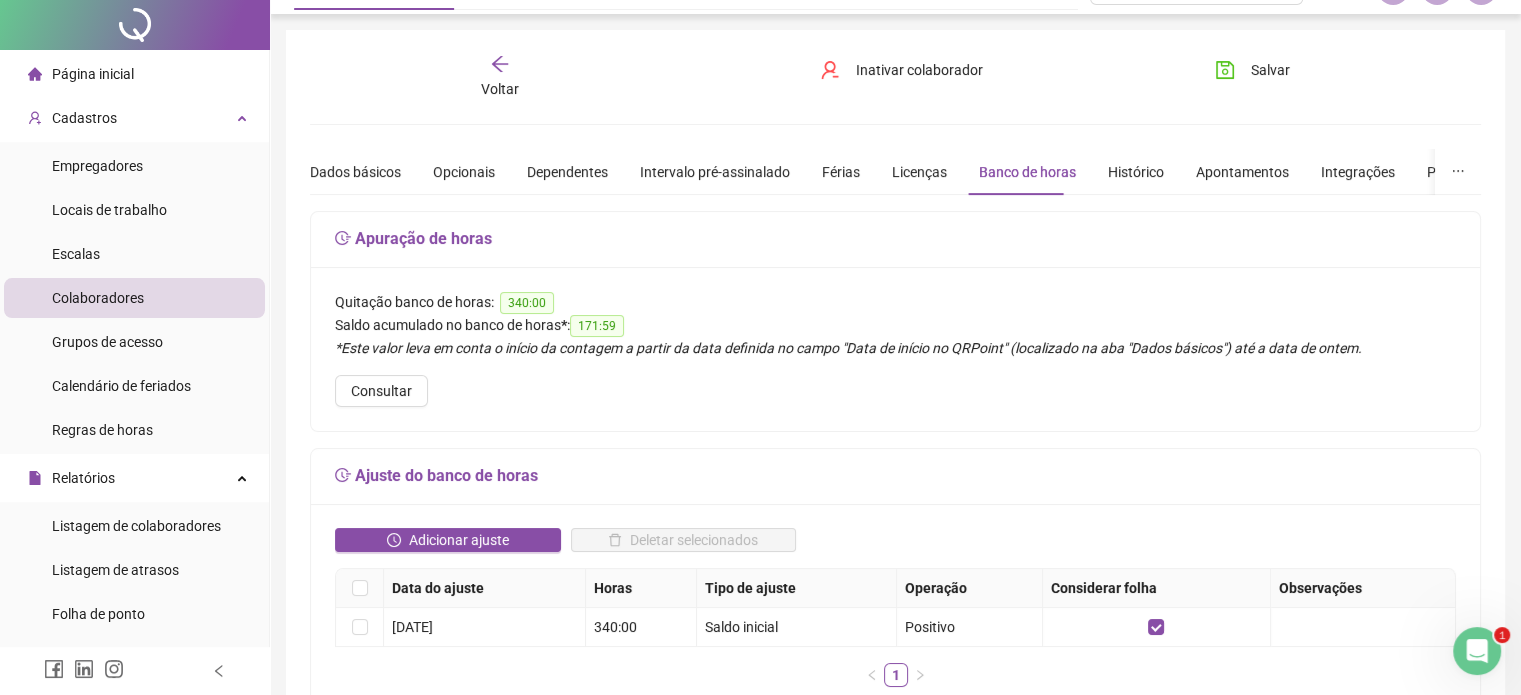 scroll, scrollTop: 100, scrollLeft: 0, axis: vertical 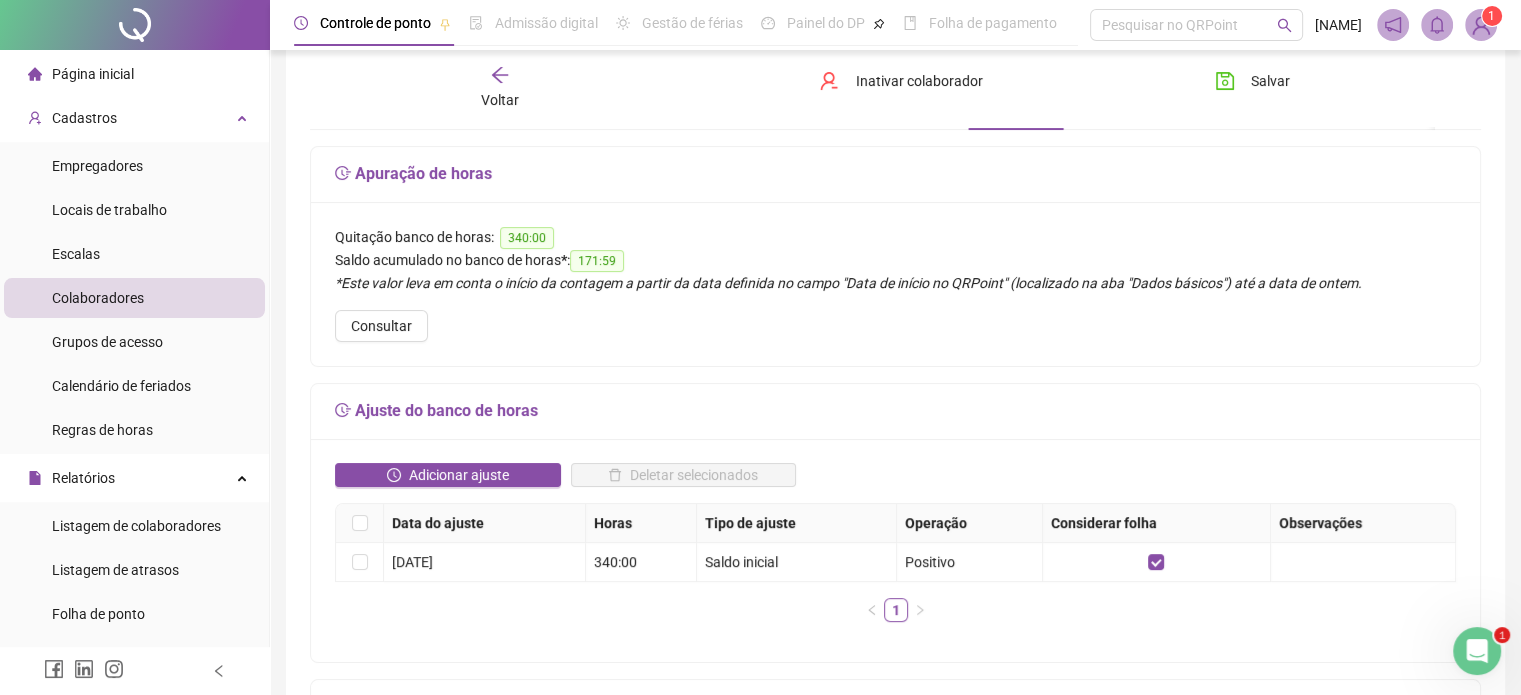 click on "Colaboradores" at bounding box center (134, 298) 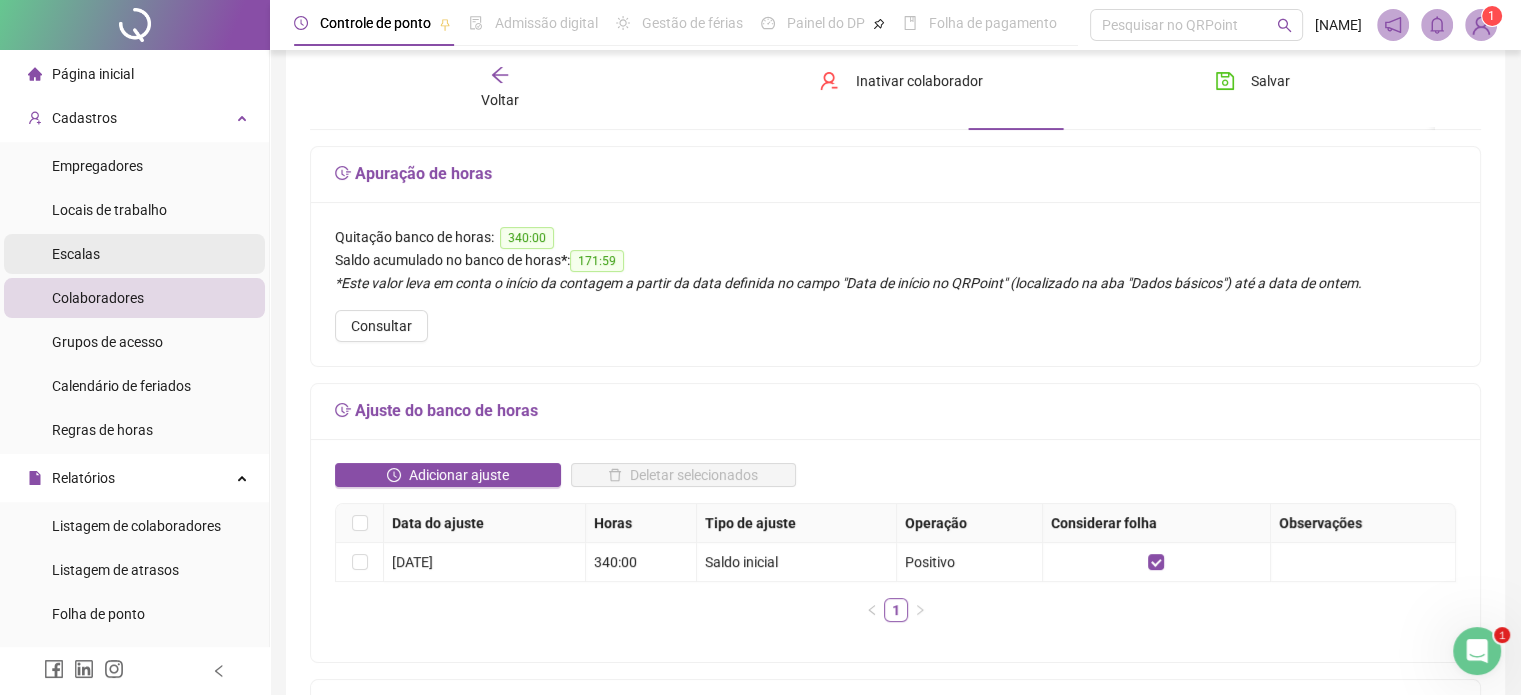 drag, startPoint x: 152, startPoint y: 302, endPoint x: 146, endPoint y: 263, distance: 39.45884 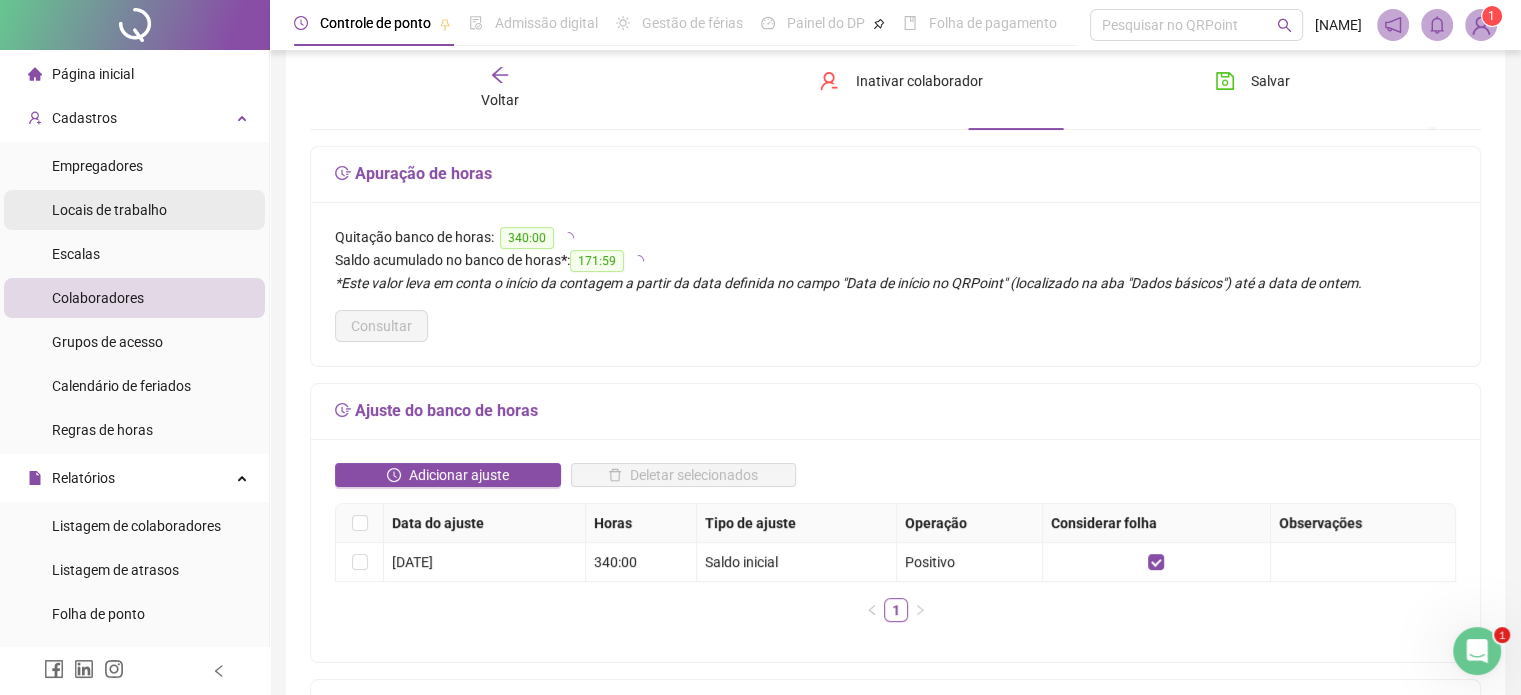 click on "Locais de trabalho" at bounding box center [109, 210] 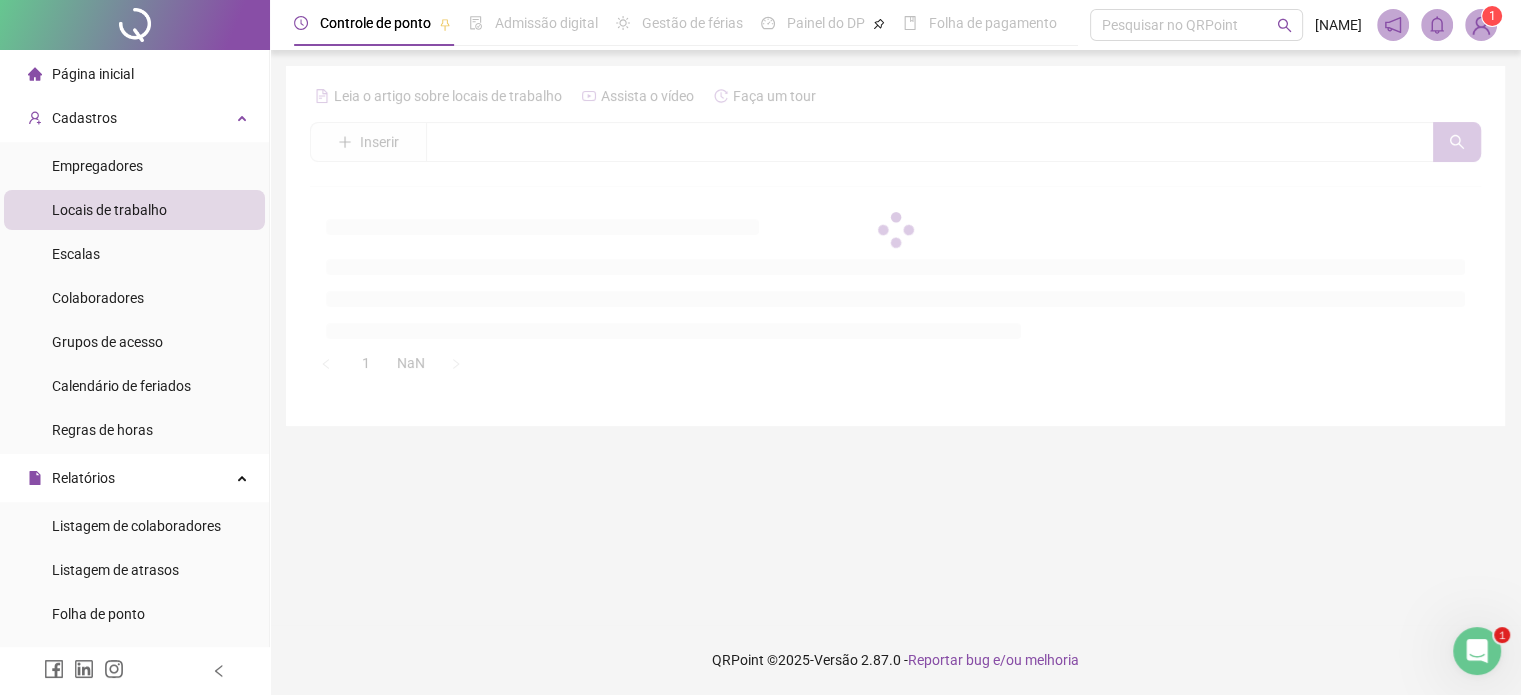 scroll, scrollTop: 0, scrollLeft: 0, axis: both 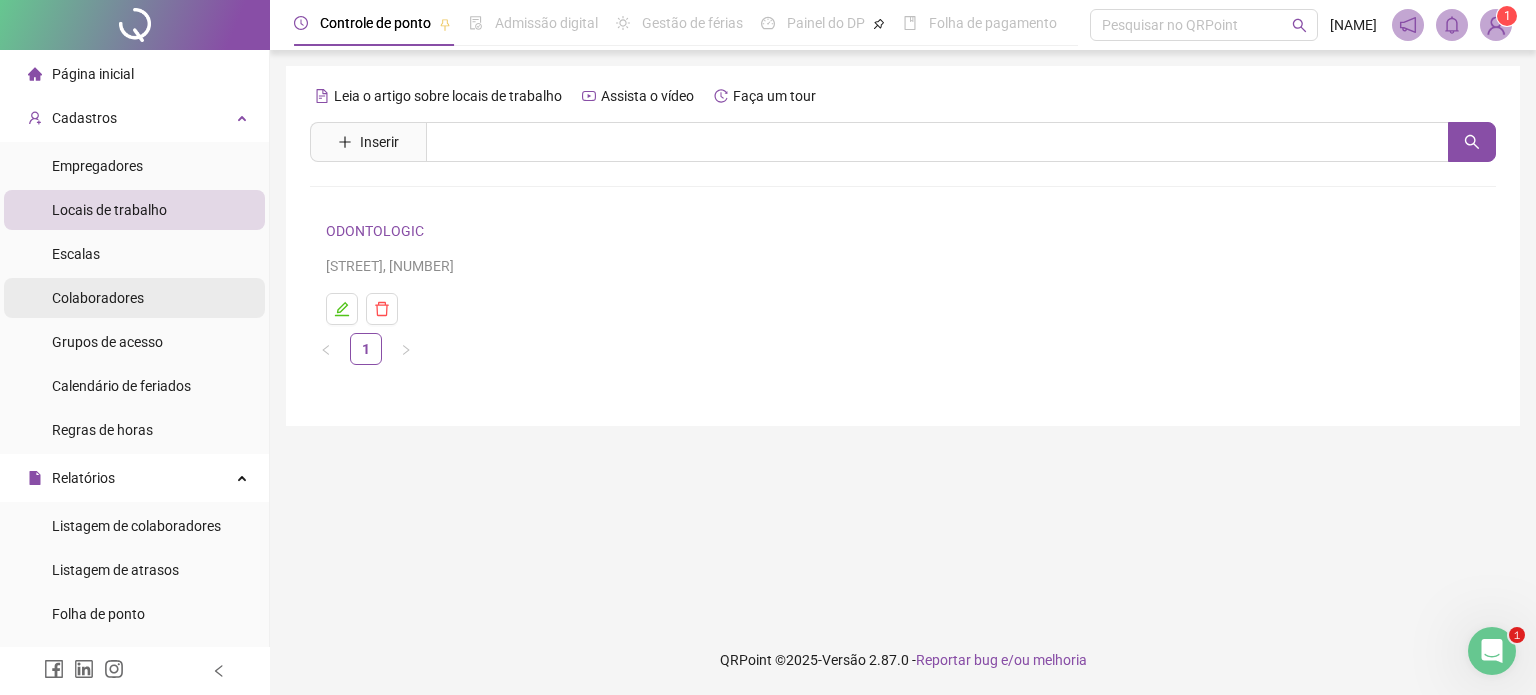 click on "Colaboradores" at bounding box center [134, 298] 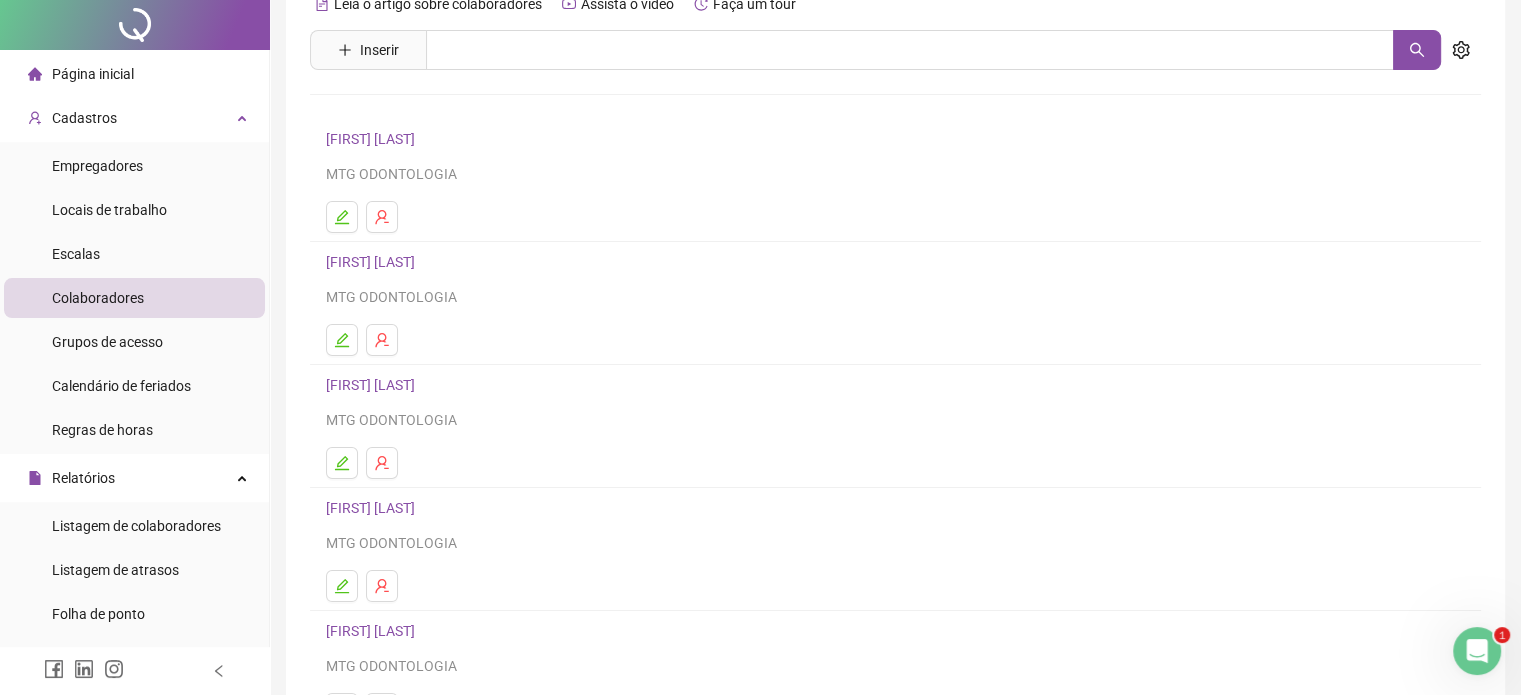 scroll, scrollTop: 100, scrollLeft: 0, axis: vertical 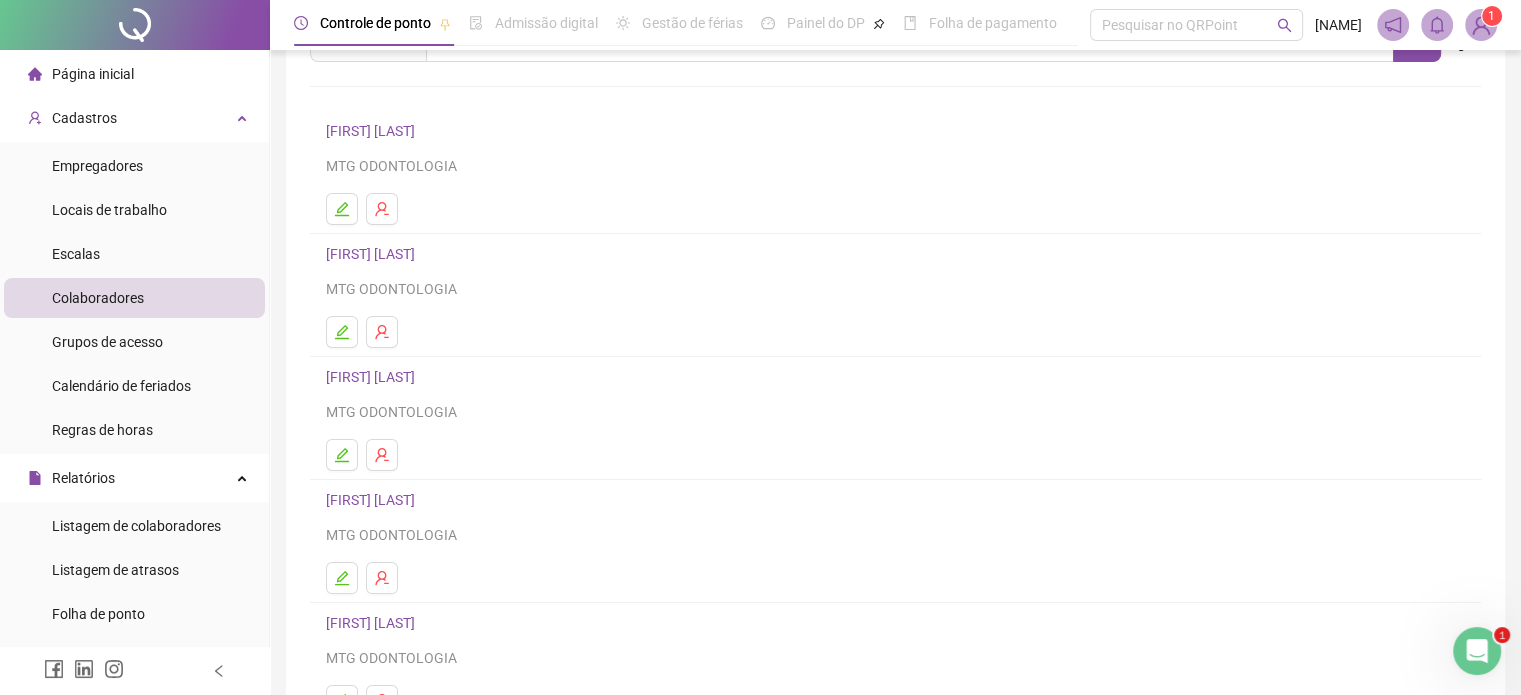click on "[FIRST] [LAST]" at bounding box center [373, 500] 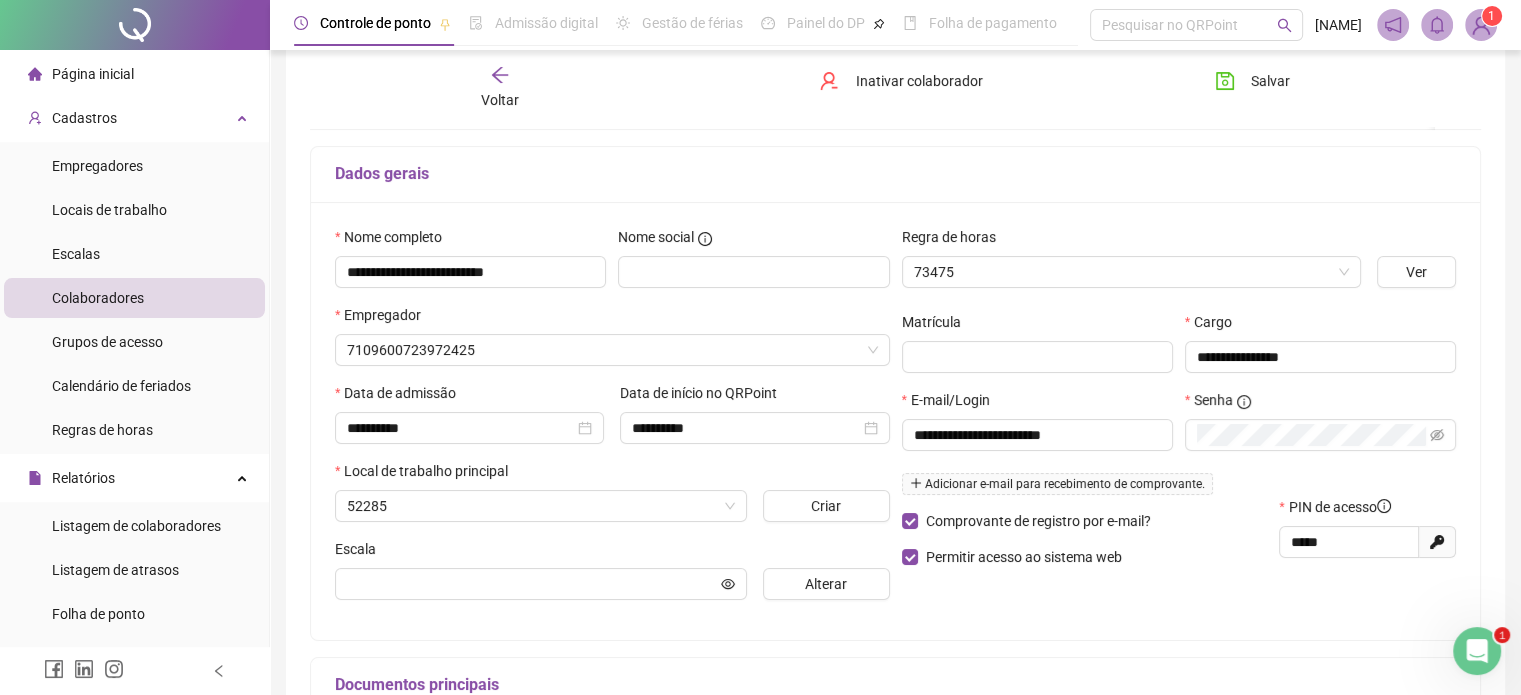 scroll, scrollTop: 110, scrollLeft: 0, axis: vertical 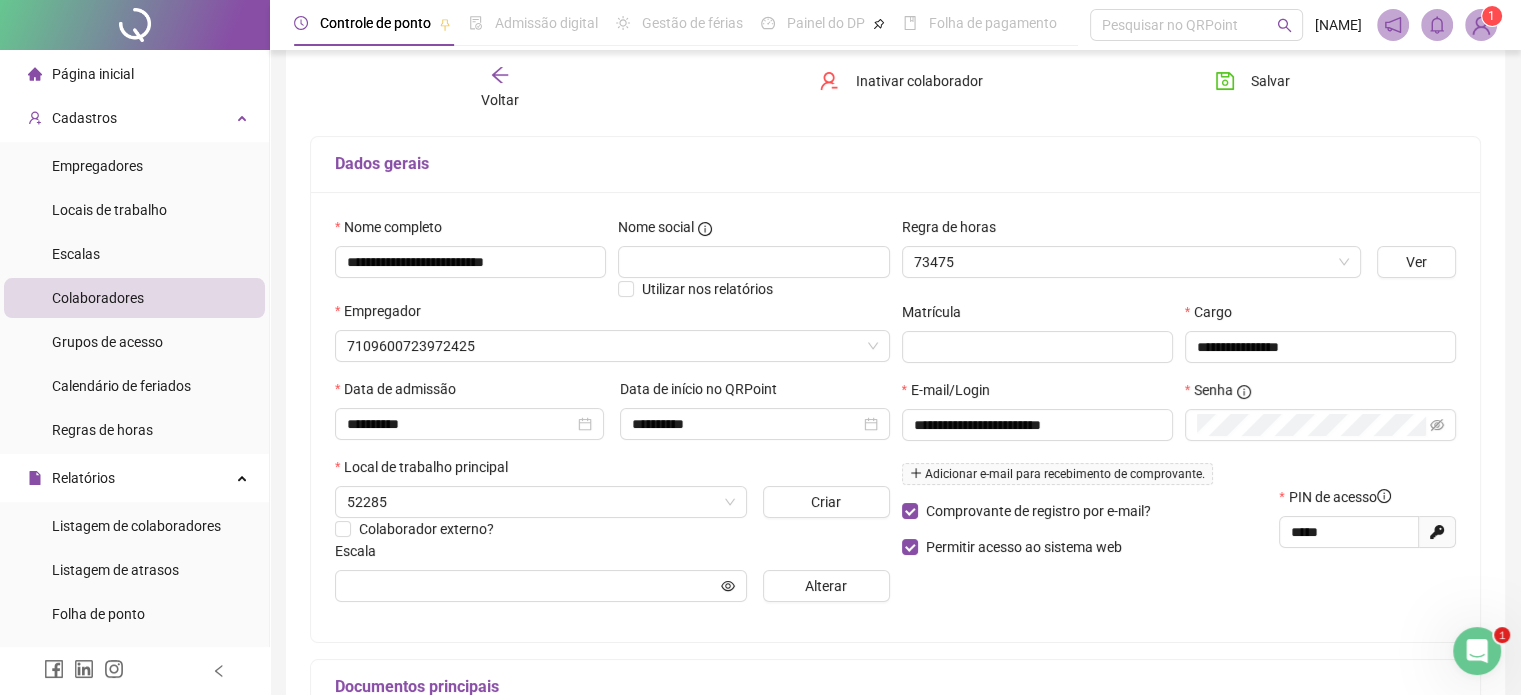type on "**********" 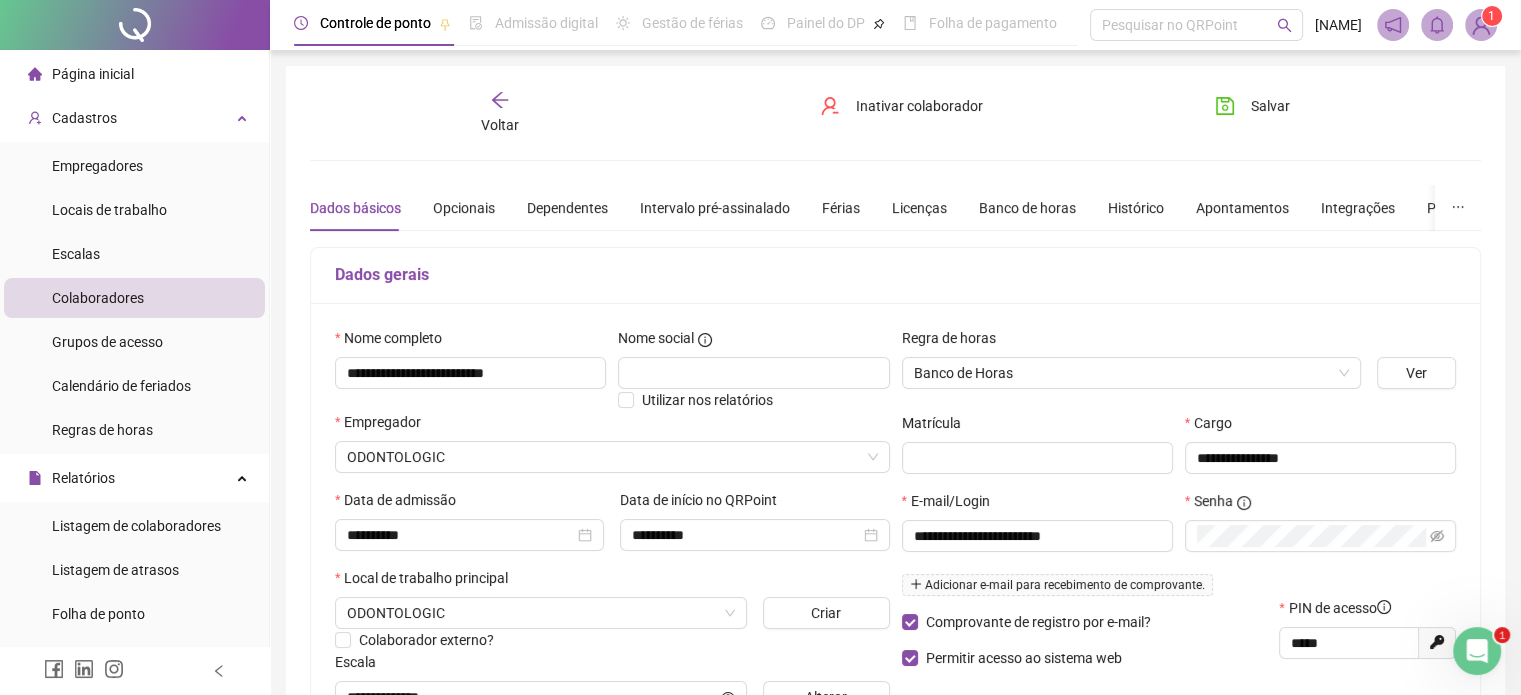 scroll, scrollTop: 0, scrollLeft: 0, axis: both 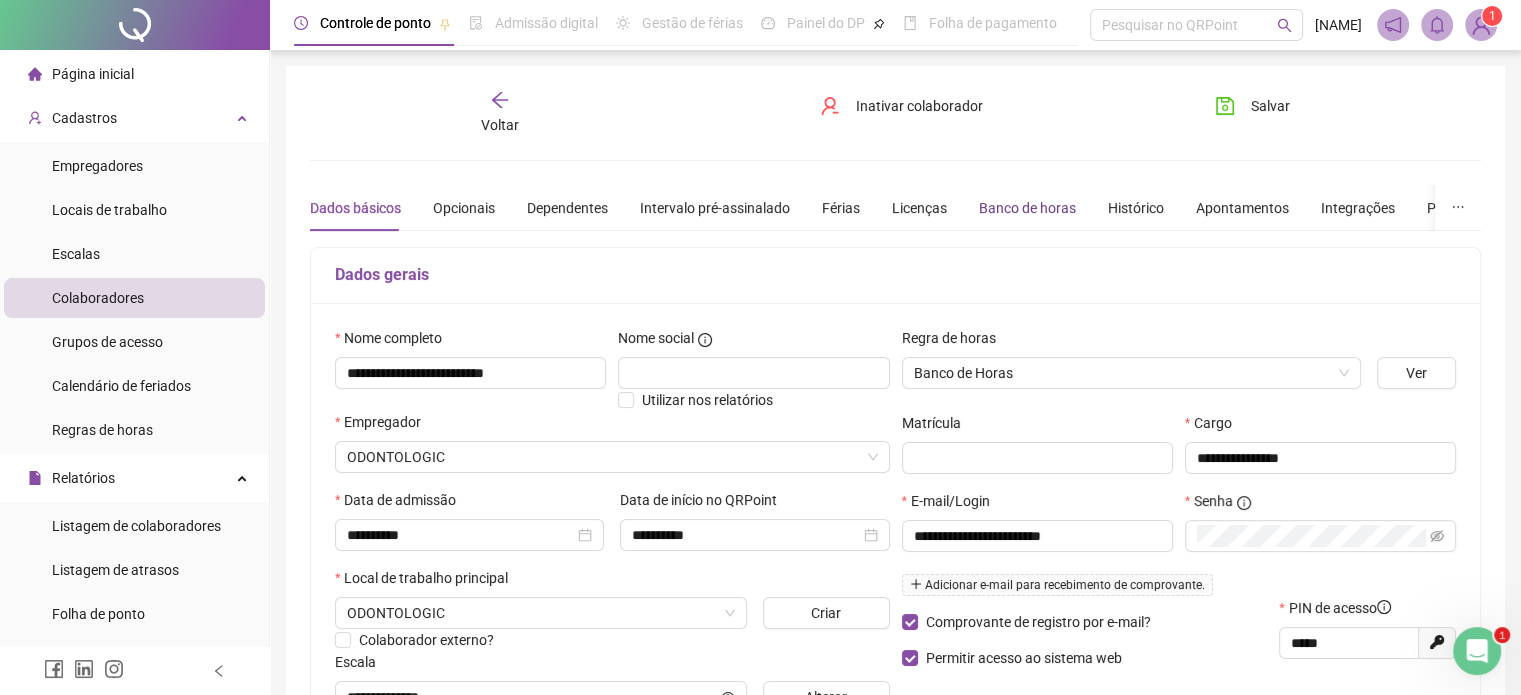 click on "Banco de horas" at bounding box center [1027, 208] 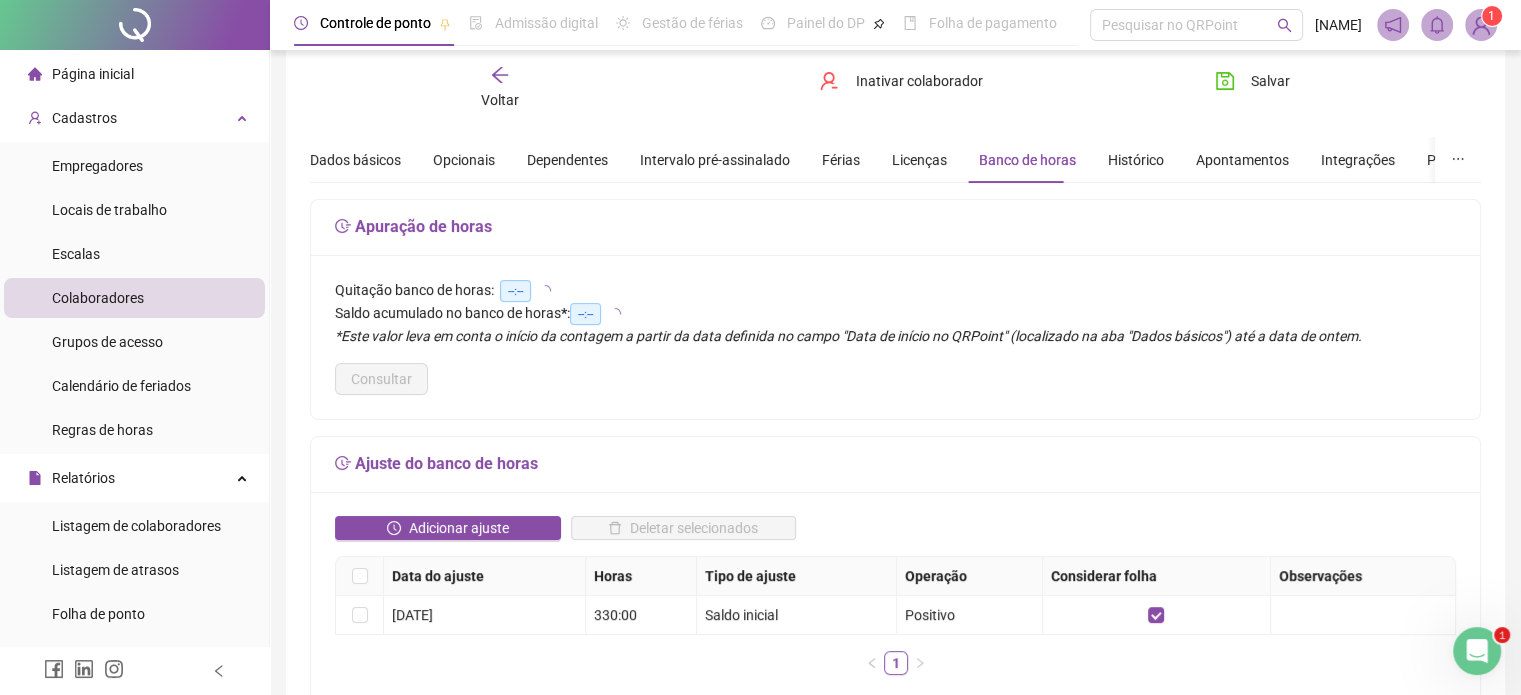 scroll, scrollTop: 300, scrollLeft: 0, axis: vertical 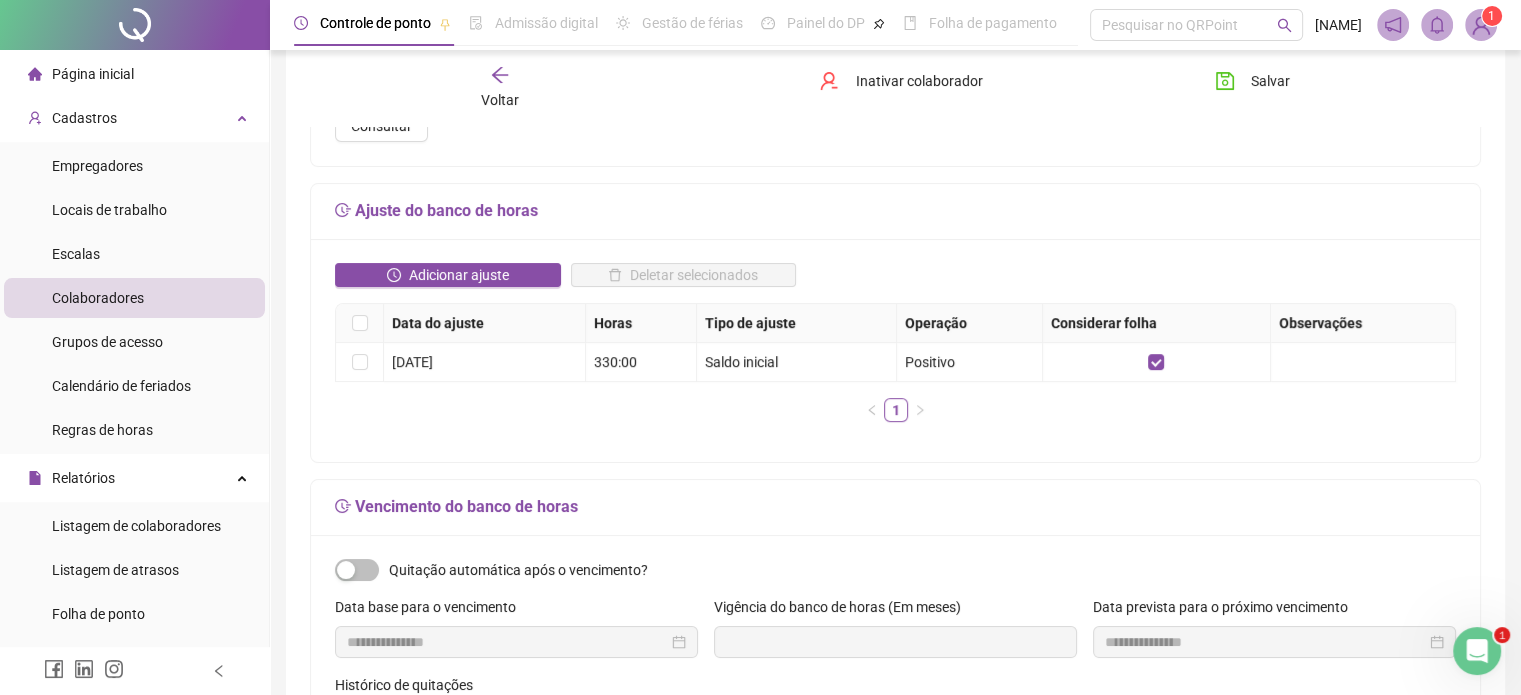 click on "Colaboradores" at bounding box center (98, 298) 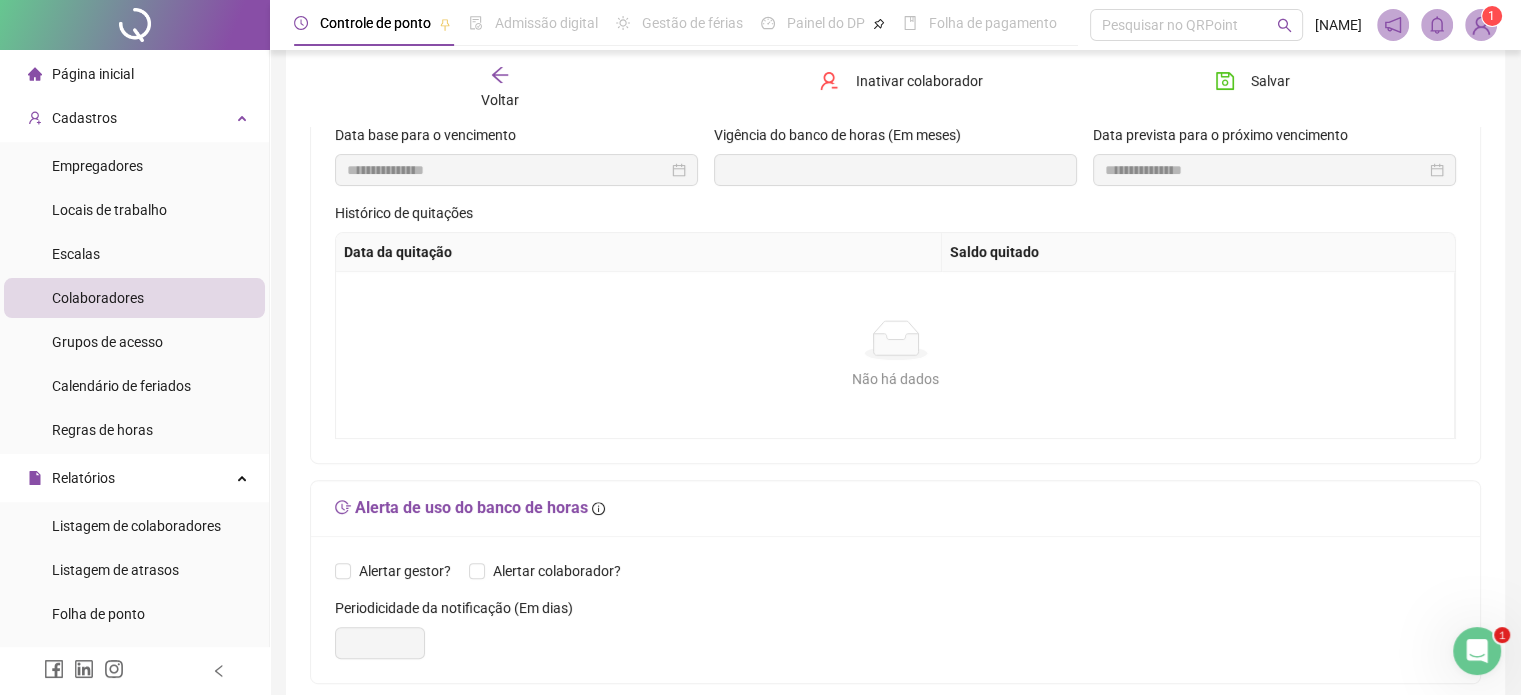 scroll, scrollTop: 768, scrollLeft: 0, axis: vertical 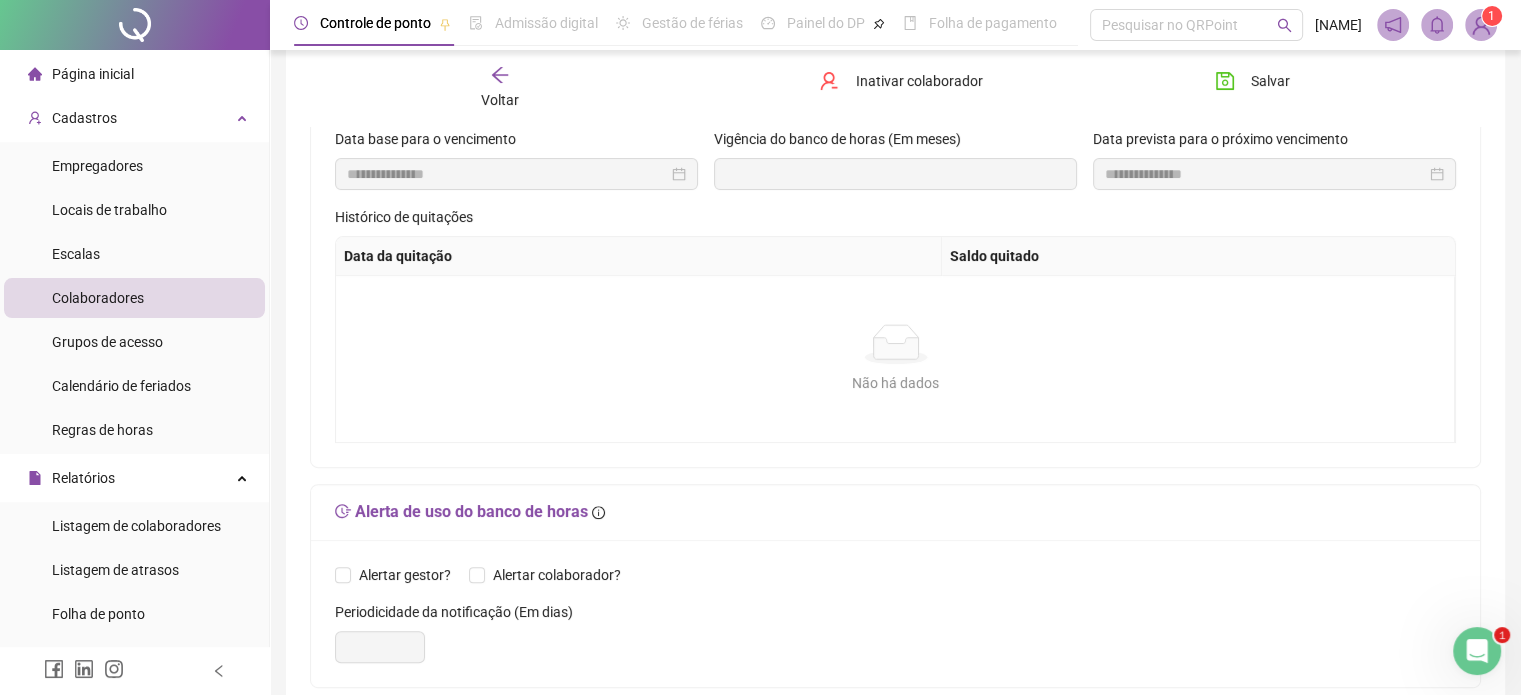 drag, startPoint x: 160, startPoint y: 323, endPoint x: 152, endPoint y: 313, distance: 12.806249 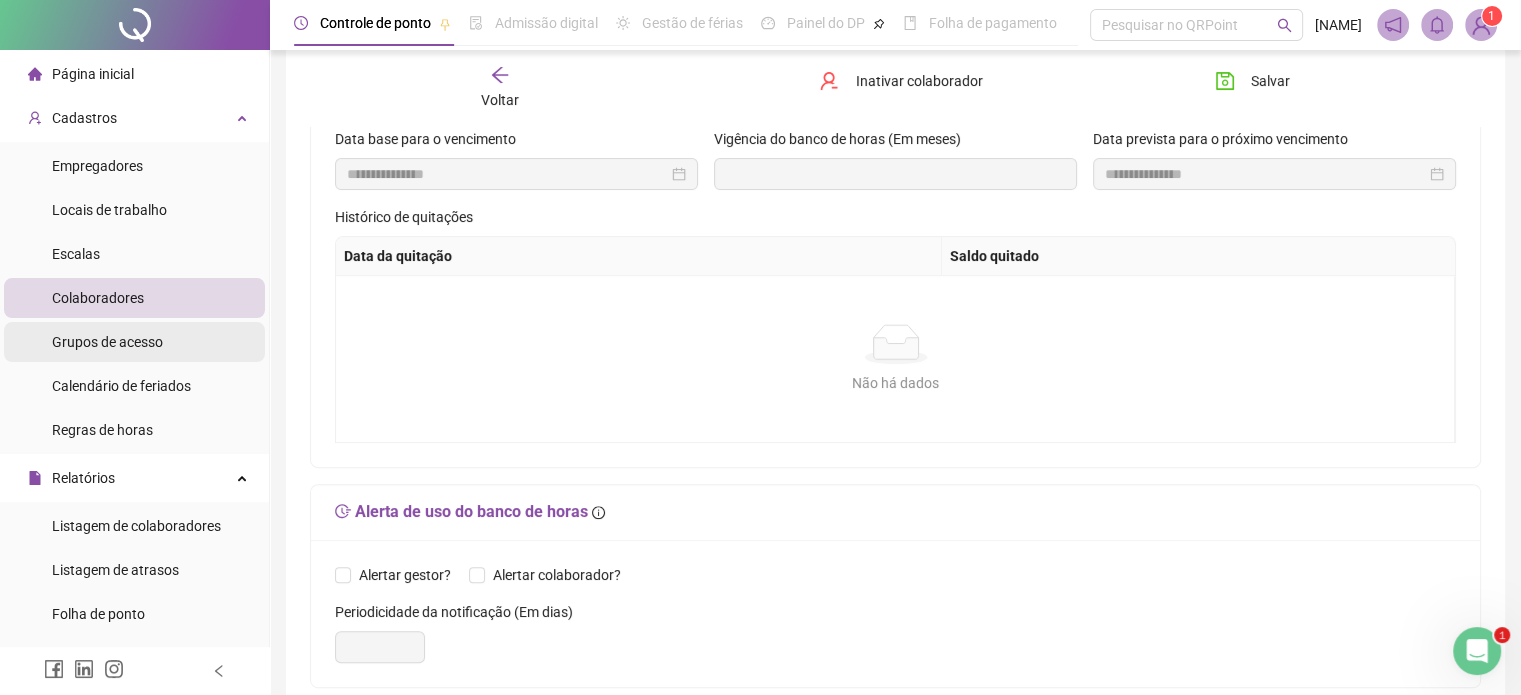 click on "Grupos de acesso" at bounding box center (107, 342) 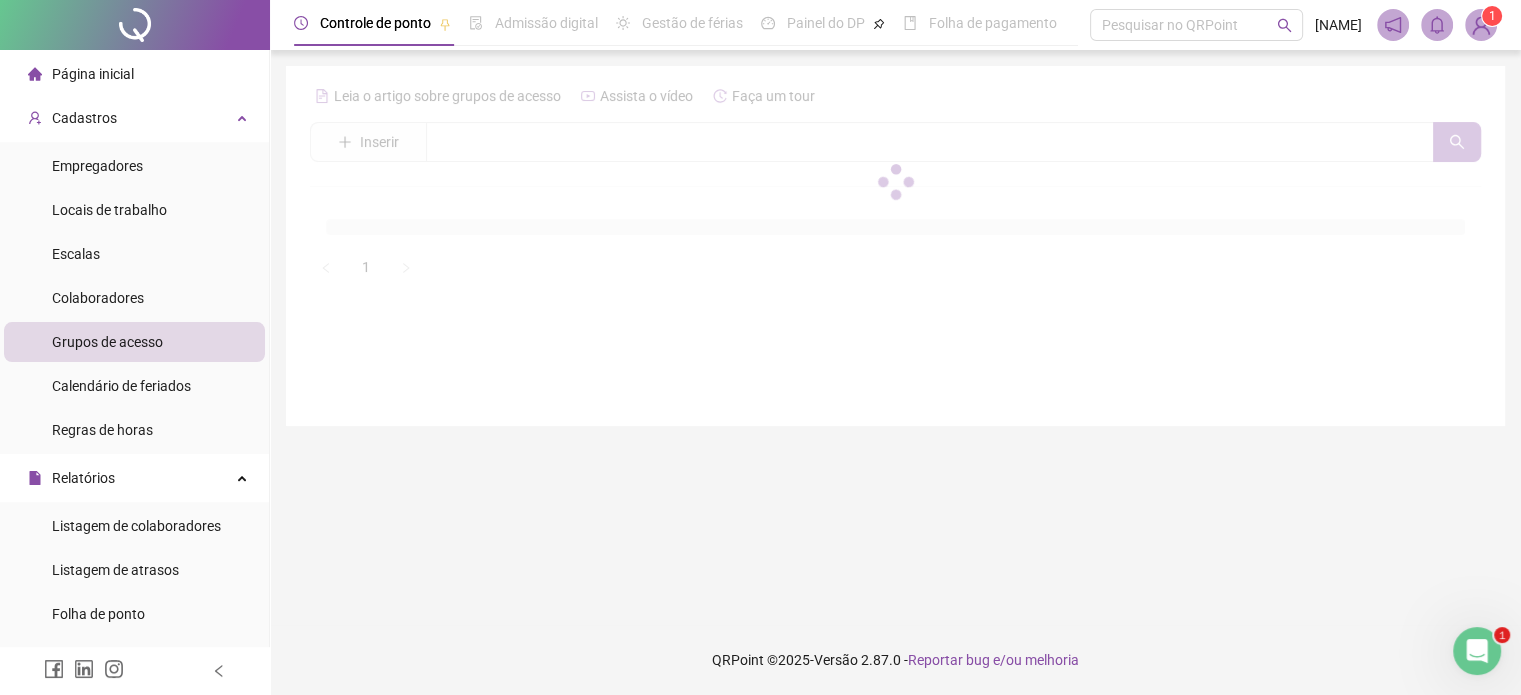 scroll, scrollTop: 0, scrollLeft: 0, axis: both 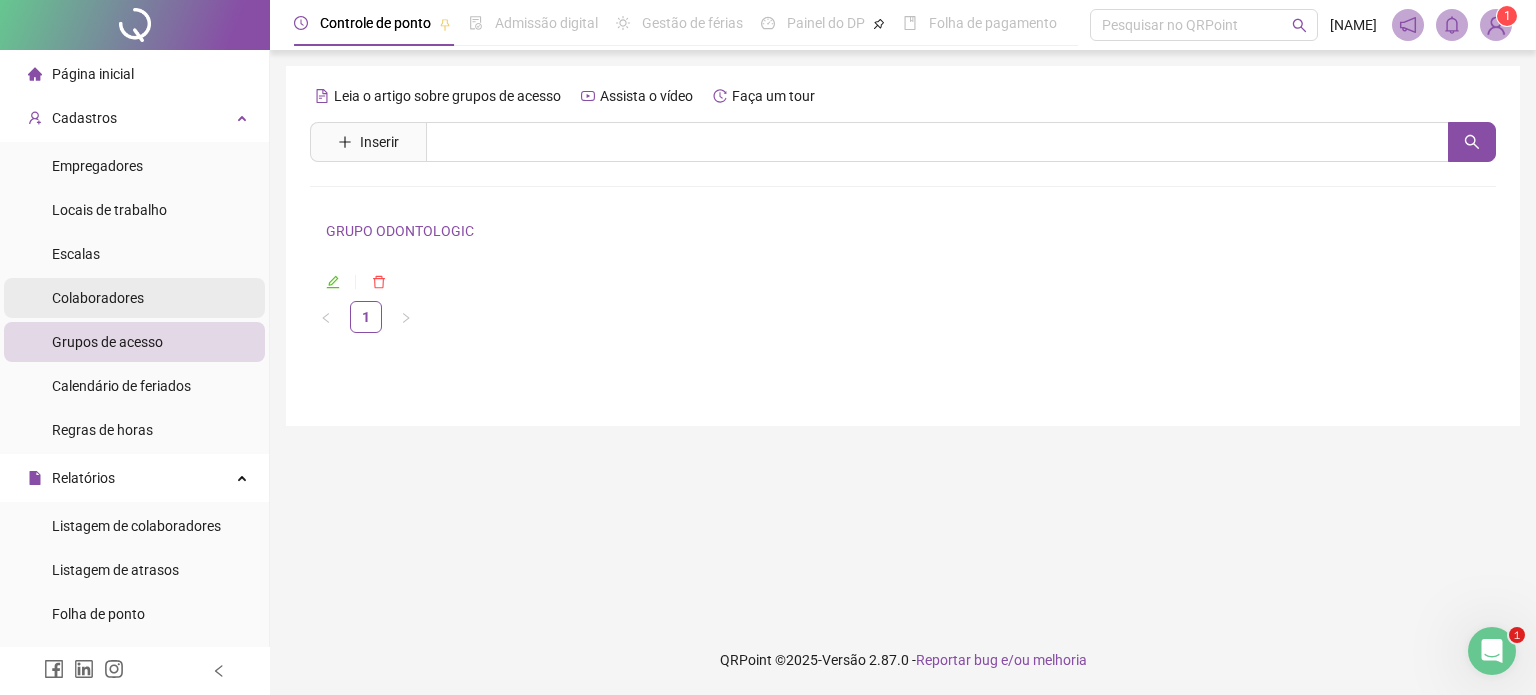 click on "Colaboradores" at bounding box center (134, 298) 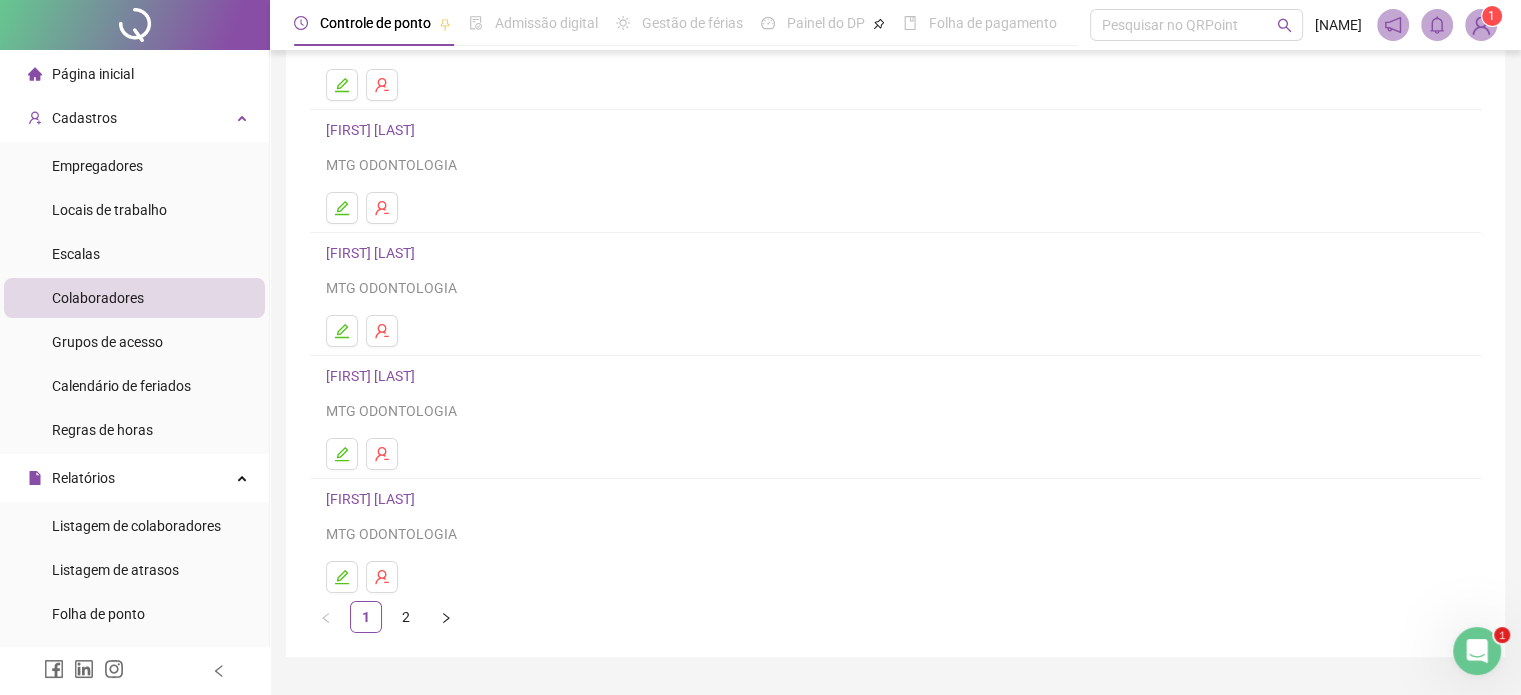 scroll, scrollTop: 271, scrollLeft: 0, axis: vertical 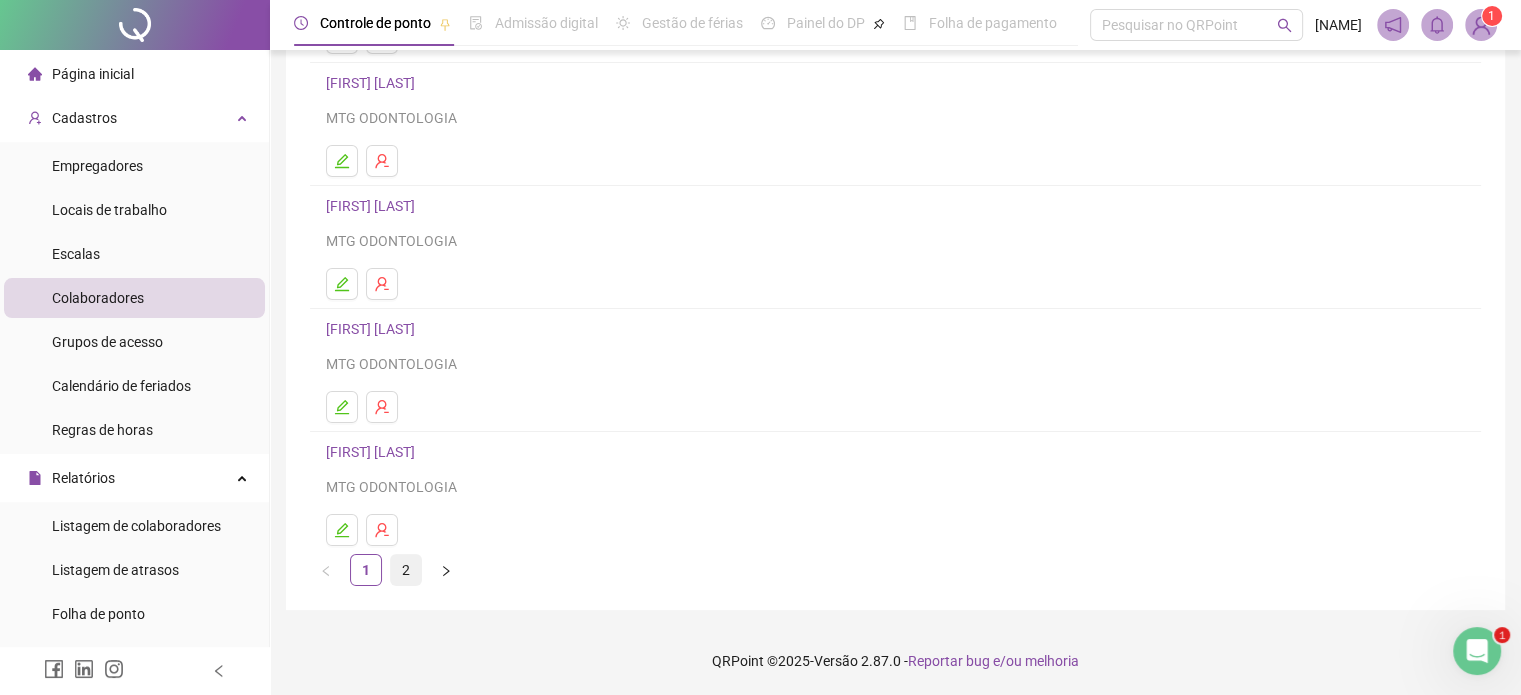 click on "2" at bounding box center (406, 570) 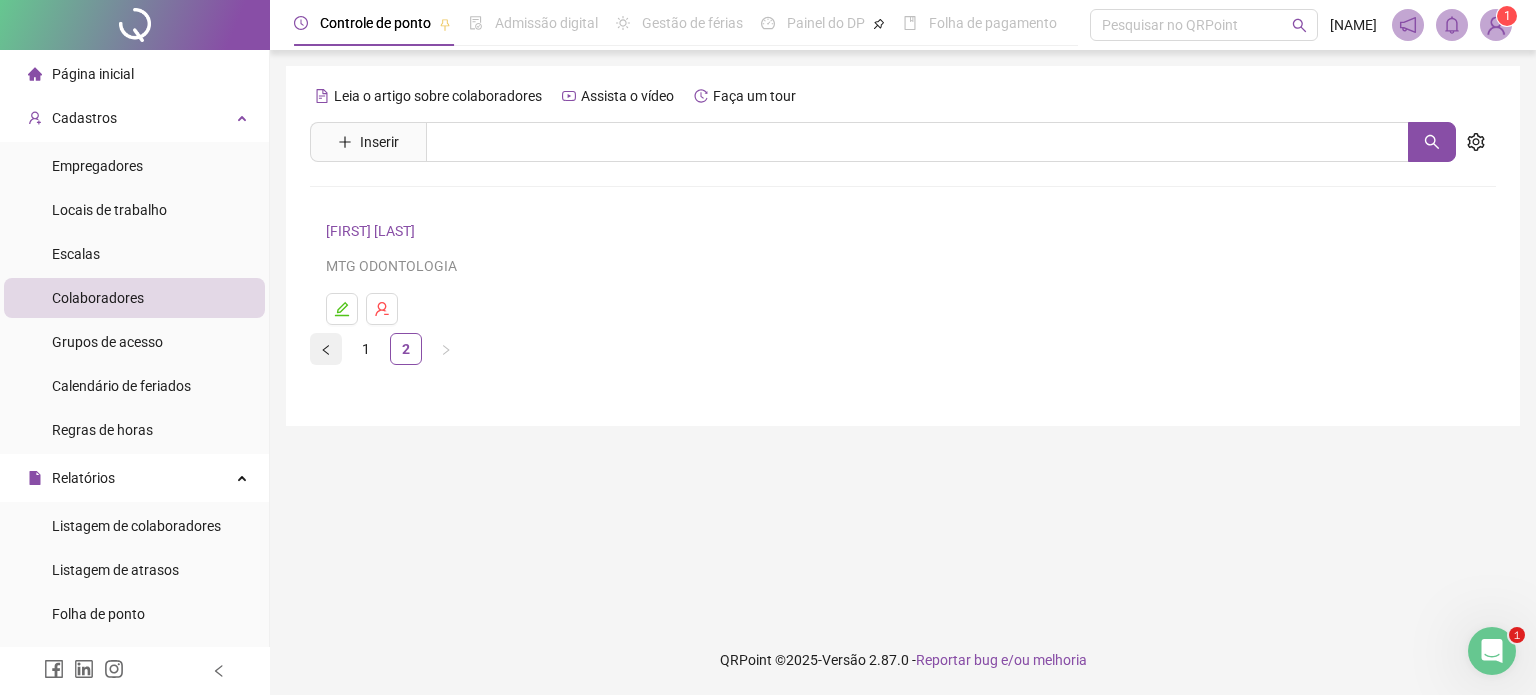 click at bounding box center [326, 349] 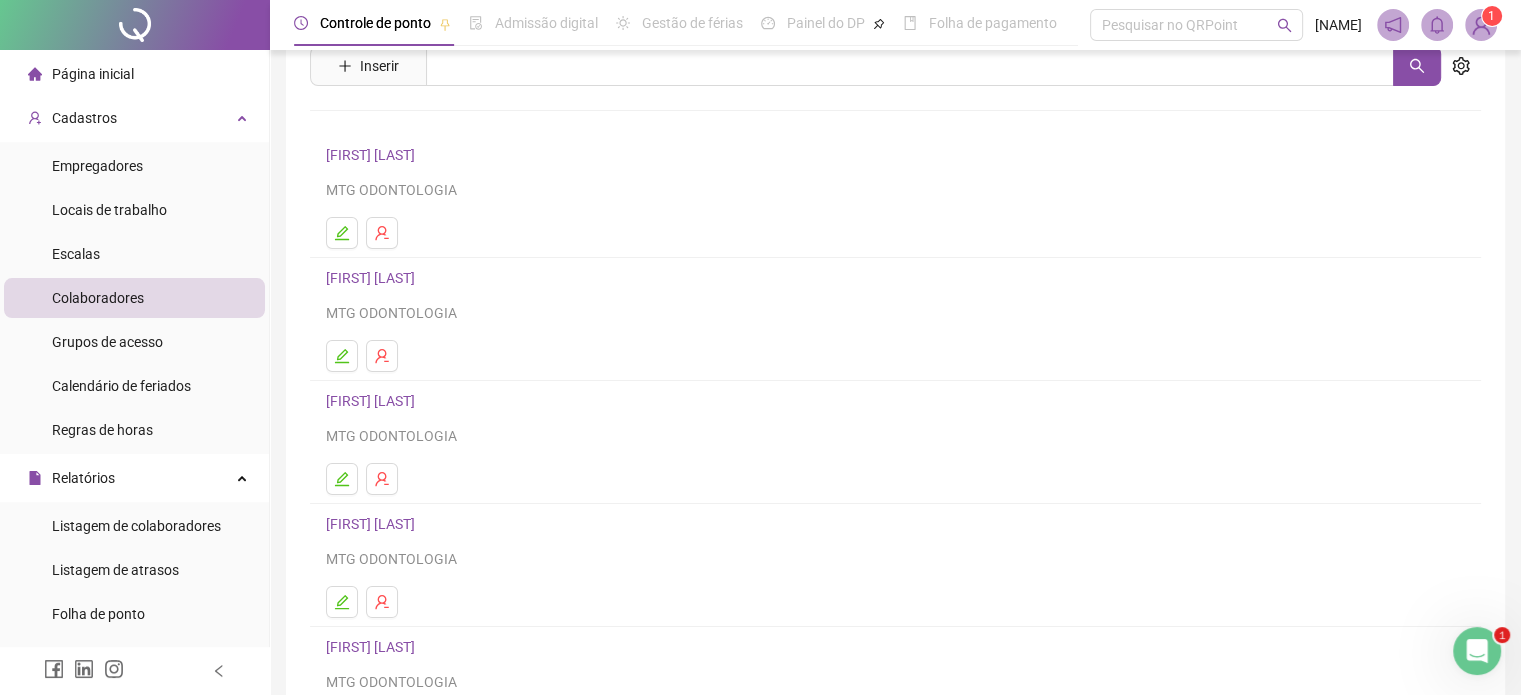 scroll, scrollTop: 271, scrollLeft: 0, axis: vertical 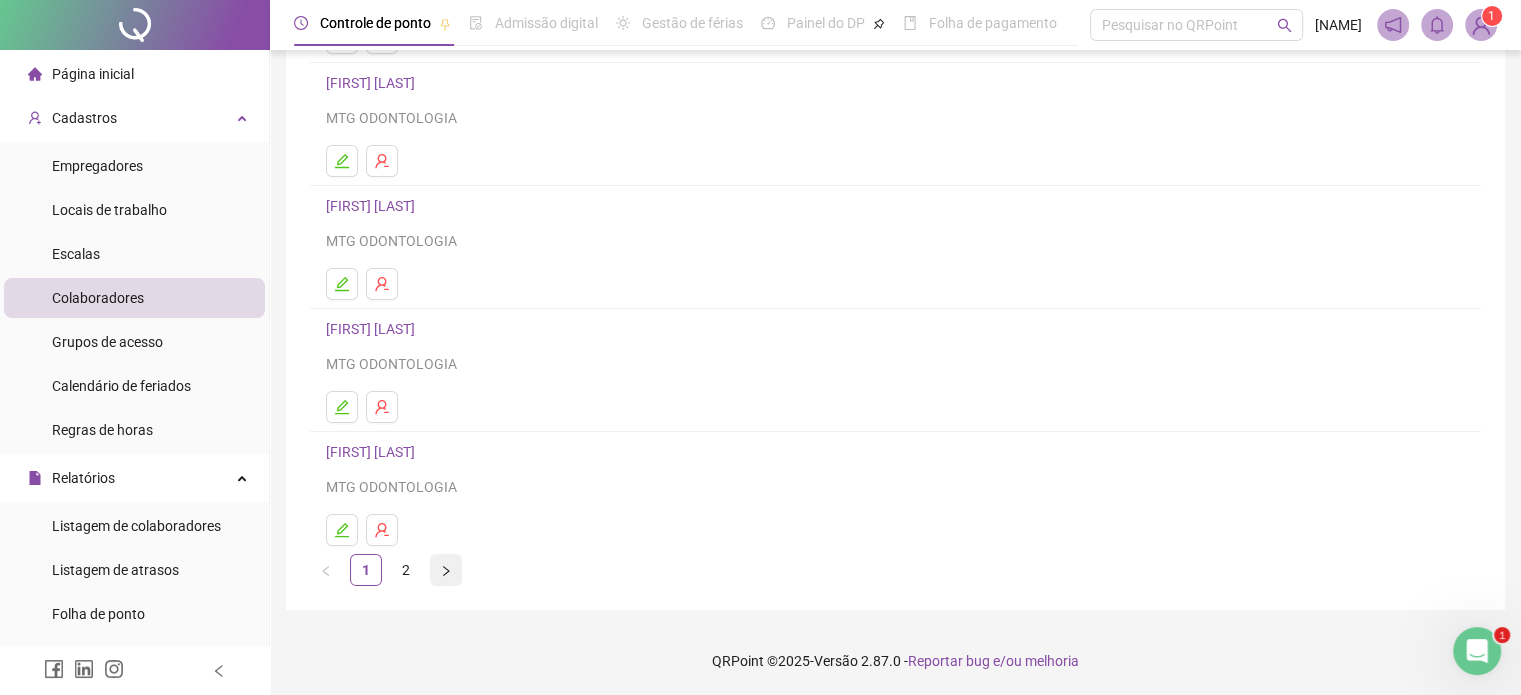 click at bounding box center [446, 570] 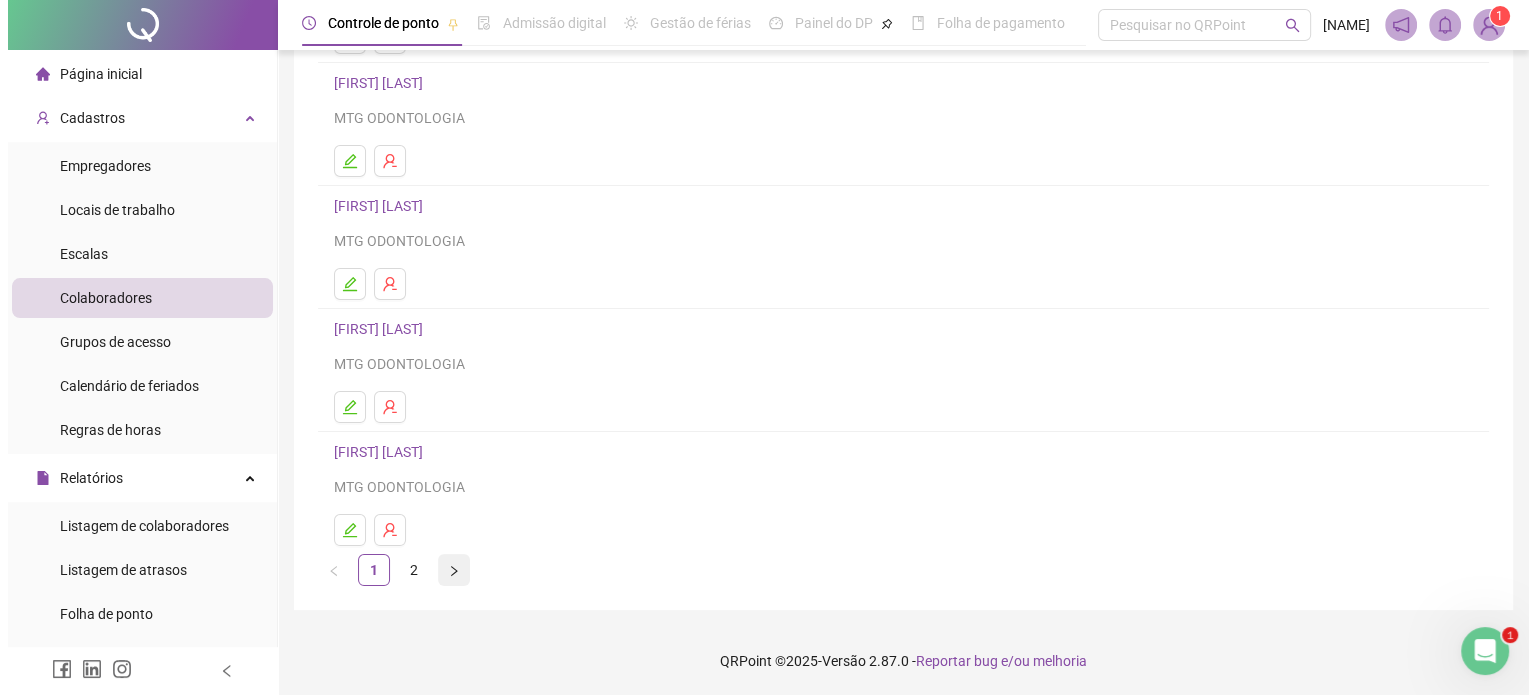 scroll, scrollTop: 0, scrollLeft: 0, axis: both 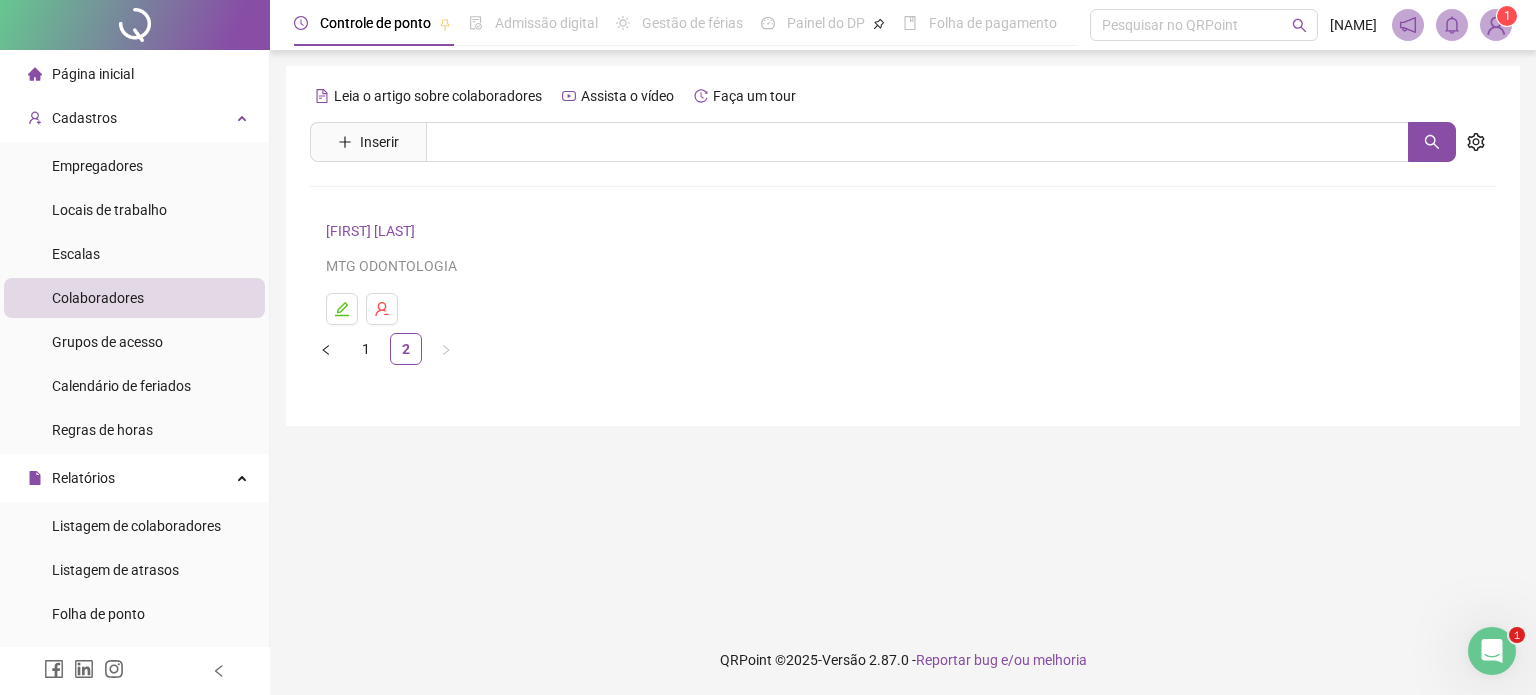 click 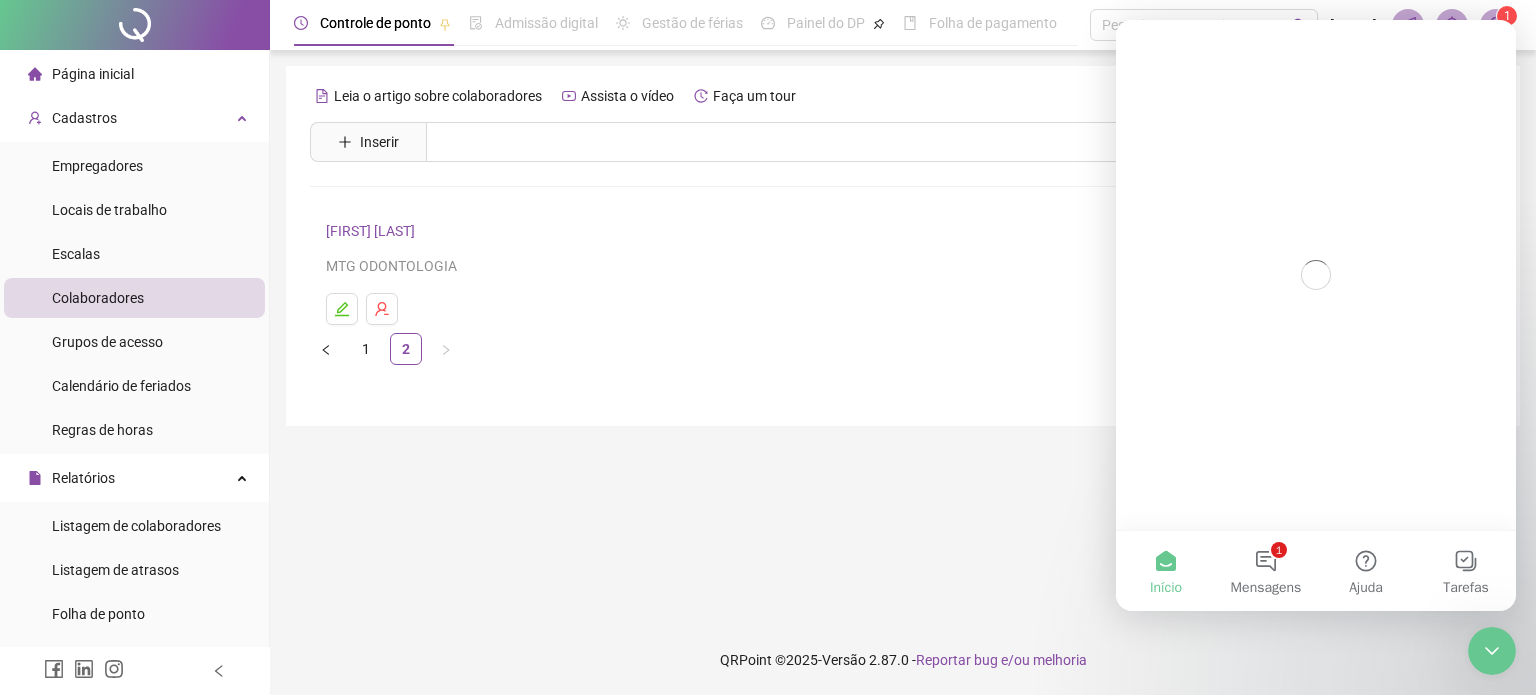 scroll, scrollTop: 0, scrollLeft: 0, axis: both 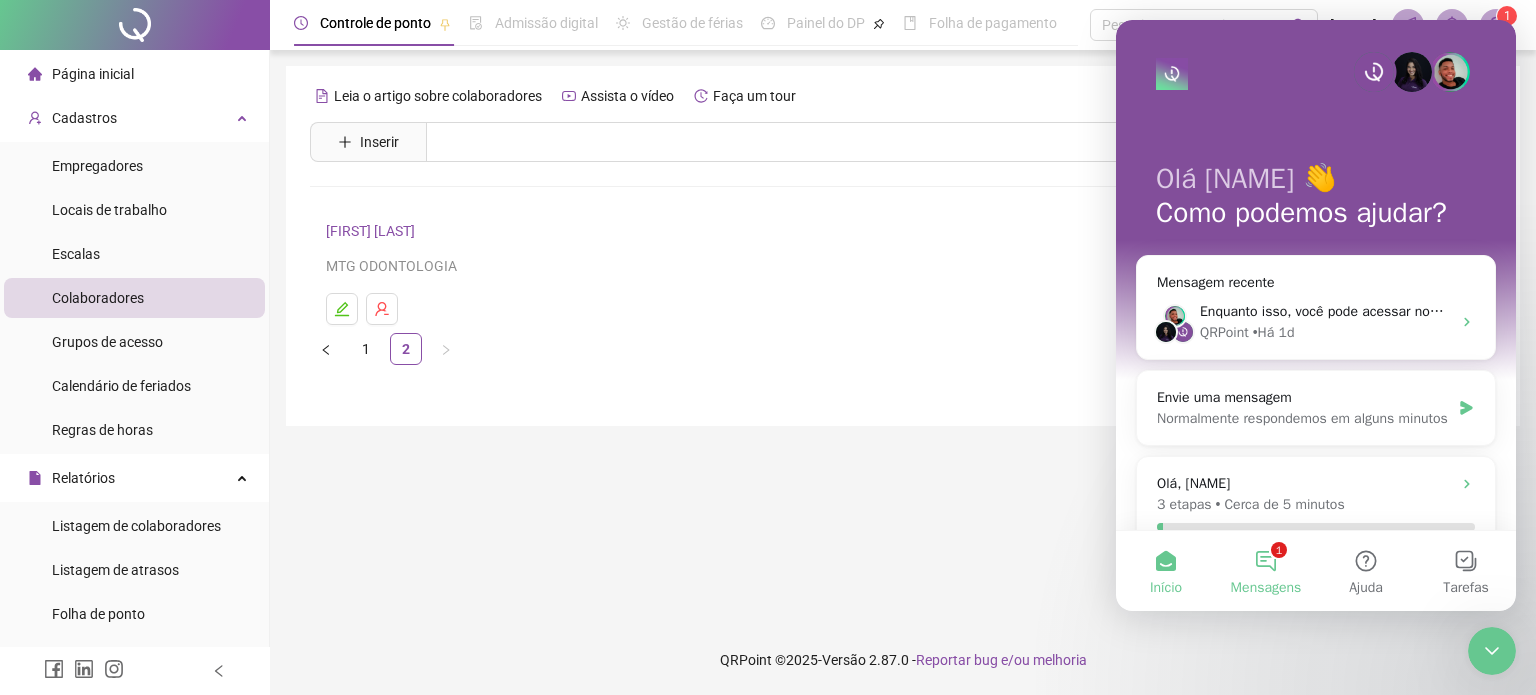 click on "1 Mensagens" at bounding box center (1266, 571) 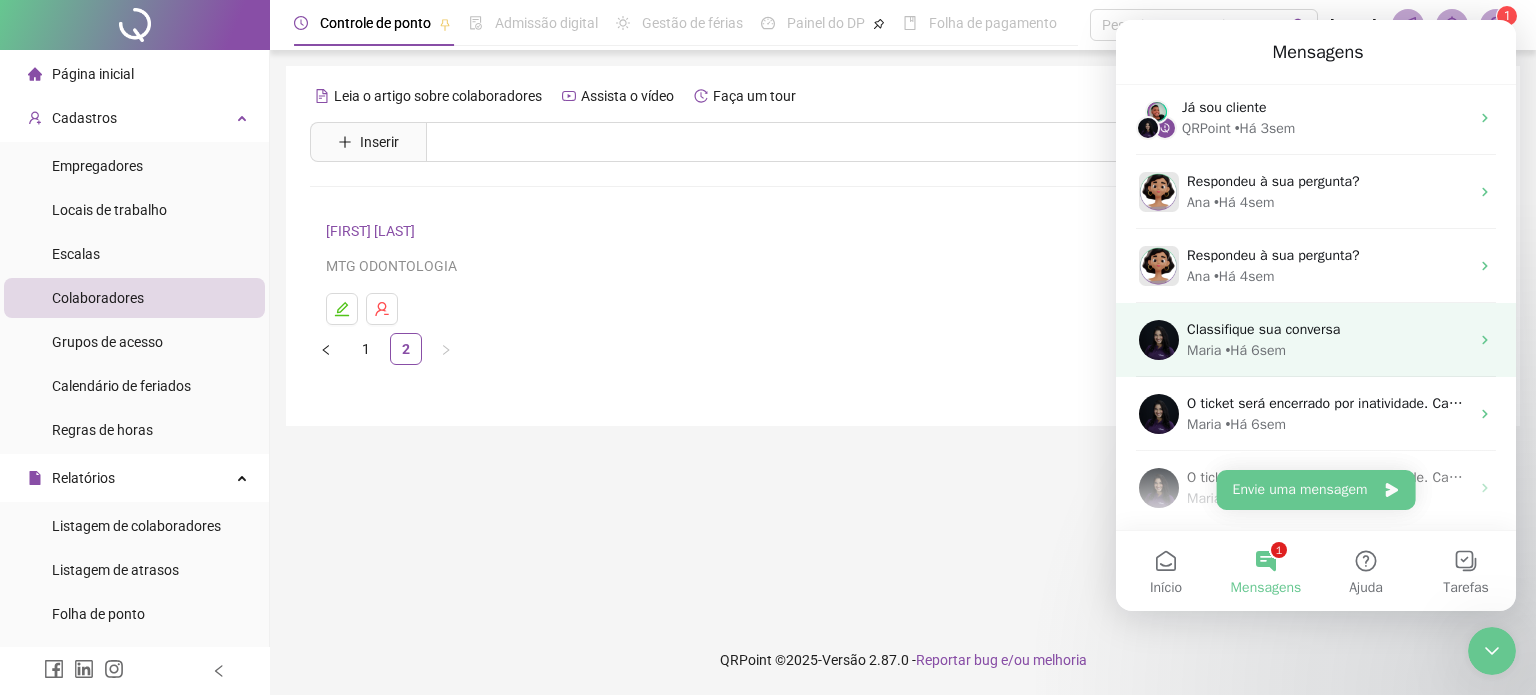 scroll, scrollTop: 374, scrollLeft: 0, axis: vertical 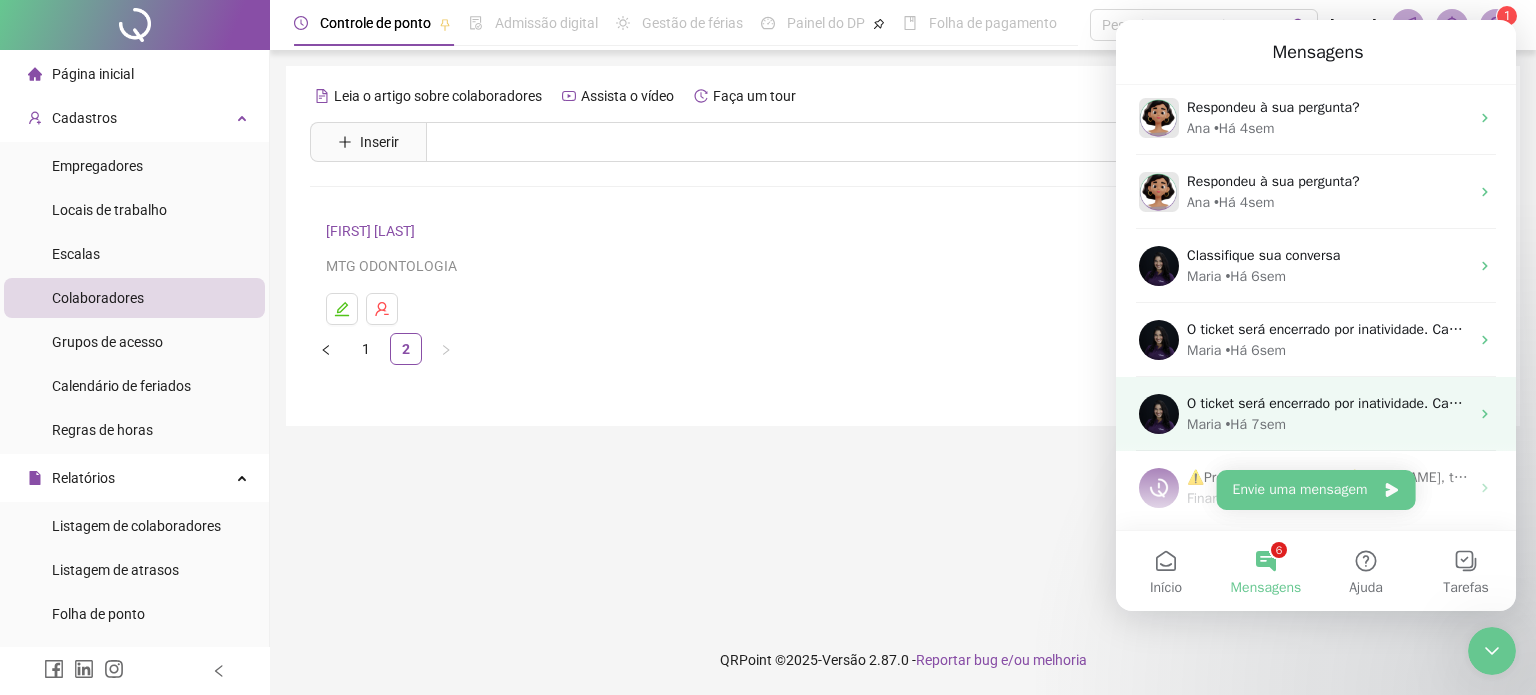 click on "O ticket será encerrado por inatividade. Caso ainda tenha dúvidas, ou precise de qualquer suporte, basta entrar em nosso chat novamente. Tenha um excelente dia!" at bounding box center (1693, 403) 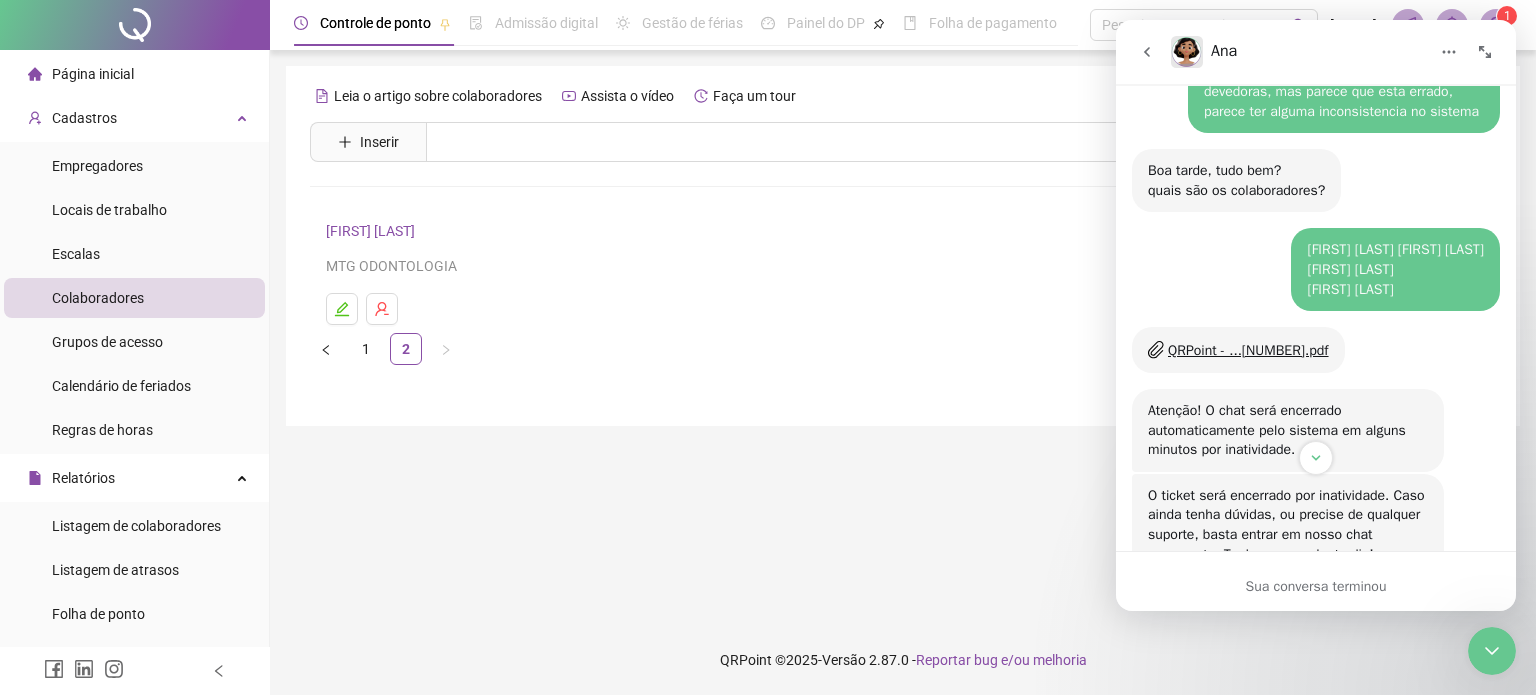 scroll, scrollTop: 2482, scrollLeft: 0, axis: vertical 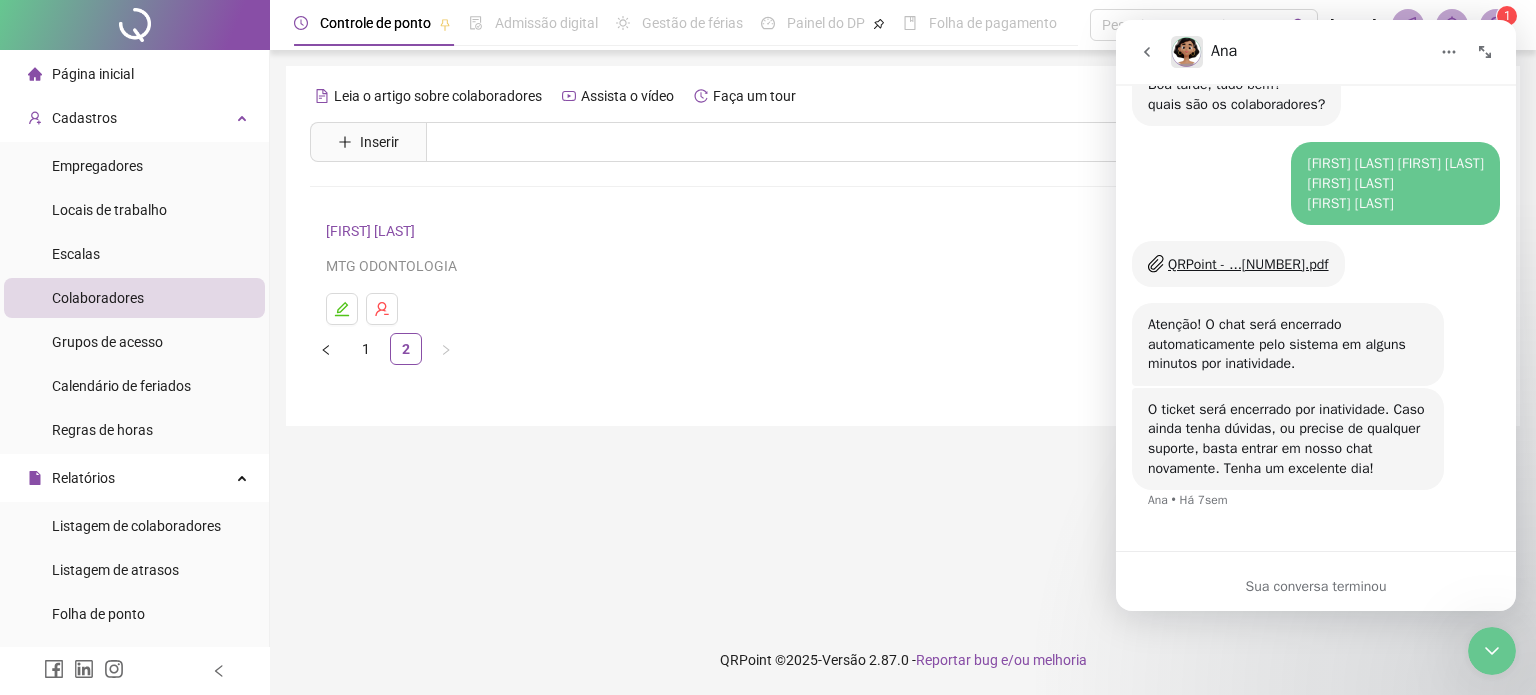 click at bounding box center [1149, 52] 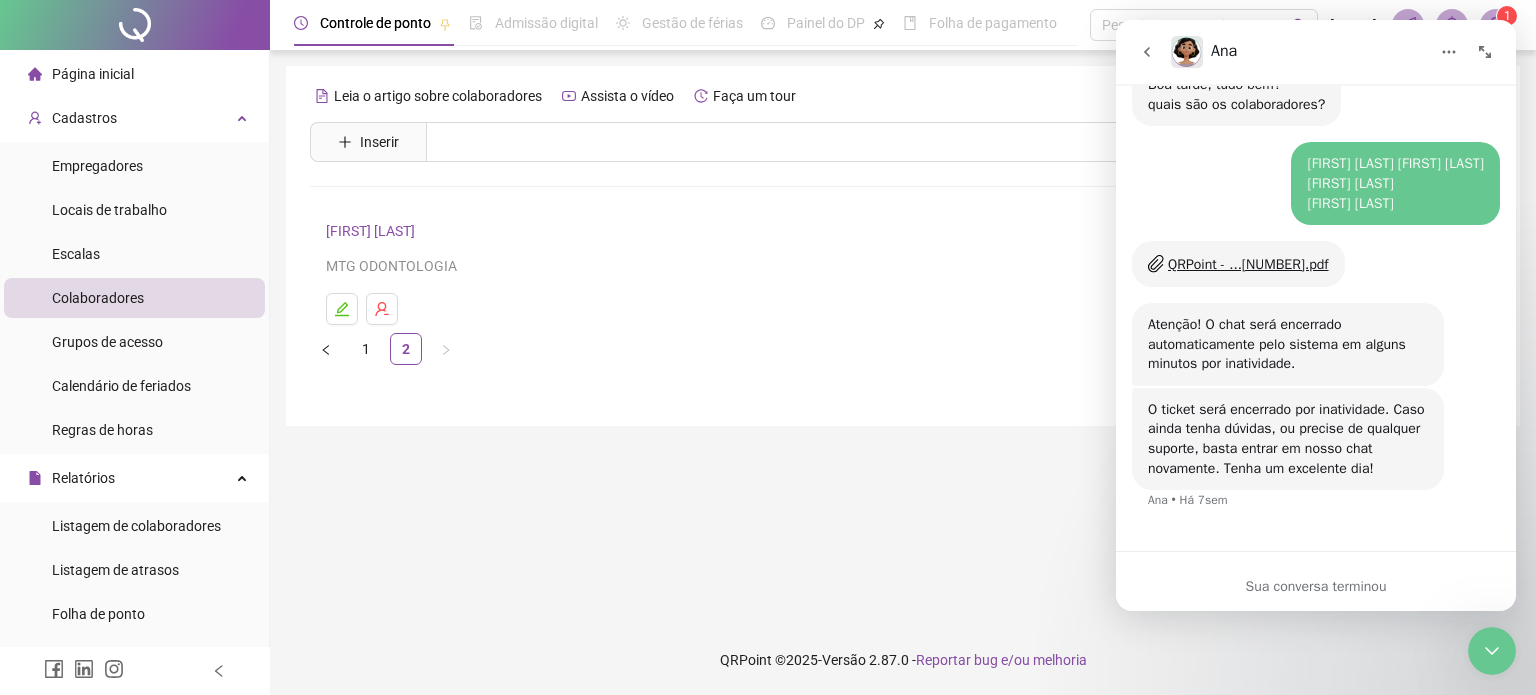 scroll, scrollTop: 0, scrollLeft: 0, axis: both 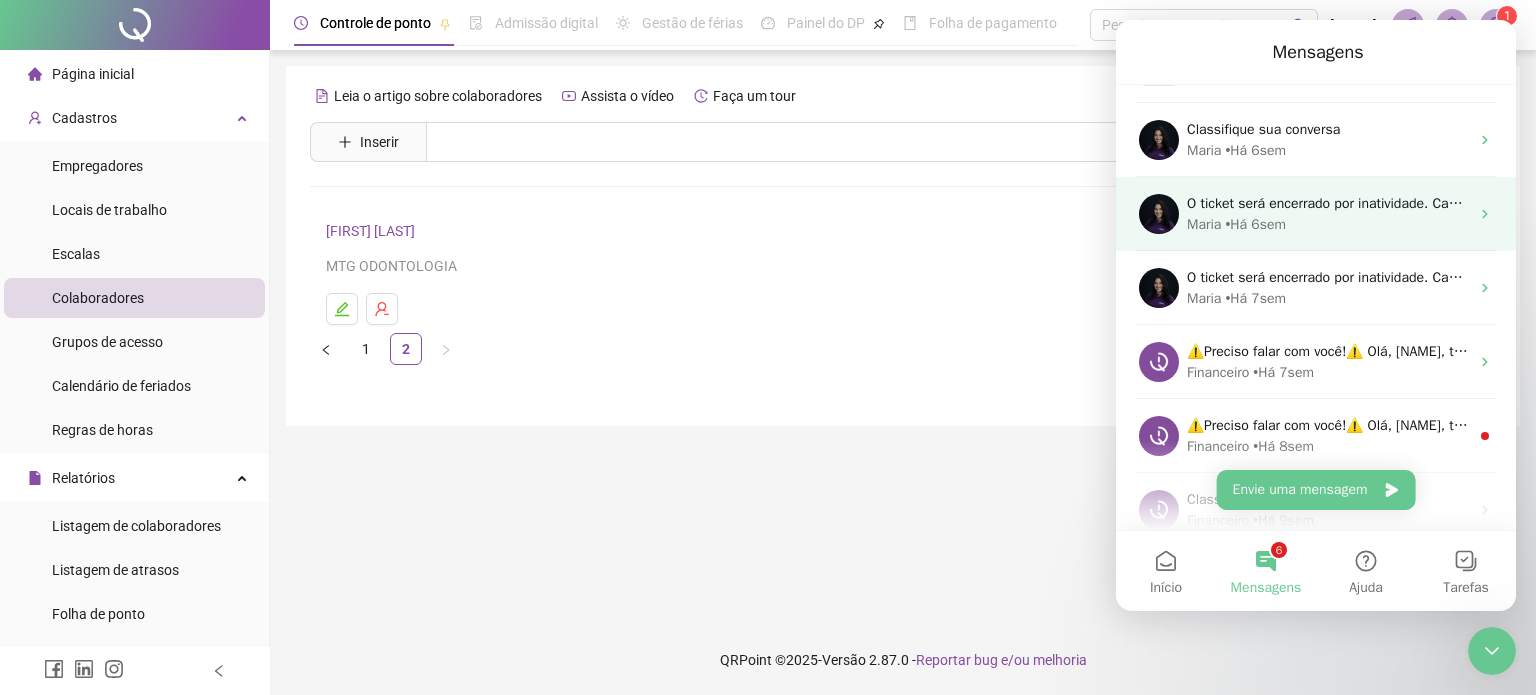 click on "[NAME] •  Há 7sem" at bounding box center (1328, 224) 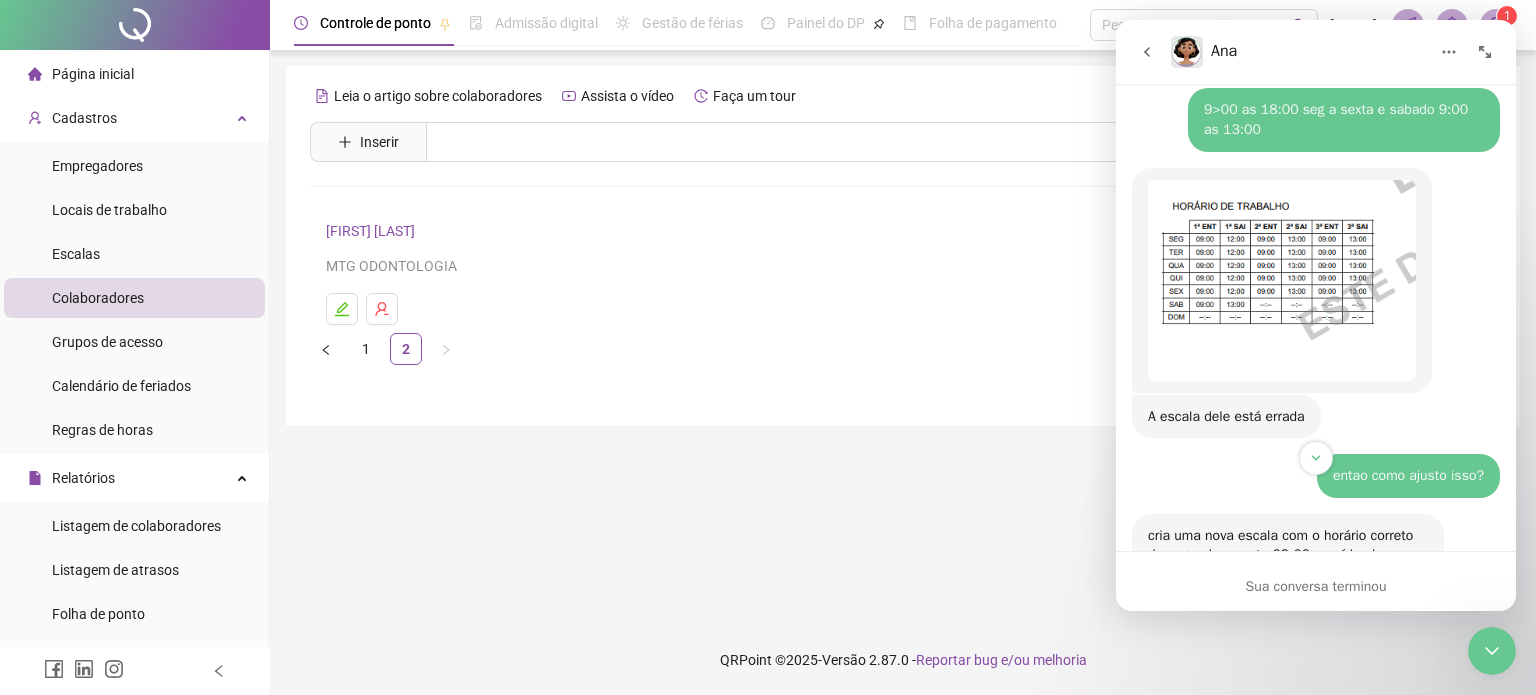 scroll, scrollTop: 2800, scrollLeft: 0, axis: vertical 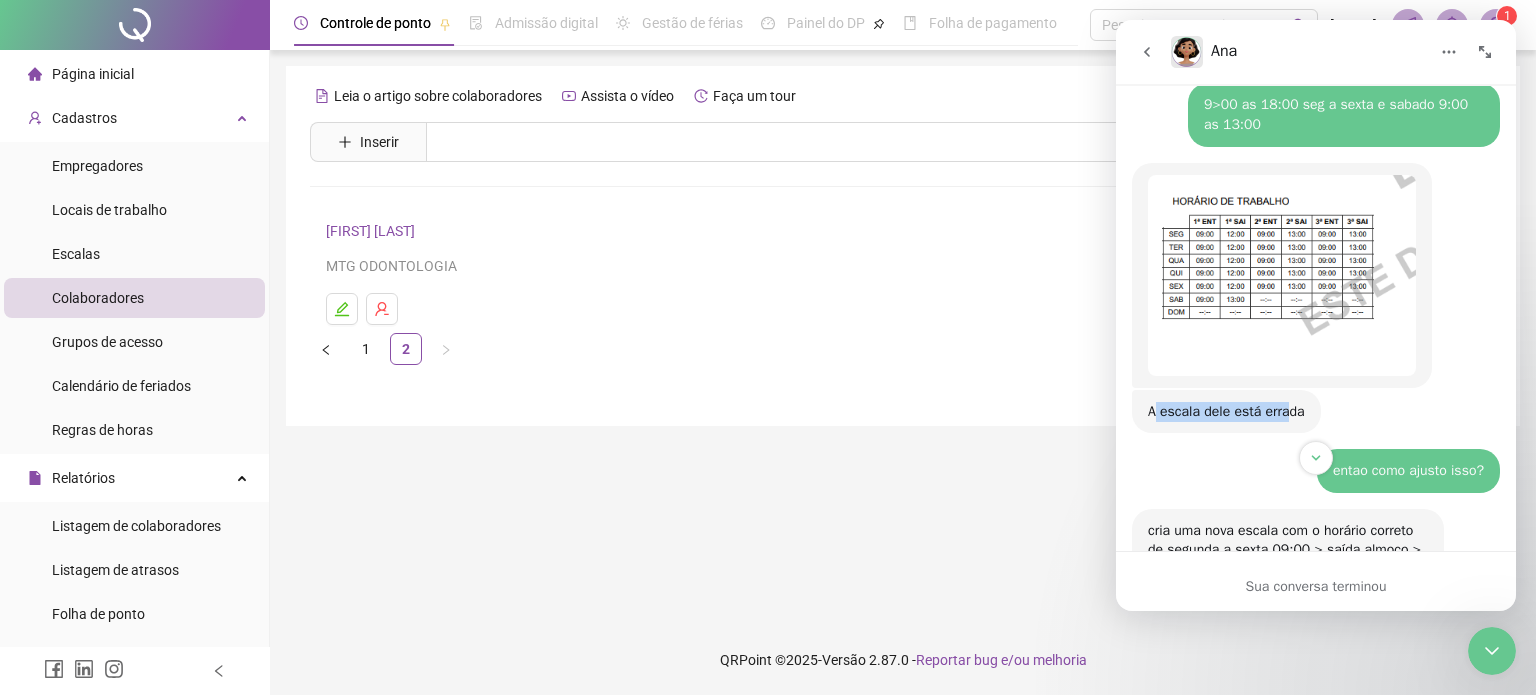 drag, startPoint x: 1183, startPoint y: 431, endPoint x: 1288, endPoint y: 419, distance: 105.68349 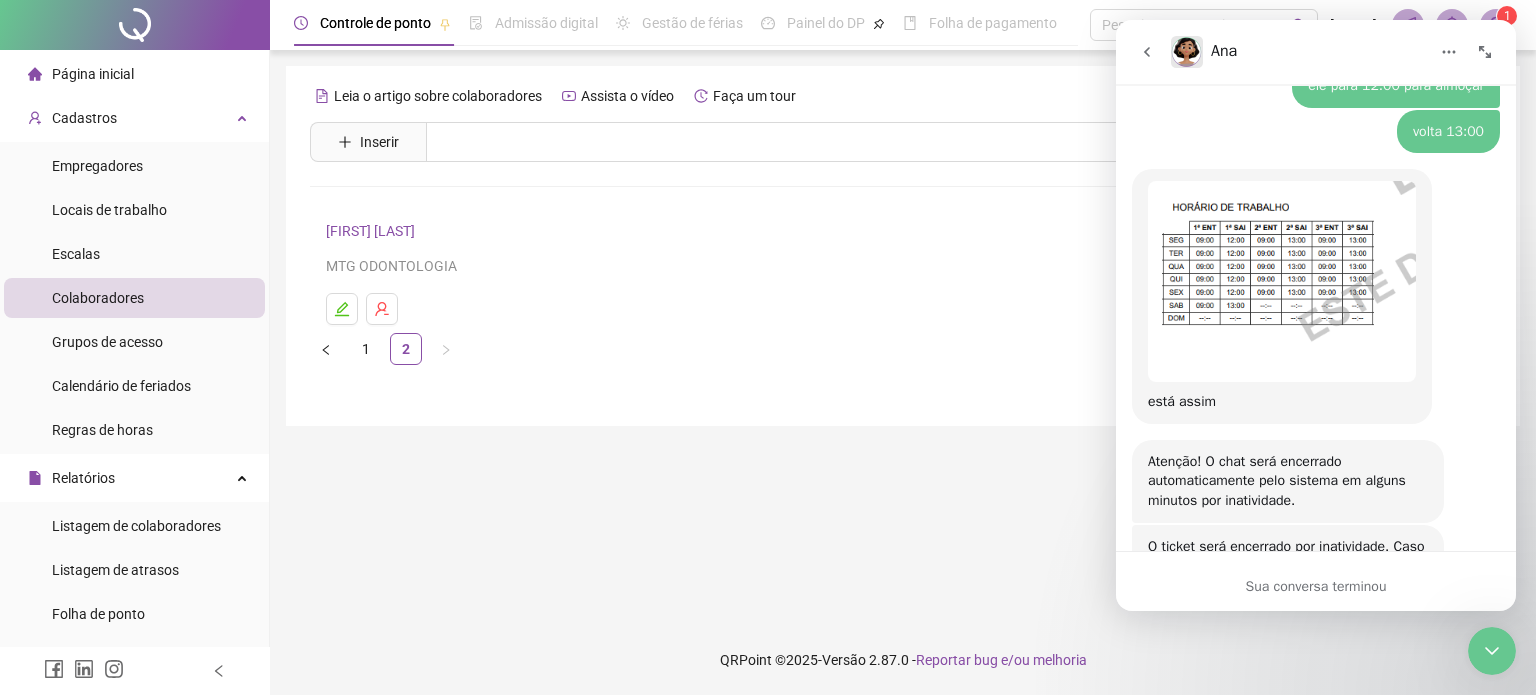 scroll, scrollTop: 3542, scrollLeft: 0, axis: vertical 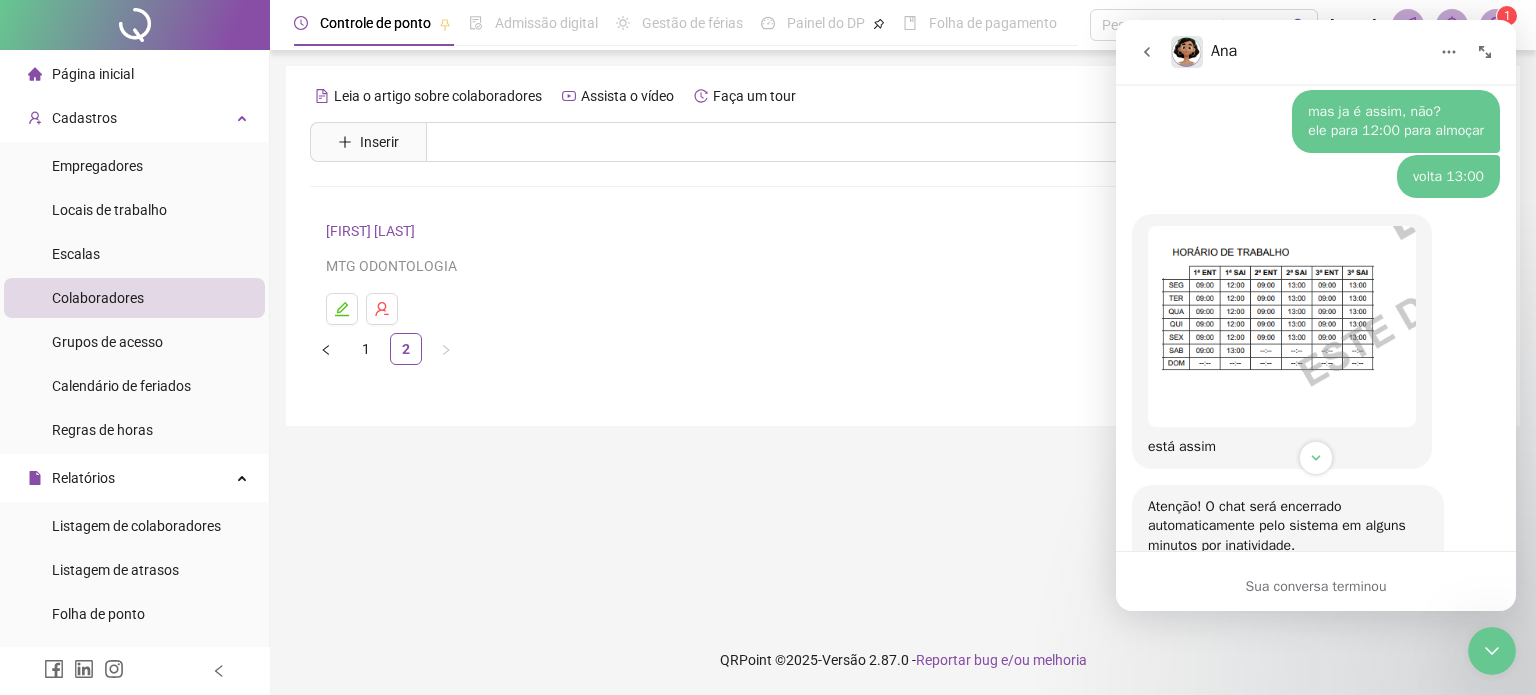 click 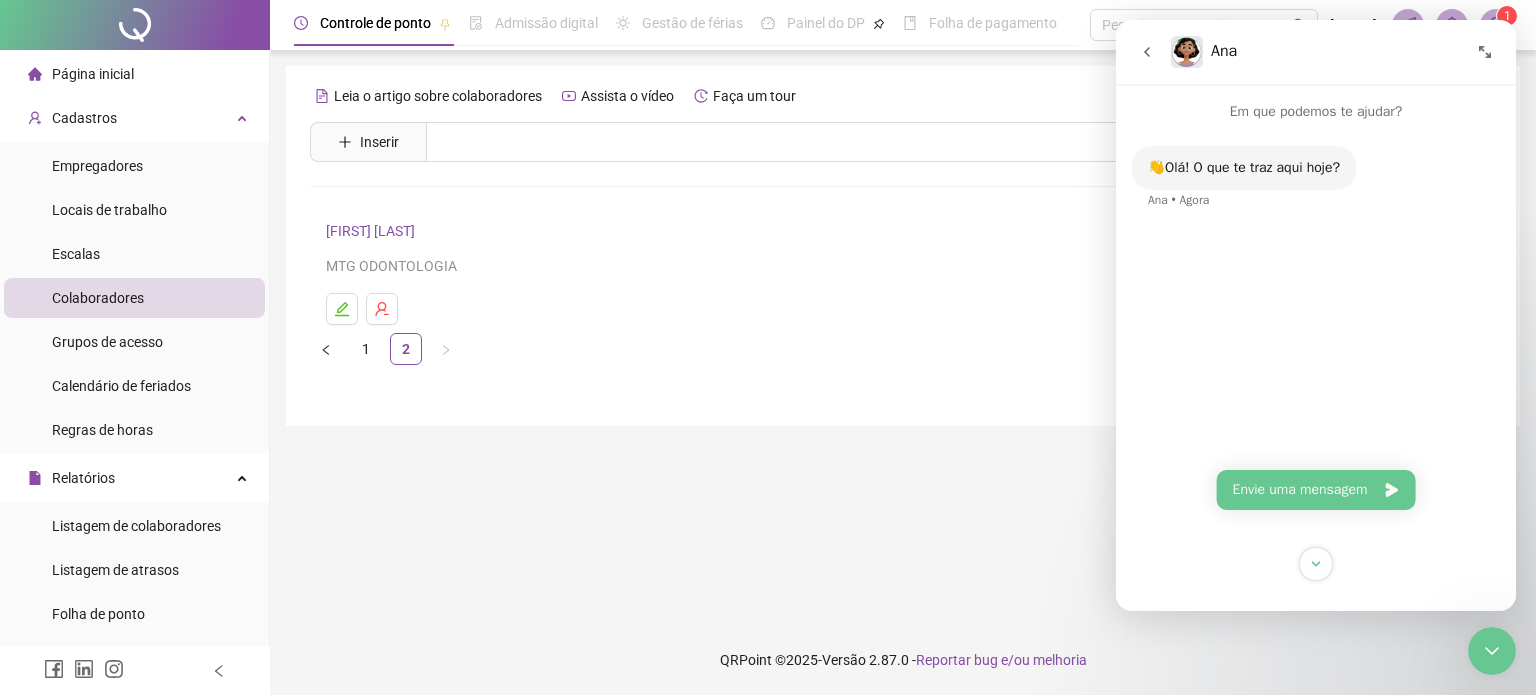 scroll, scrollTop: 0, scrollLeft: 0, axis: both 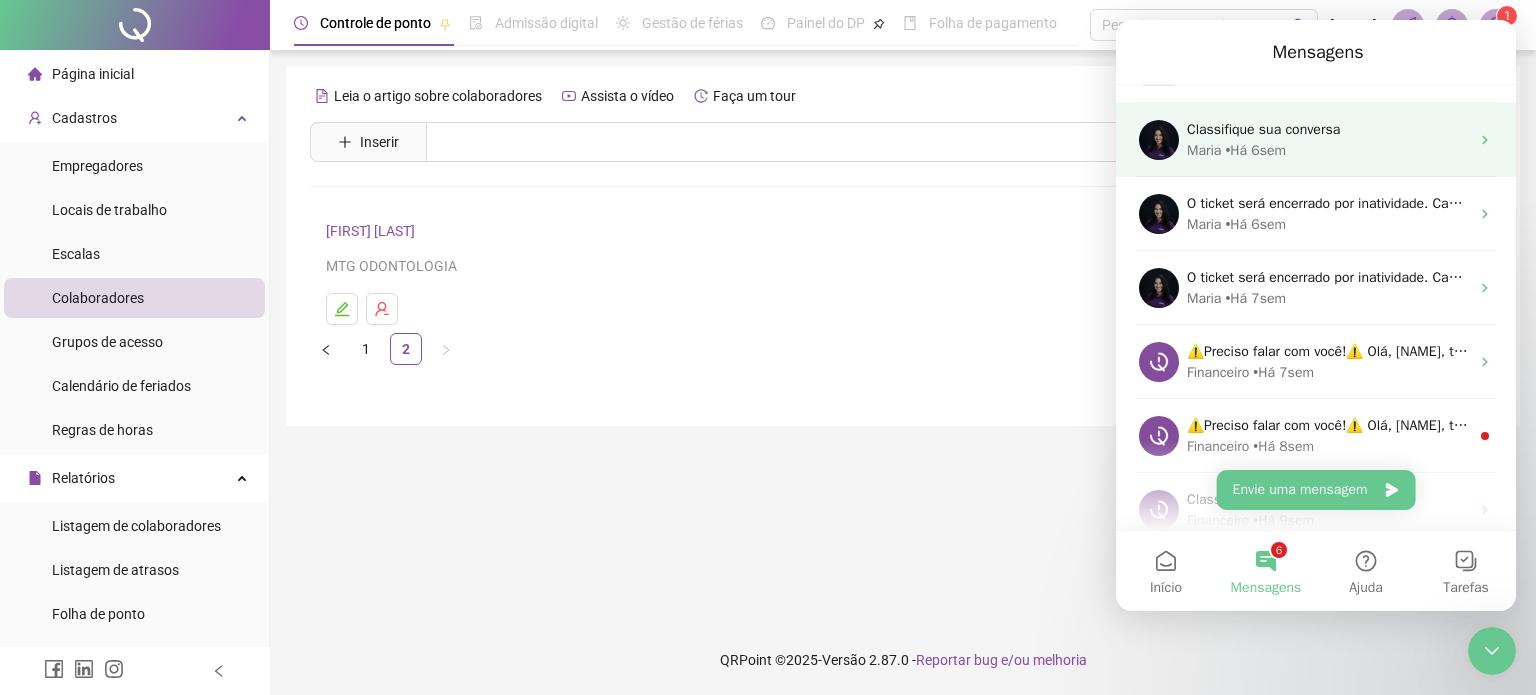 click on "[NAME] •  Há 7sem" at bounding box center (1328, 150) 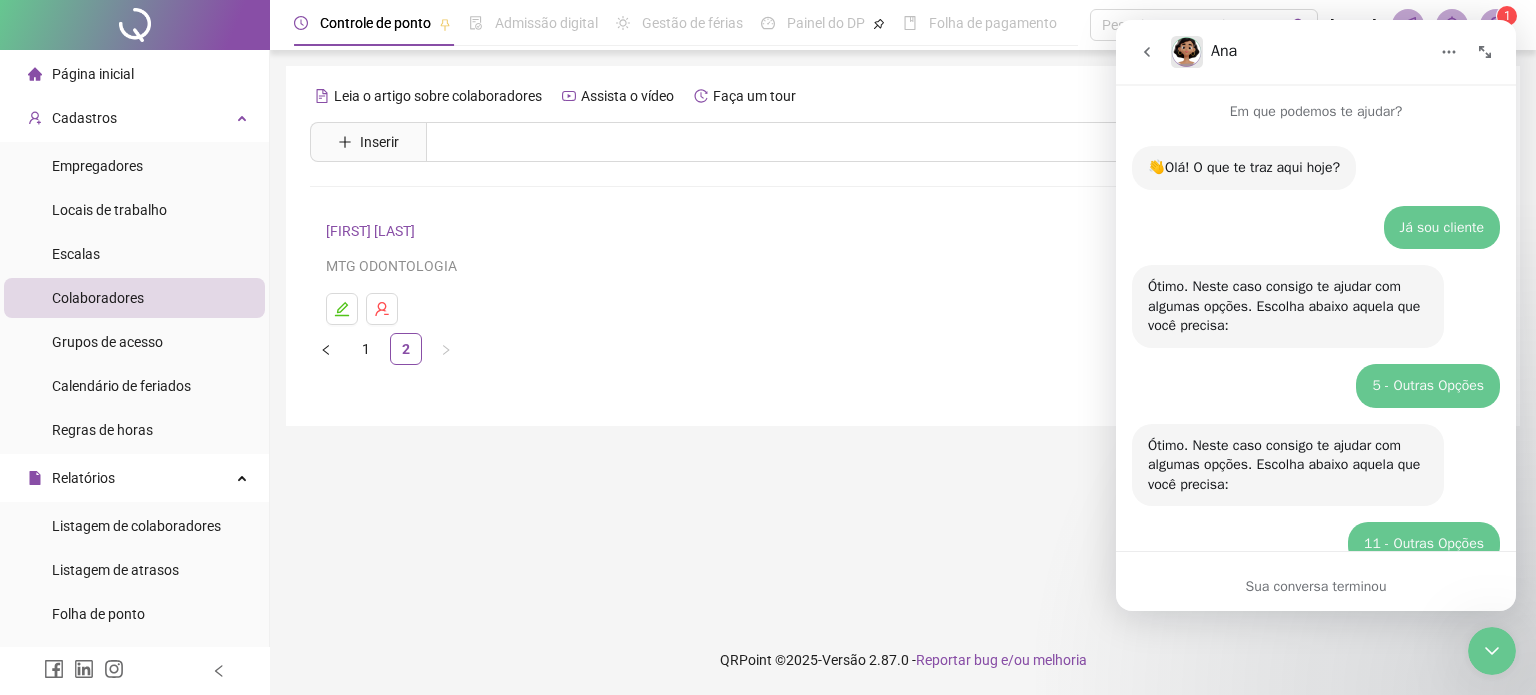 scroll, scrollTop: 3, scrollLeft: 0, axis: vertical 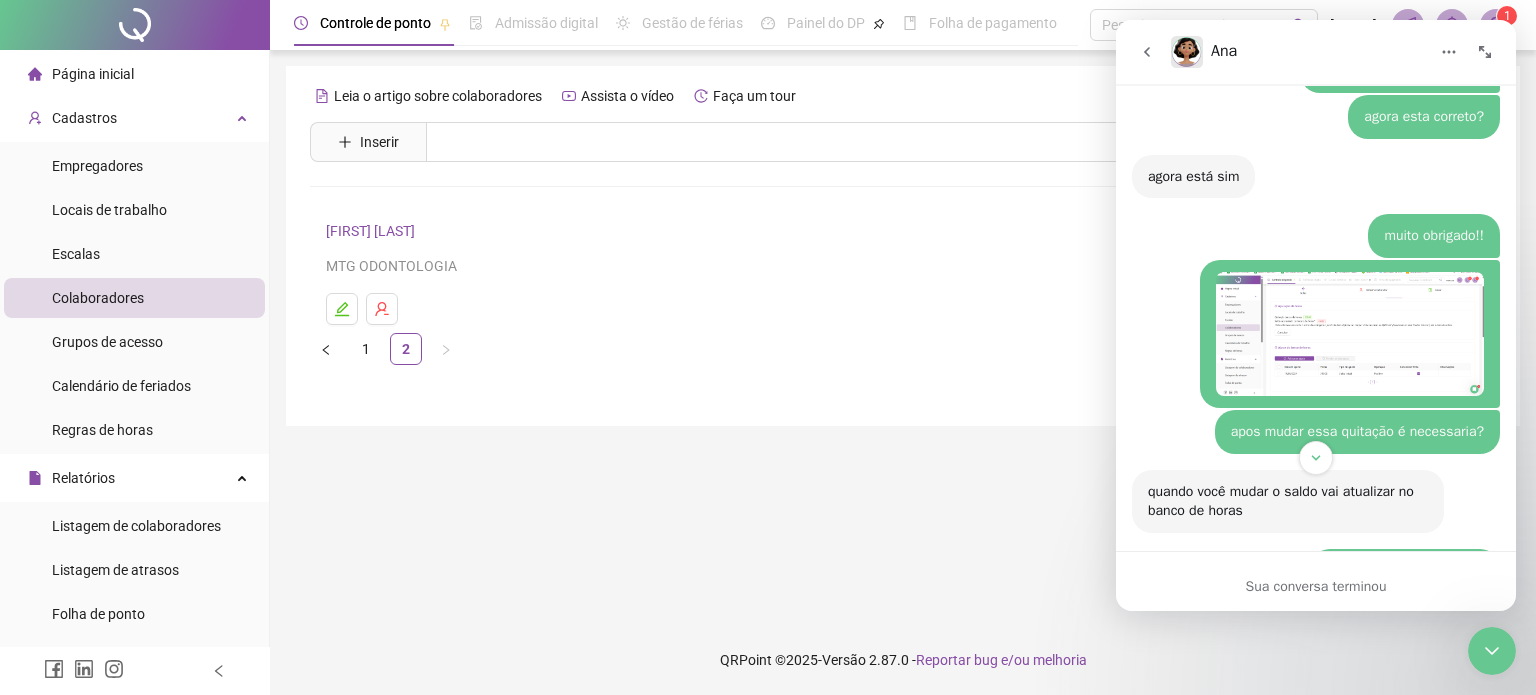 click at bounding box center [1350, 334] 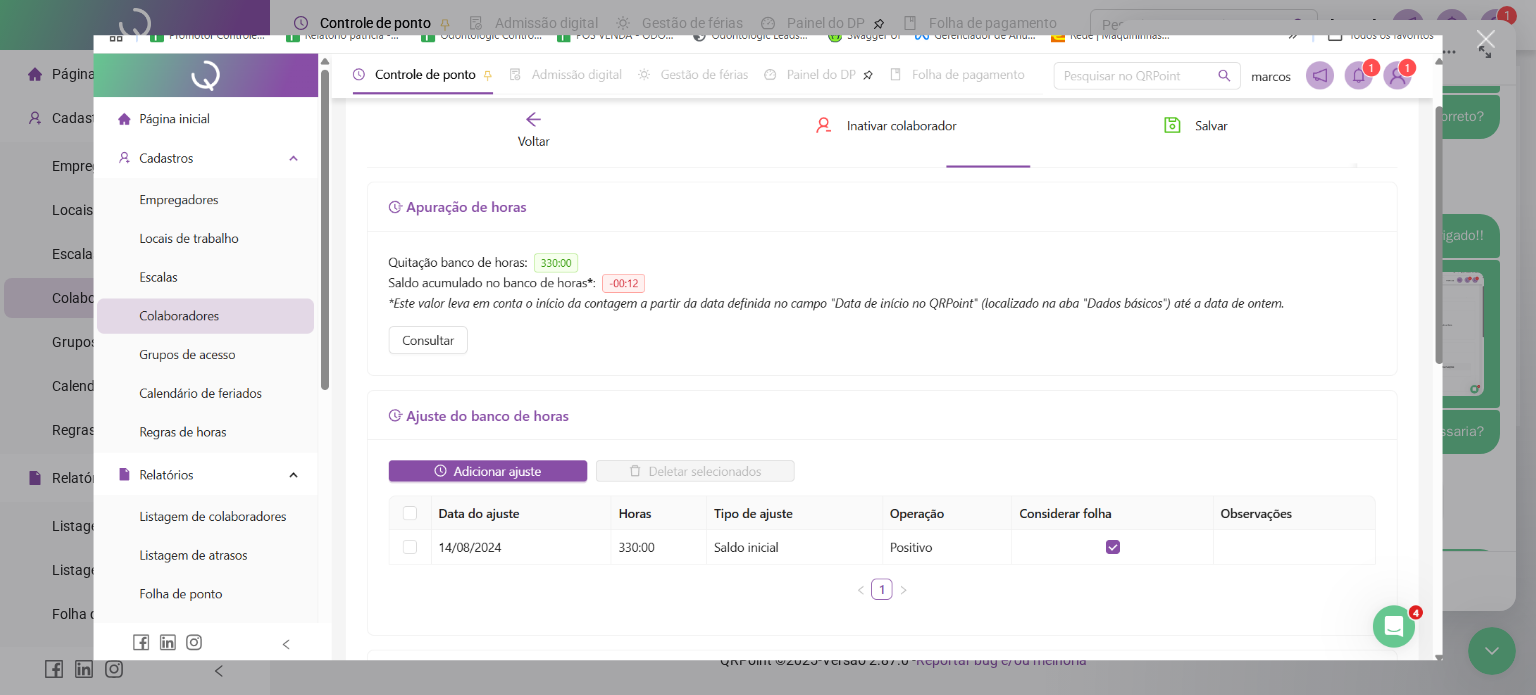 scroll, scrollTop: 0, scrollLeft: 0, axis: both 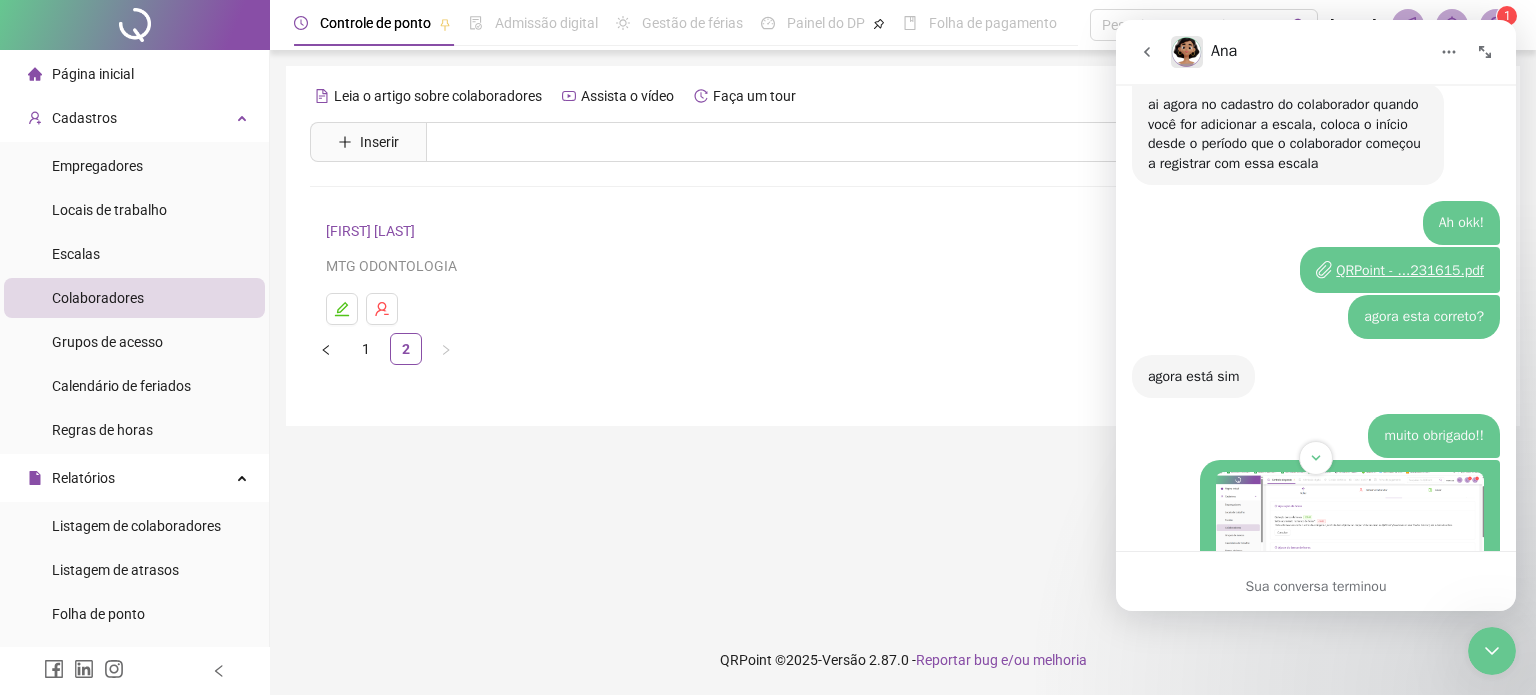 click on "QRPoint - ...231615.pdf" at bounding box center (1410, 270) 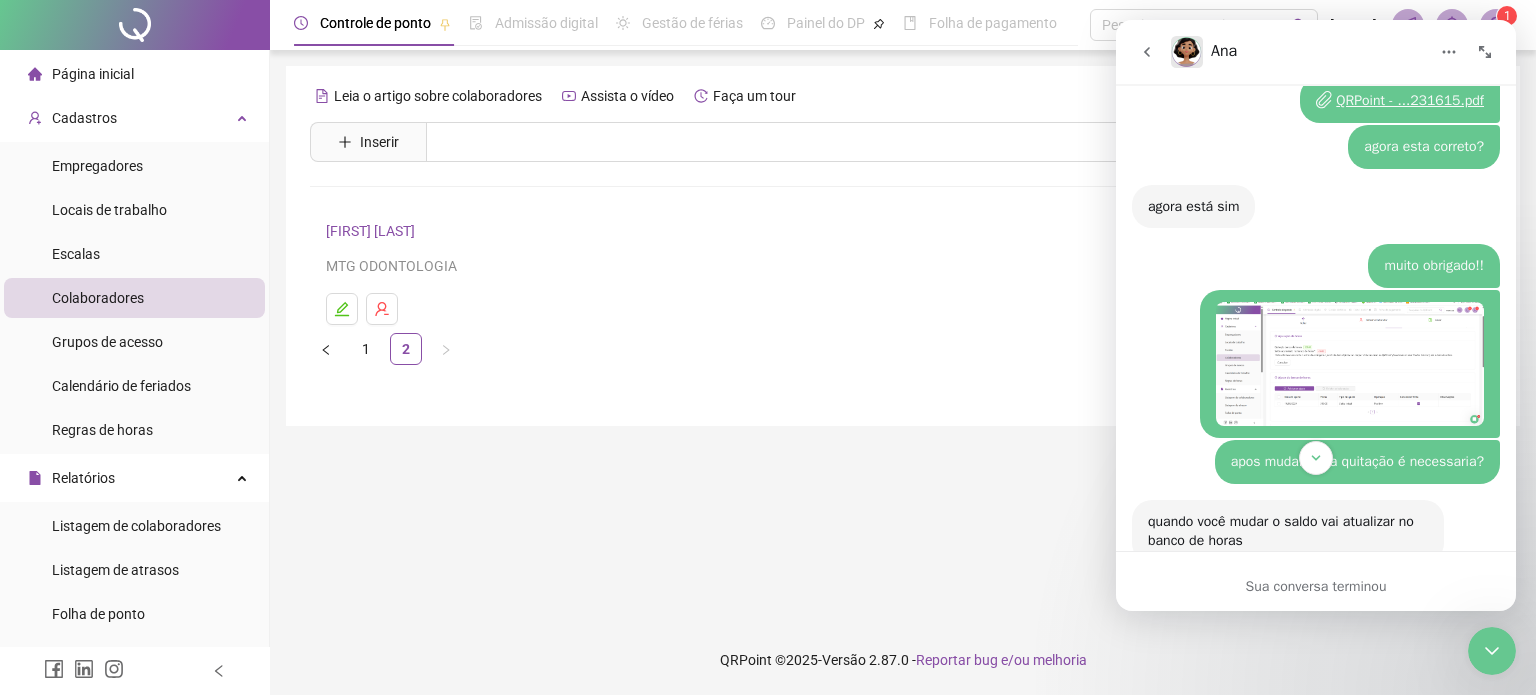 scroll, scrollTop: 3760, scrollLeft: 0, axis: vertical 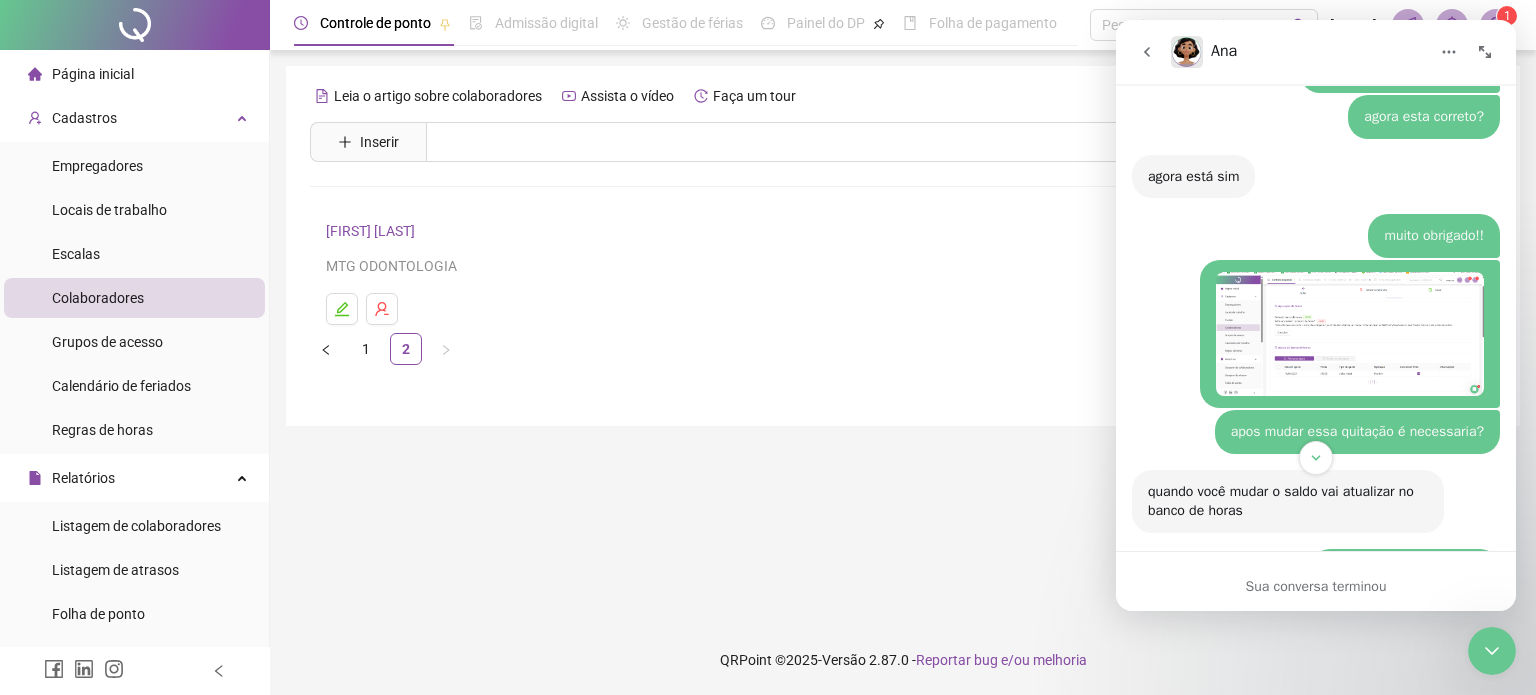 click at bounding box center (1350, 334) 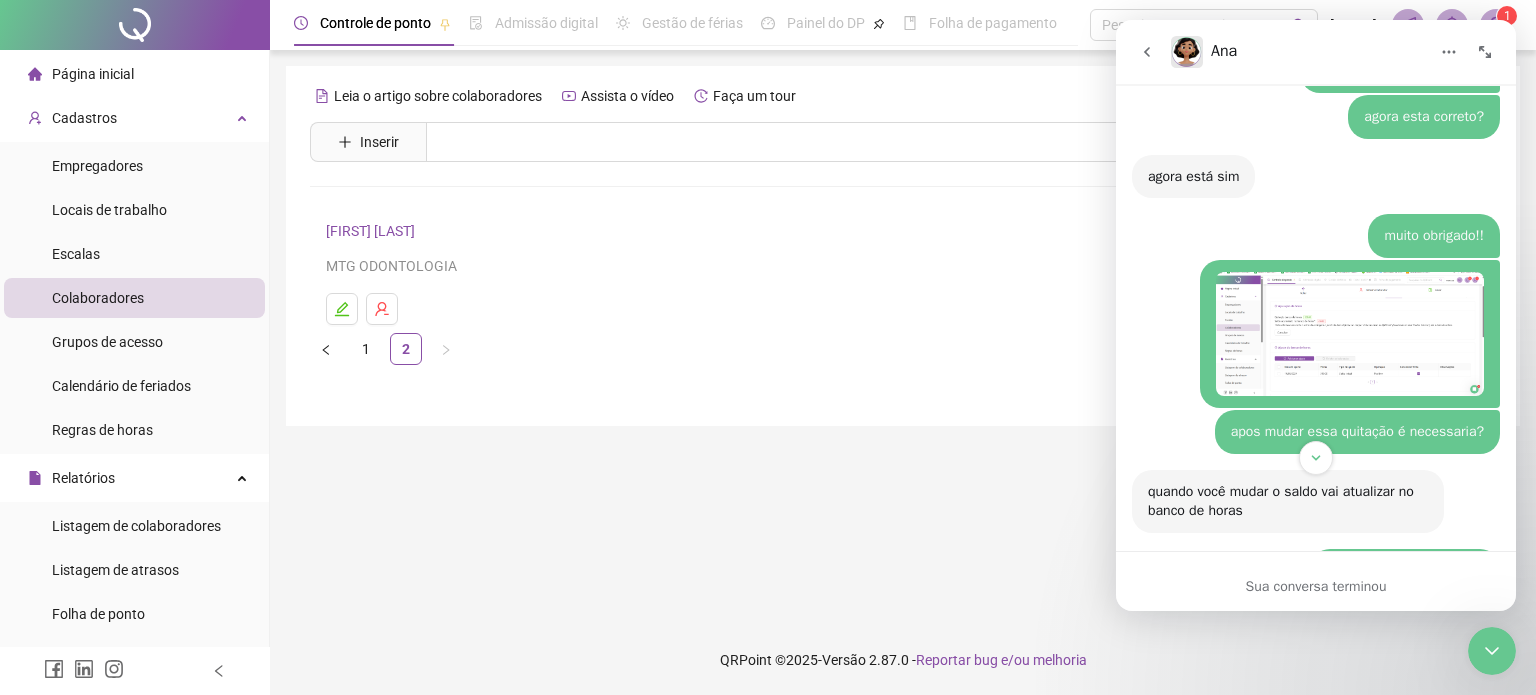 scroll, scrollTop: 0, scrollLeft: 0, axis: both 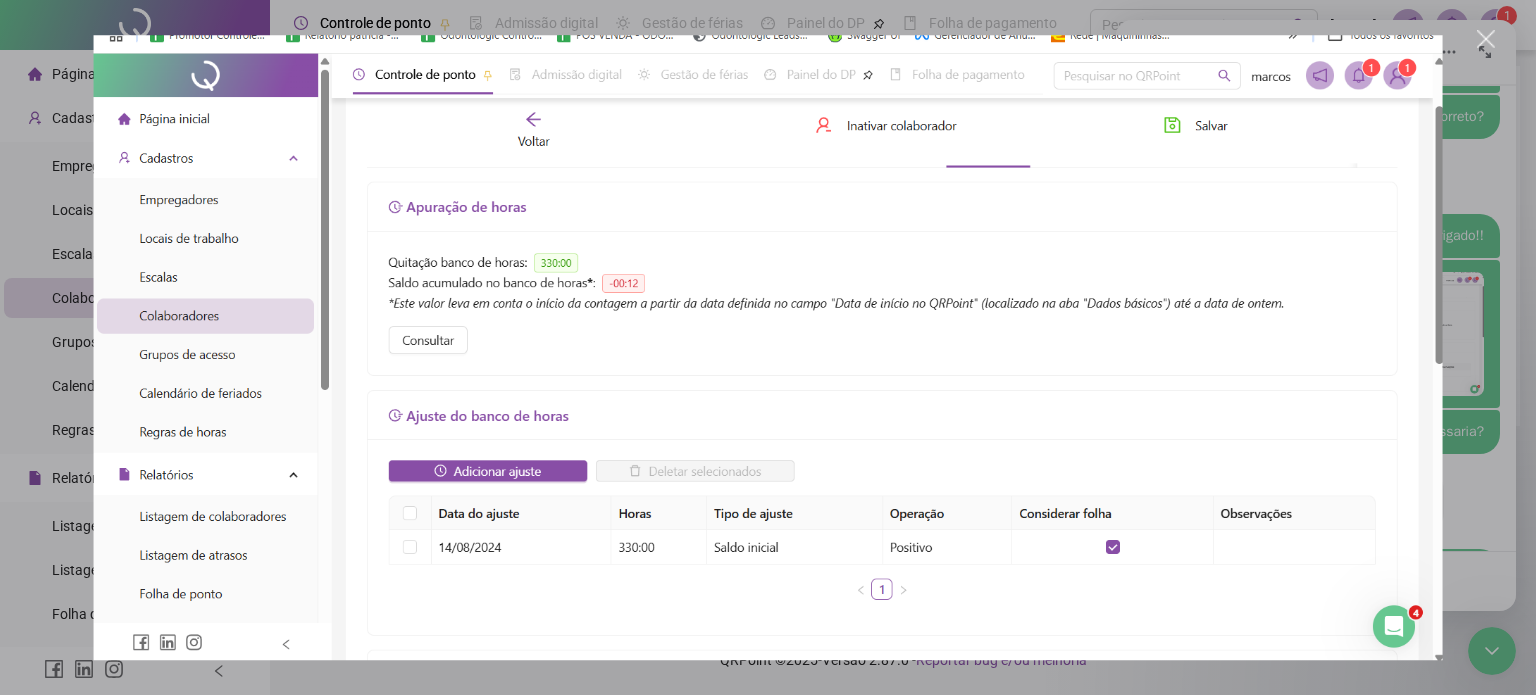 click at bounding box center (768, 347) 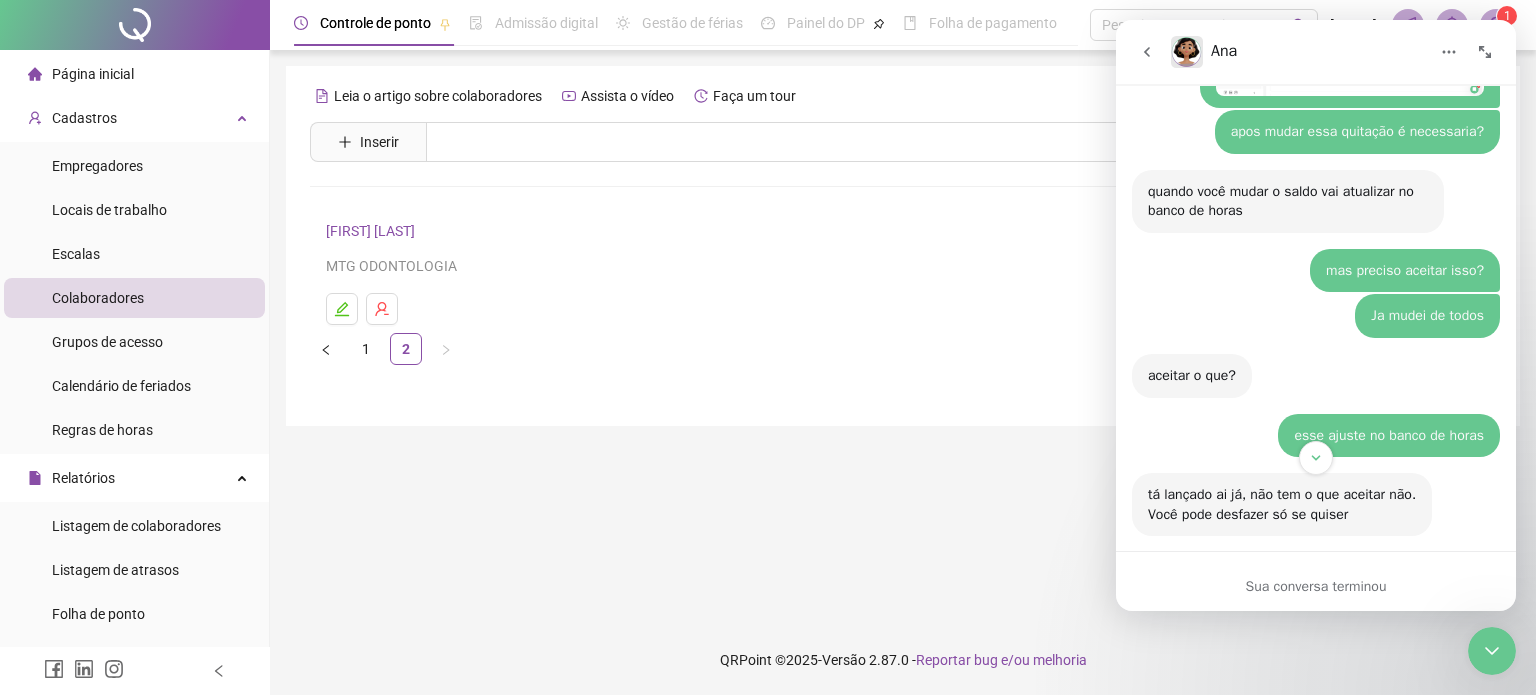 scroll, scrollTop: 4160, scrollLeft: 0, axis: vertical 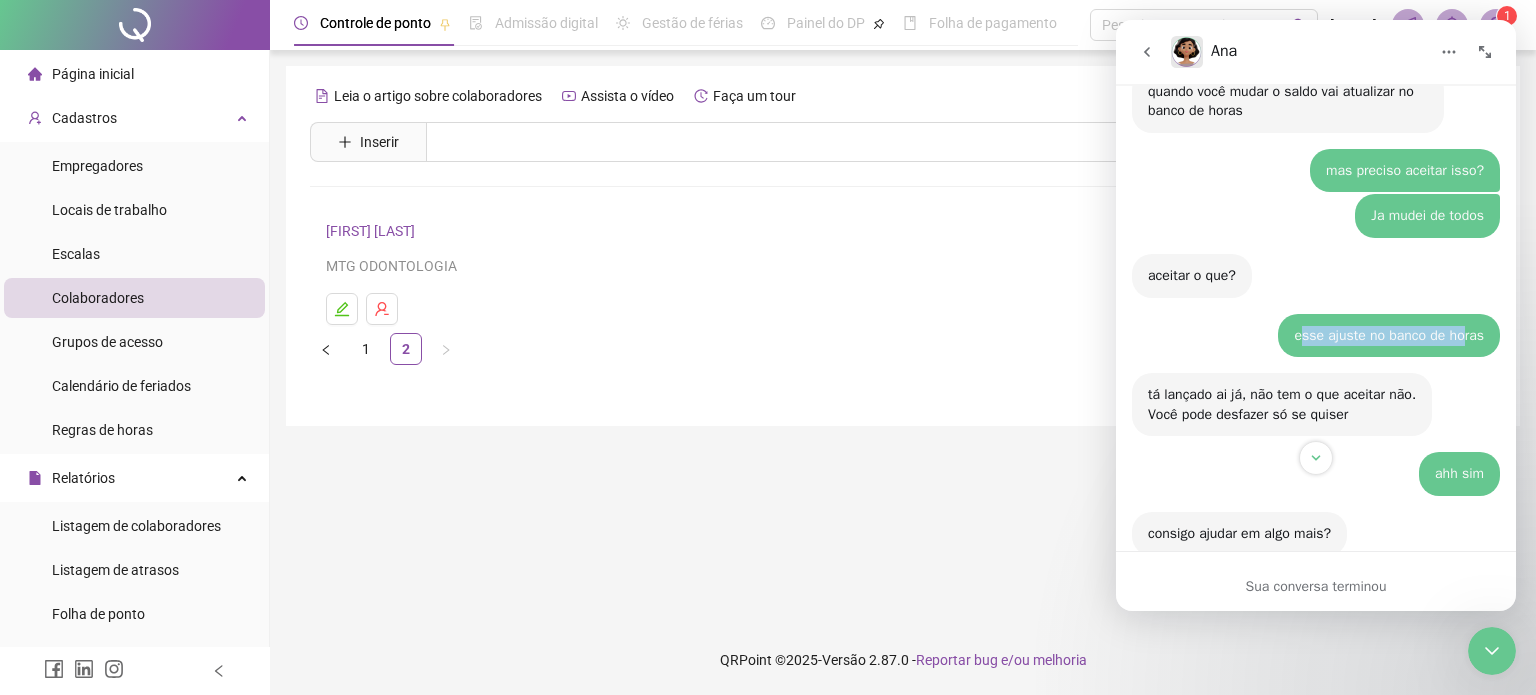 drag, startPoint x: 1294, startPoint y: 333, endPoint x: 1455, endPoint y: 330, distance: 161.02795 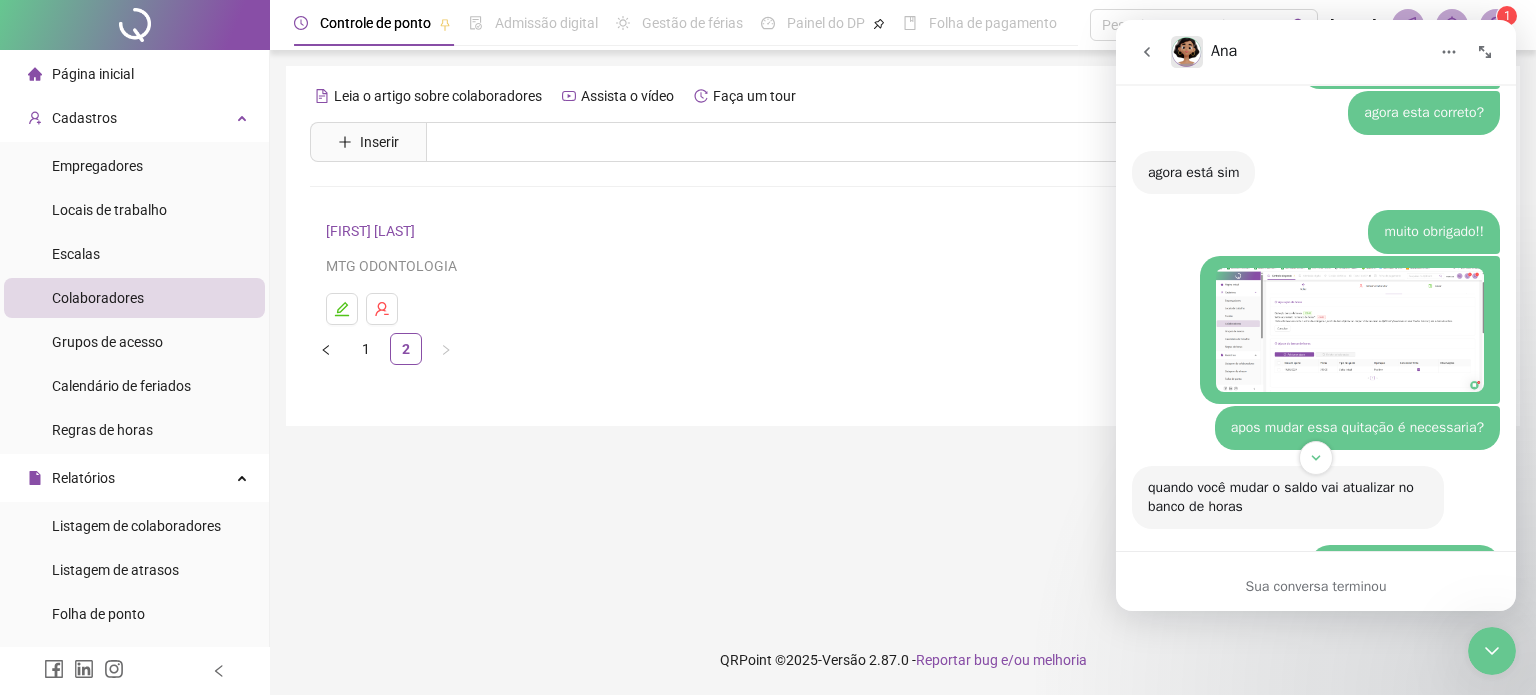 scroll, scrollTop: 3760, scrollLeft: 0, axis: vertical 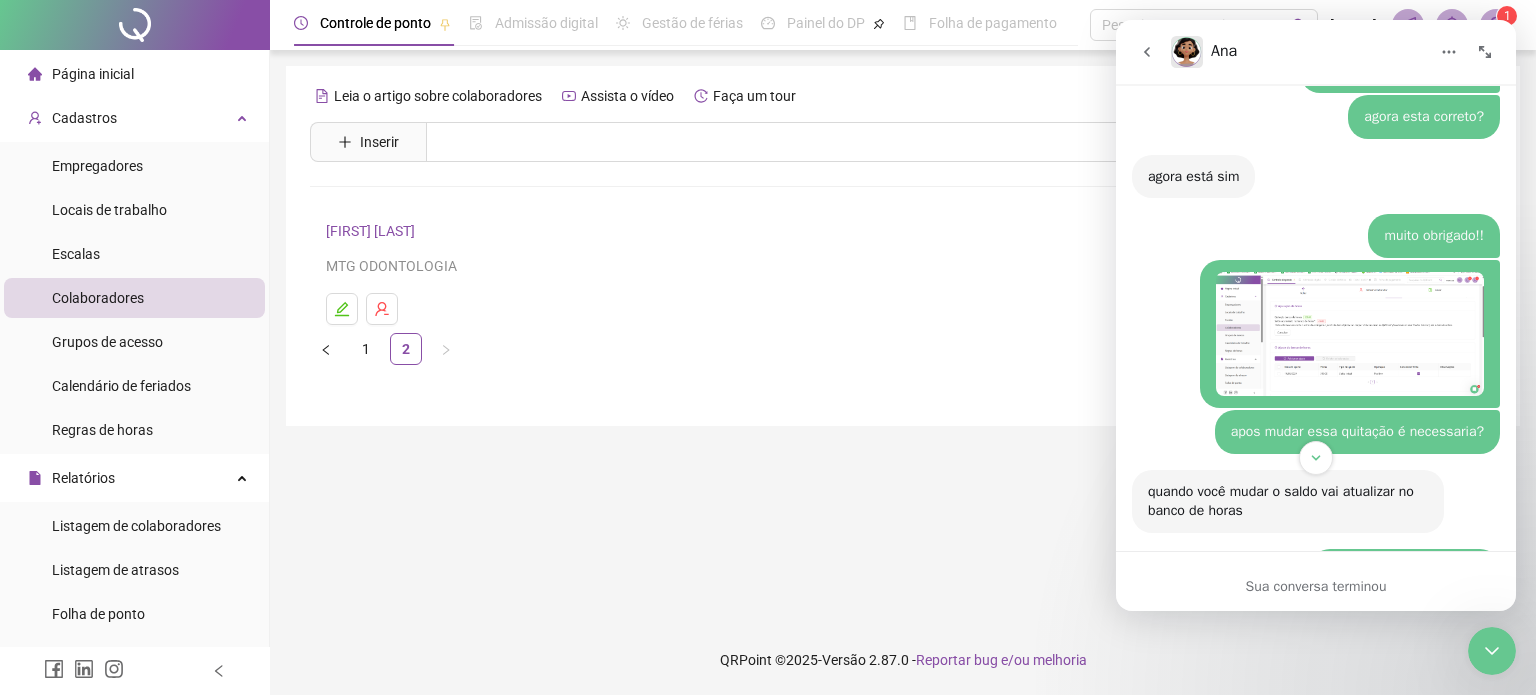 click at bounding box center [1350, 334] 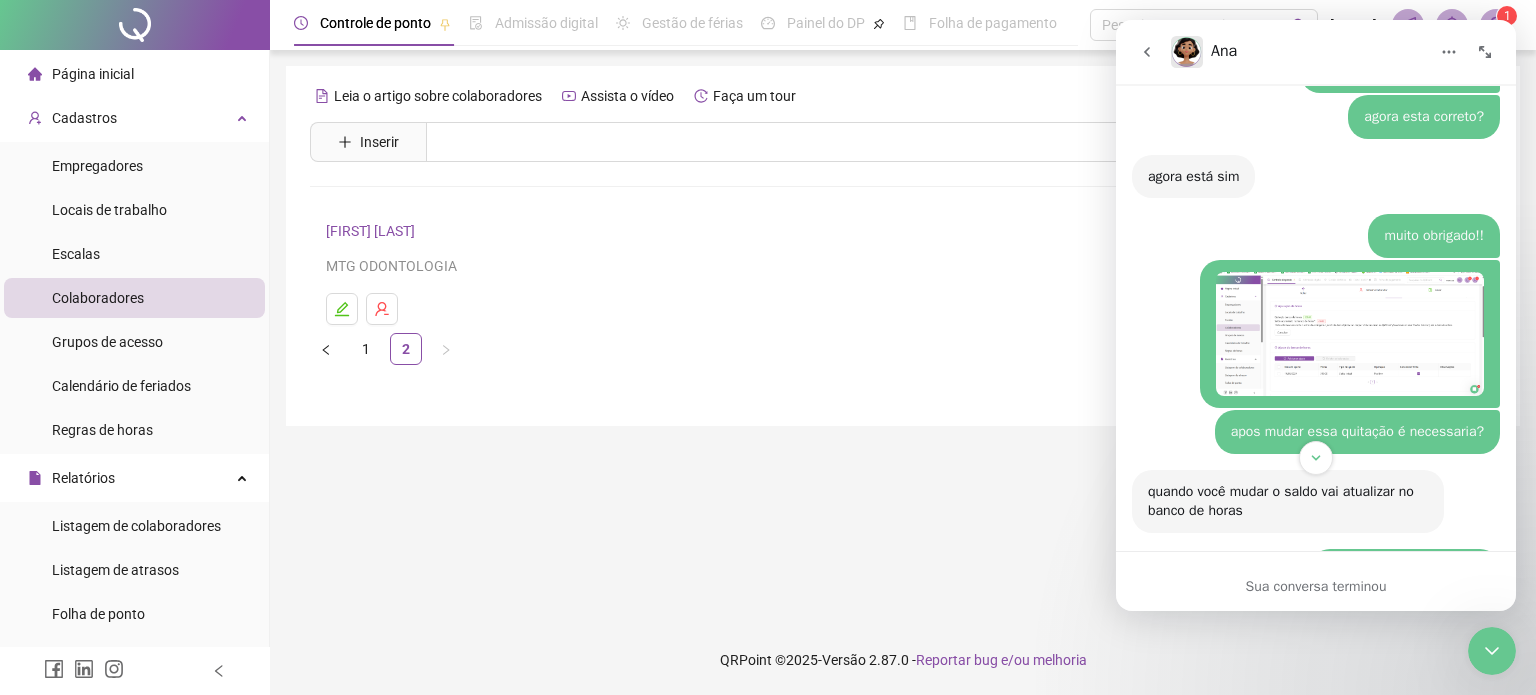 scroll, scrollTop: 0, scrollLeft: 0, axis: both 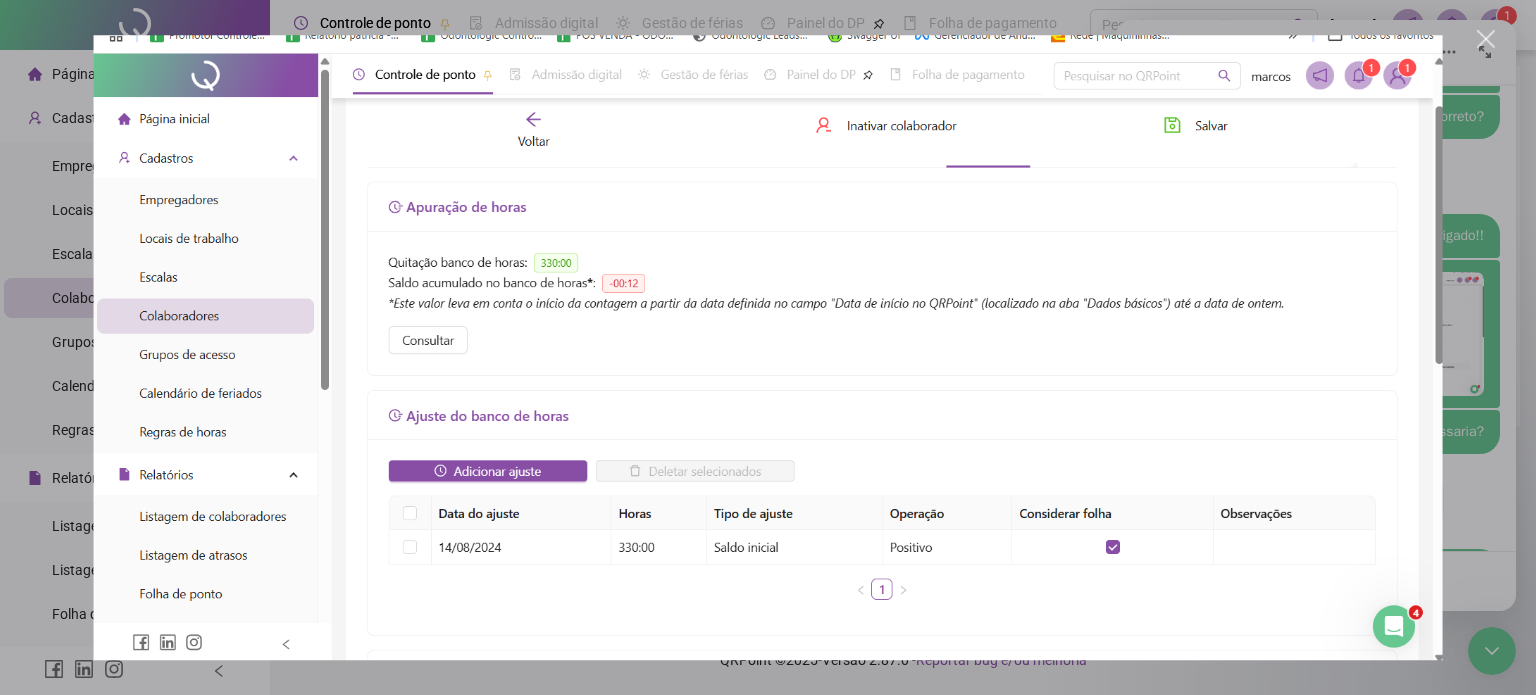 click at bounding box center (1486, 39) 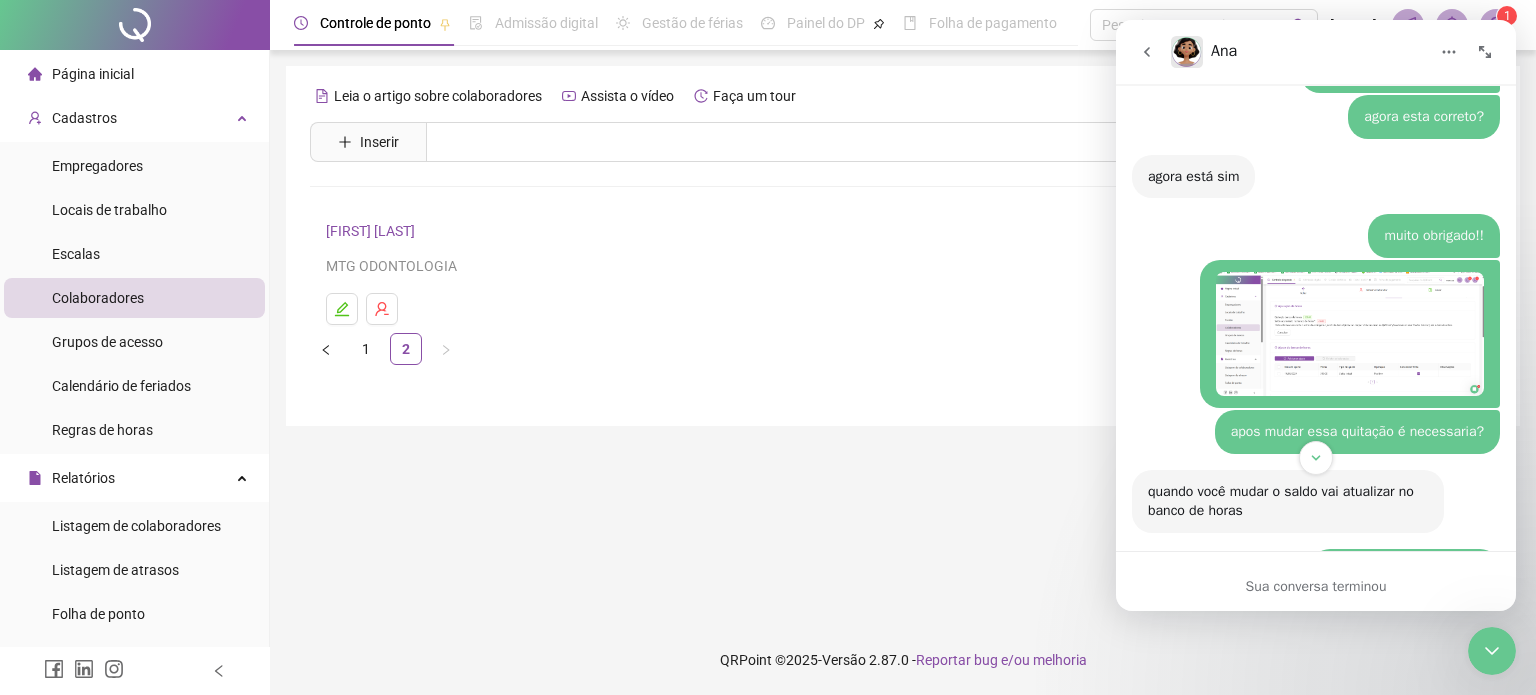 click 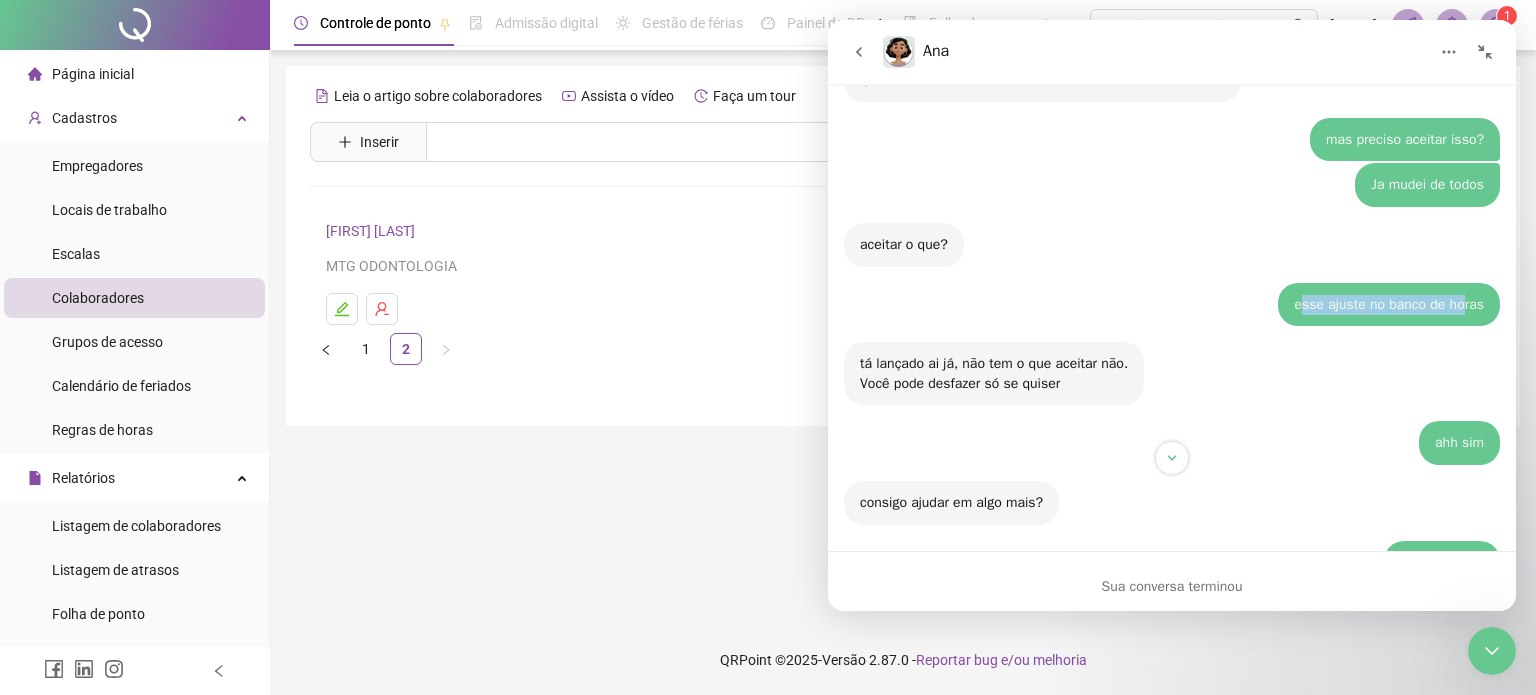 click at bounding box center [1485, 52] 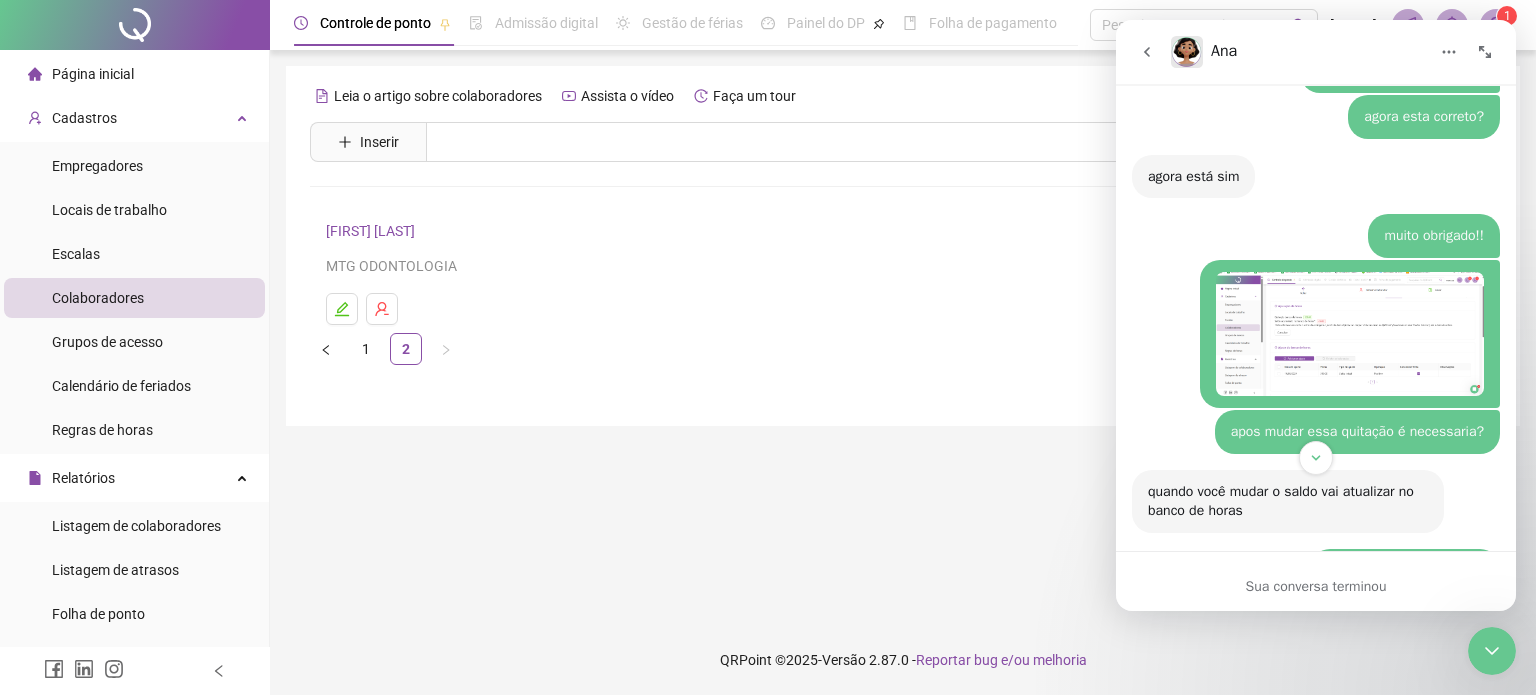 click 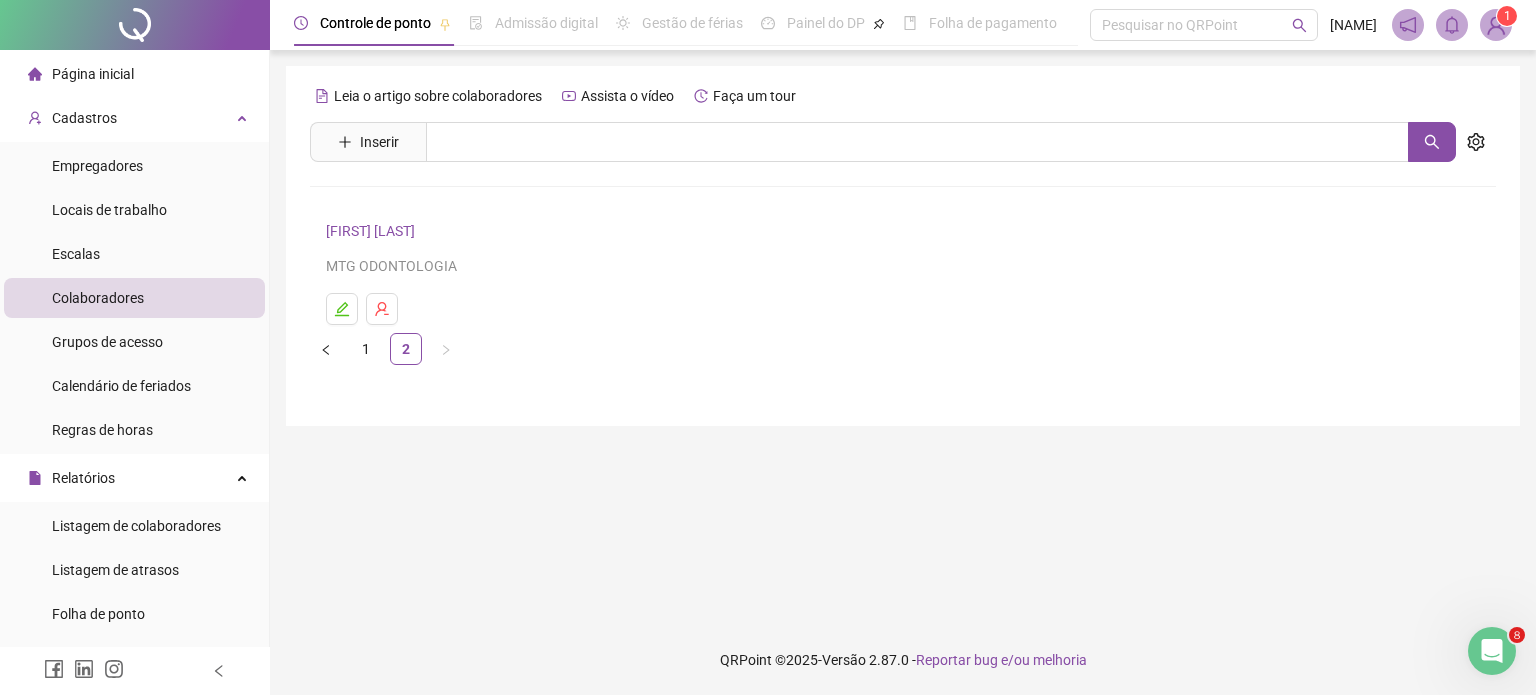 scroll, scrollTop: 0, scrollLeft: 0, axis: both 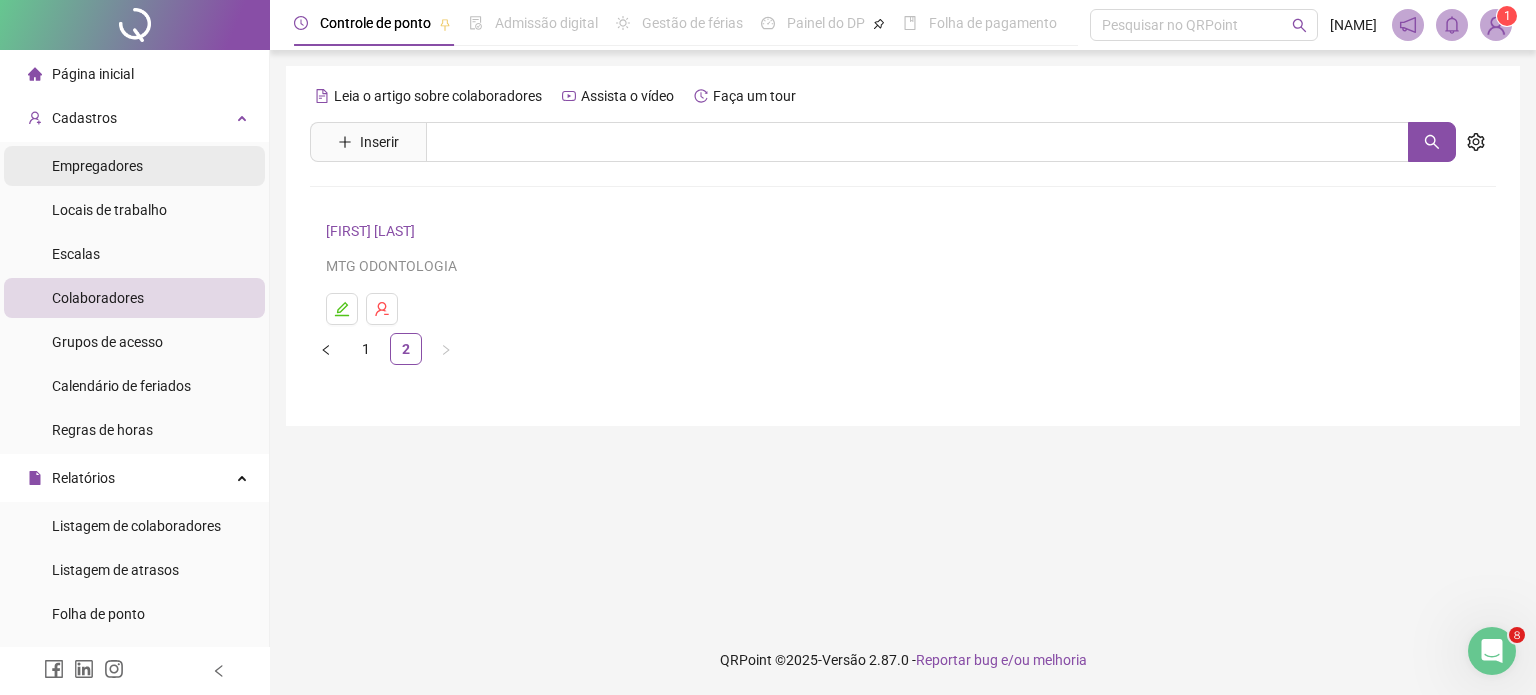 click on "Empregadores" at bounding box center [97, 166] 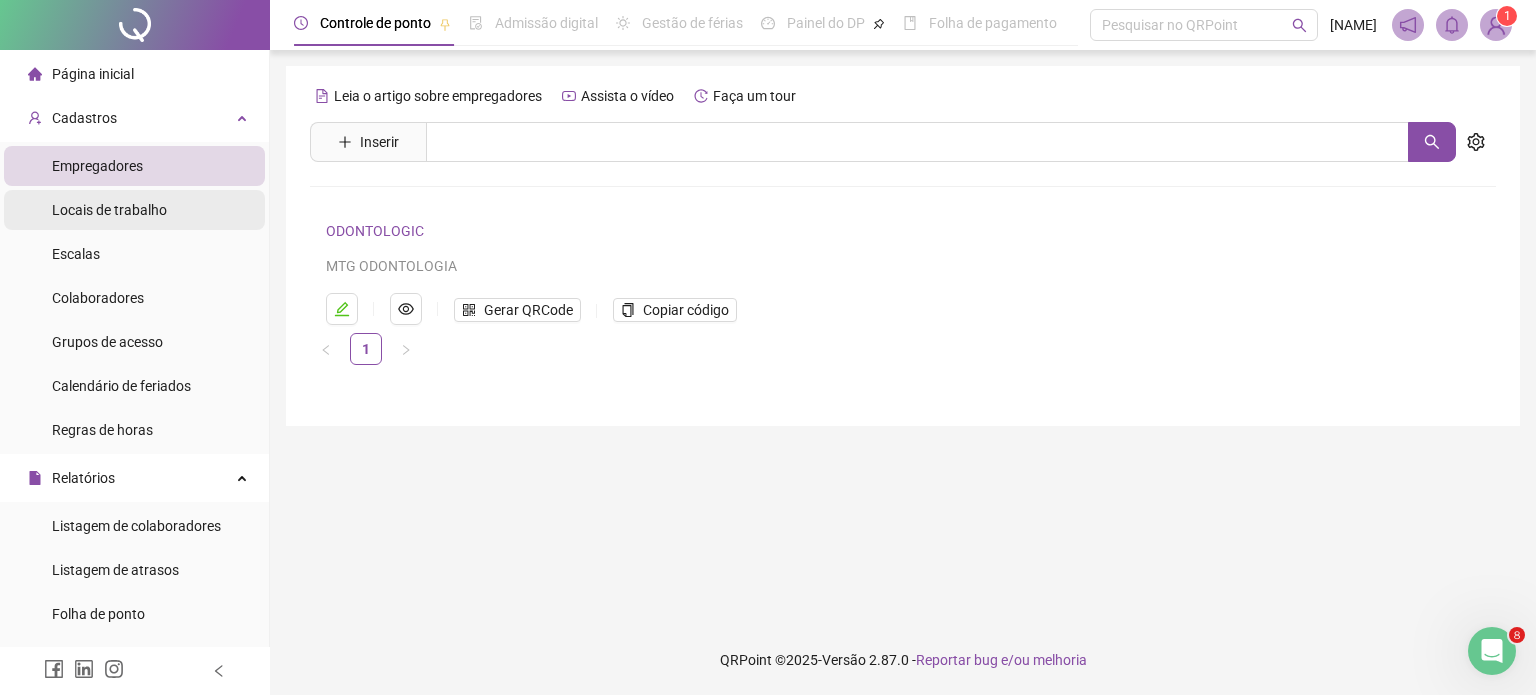 click on "Locais de trabalho" at bounding box center [109, 210] 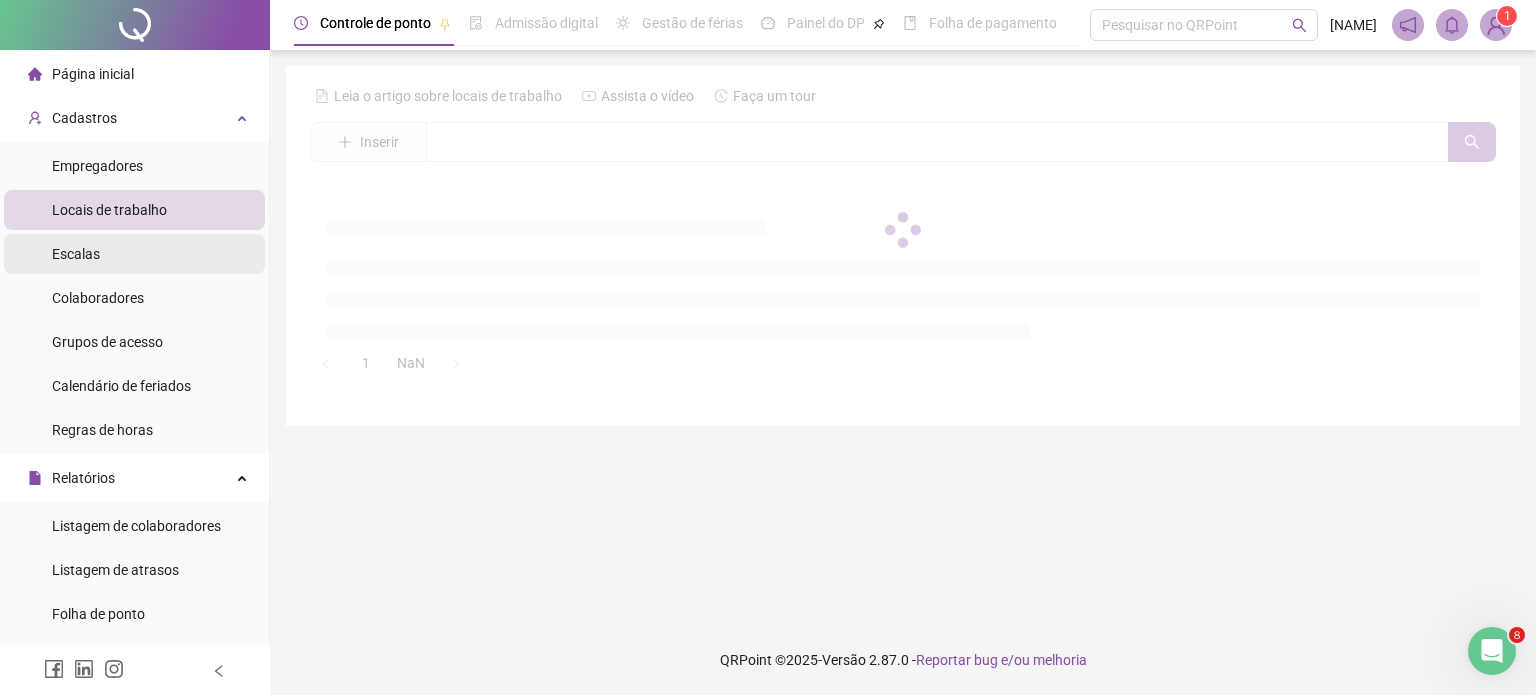 click on "Escalas" at bounding box center [134, 254] 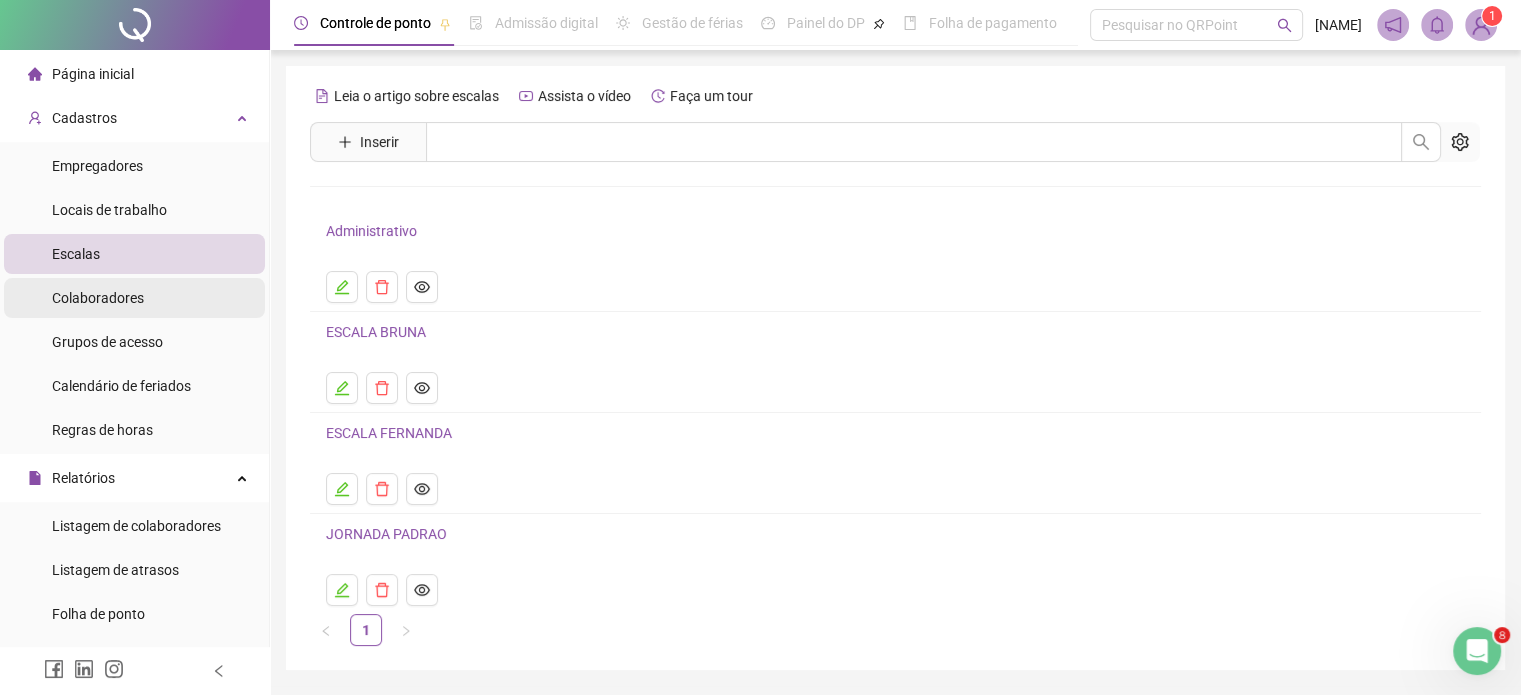 click on "Colaboradores" at bounding box center (98, 298) 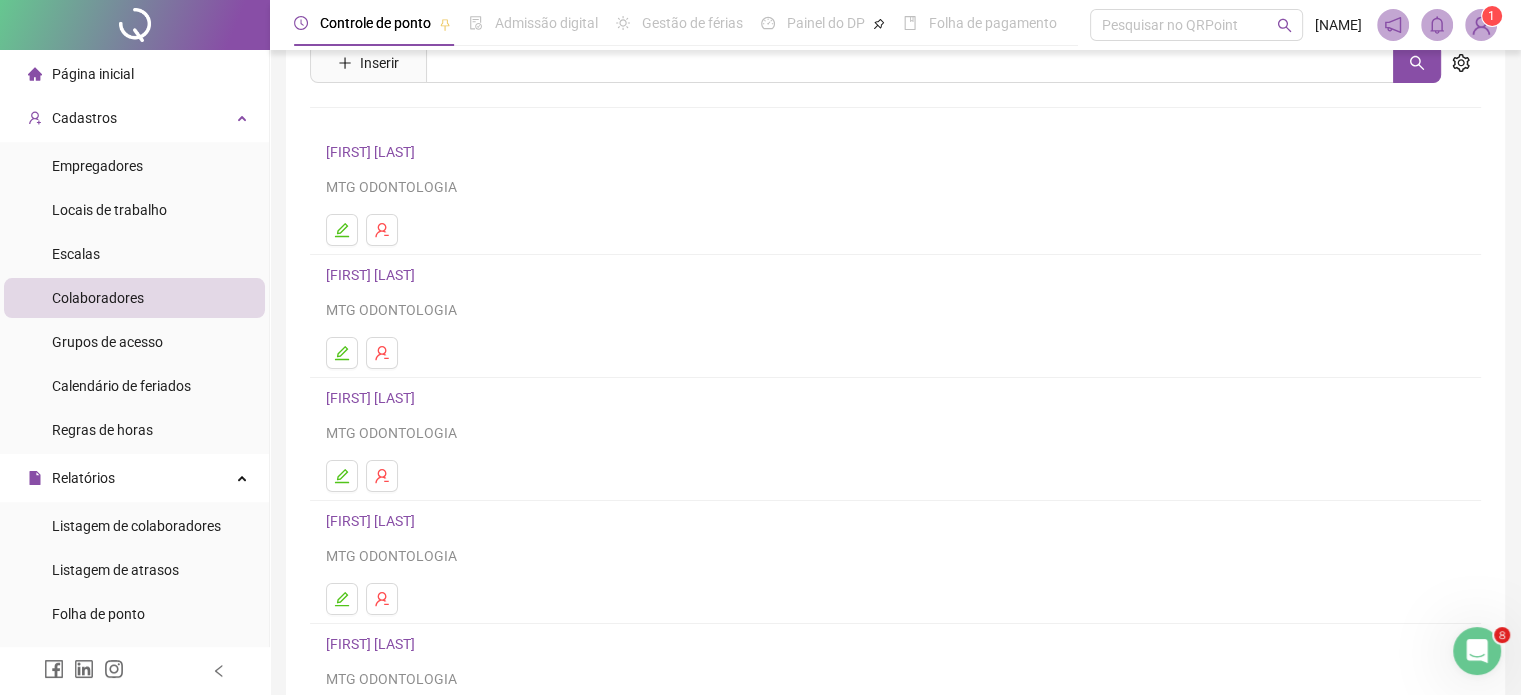 scroll, scrollTop: 0, scrollLeft: 0, axis: both 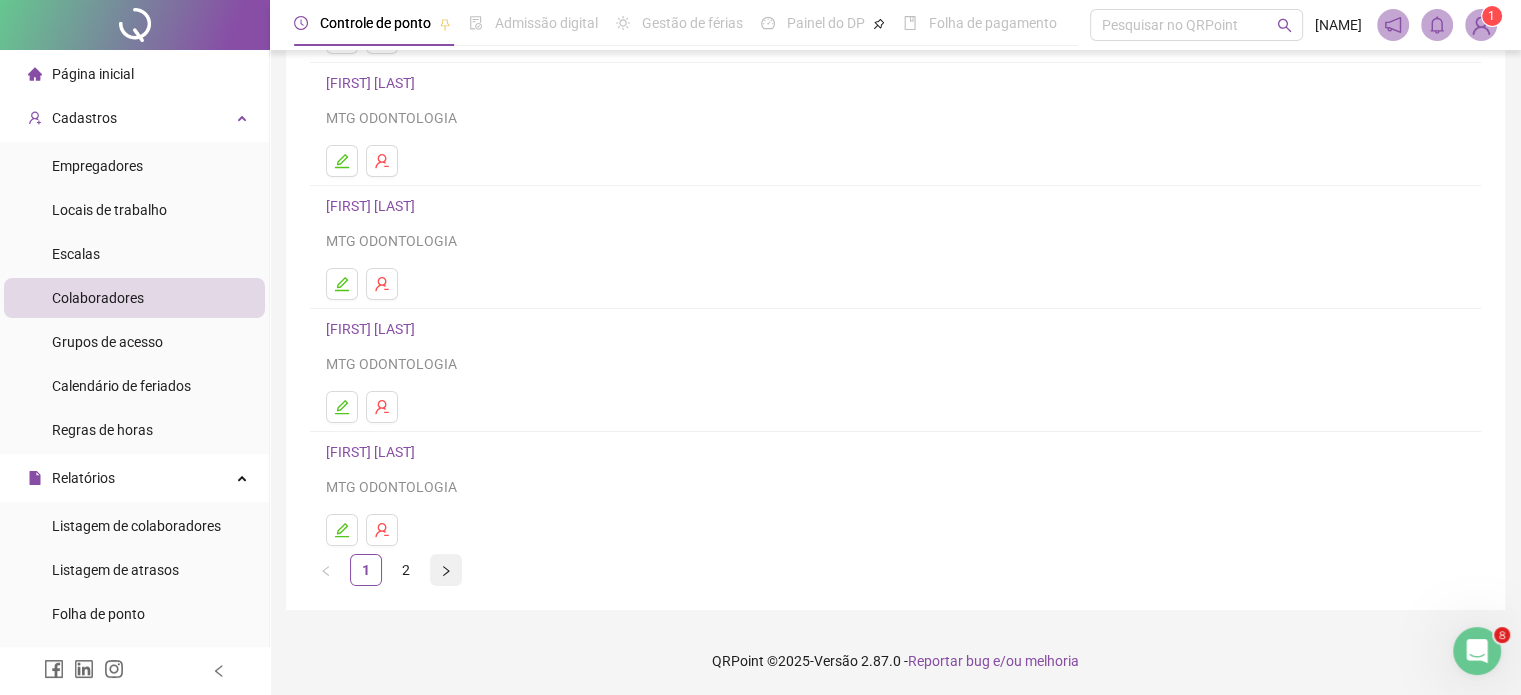 click 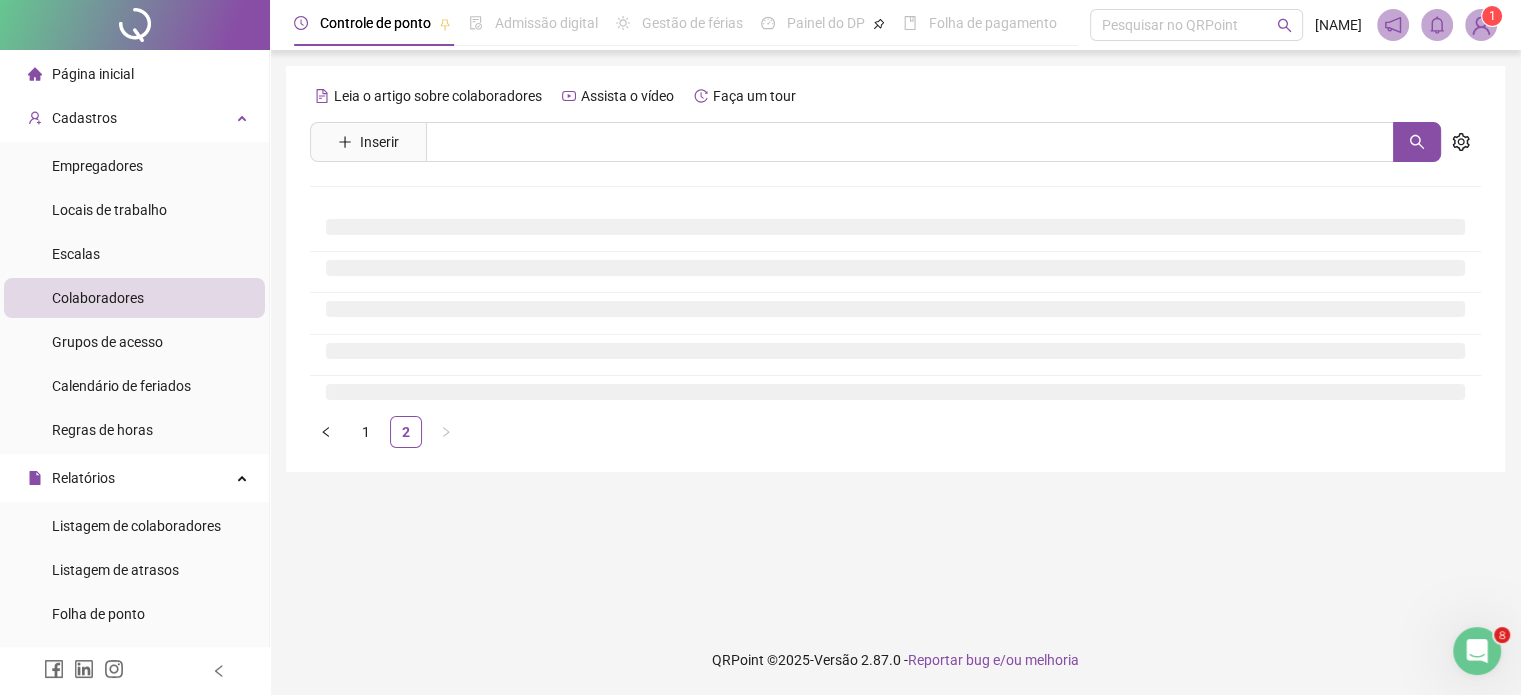 scroll, scrollTop: 0, scrollLeft: 0, axis: both 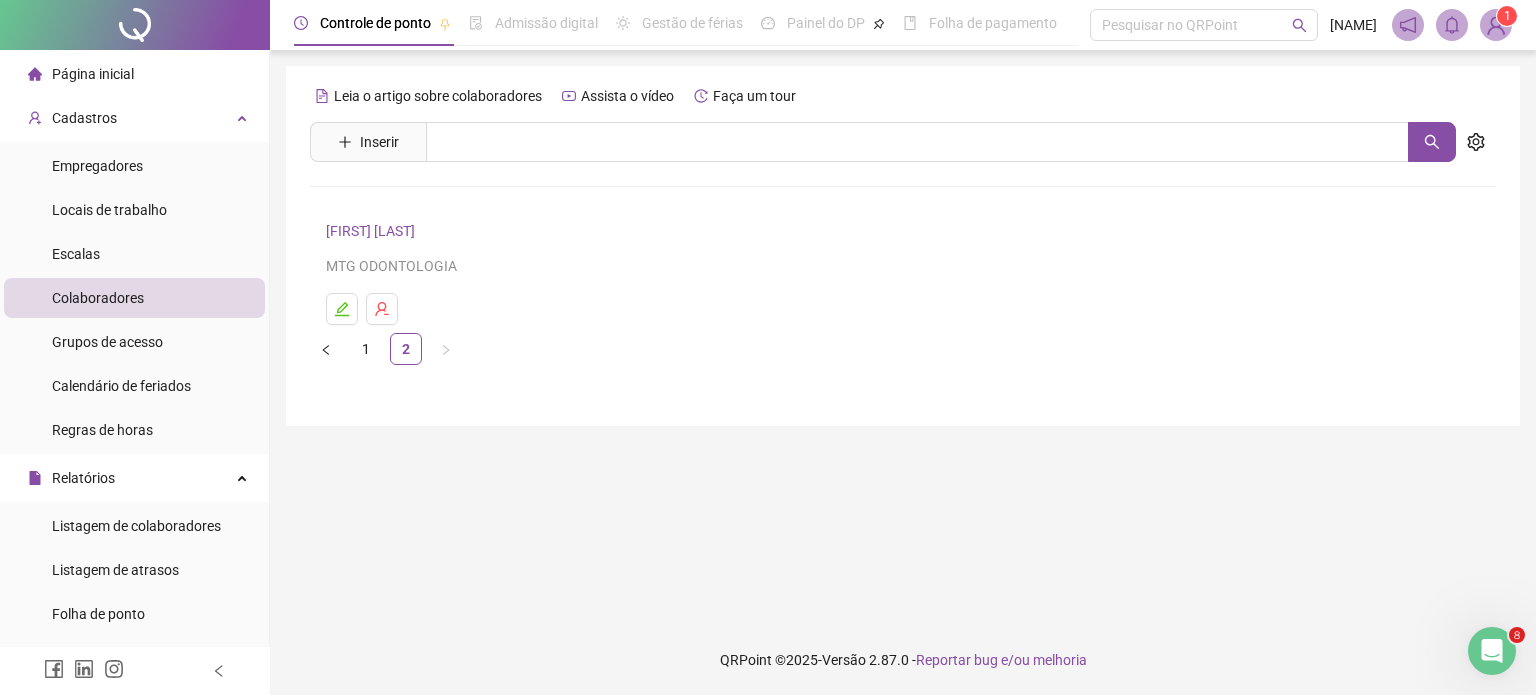 click on "[FIRST] [LAST]" at bounding box center [373, 231] 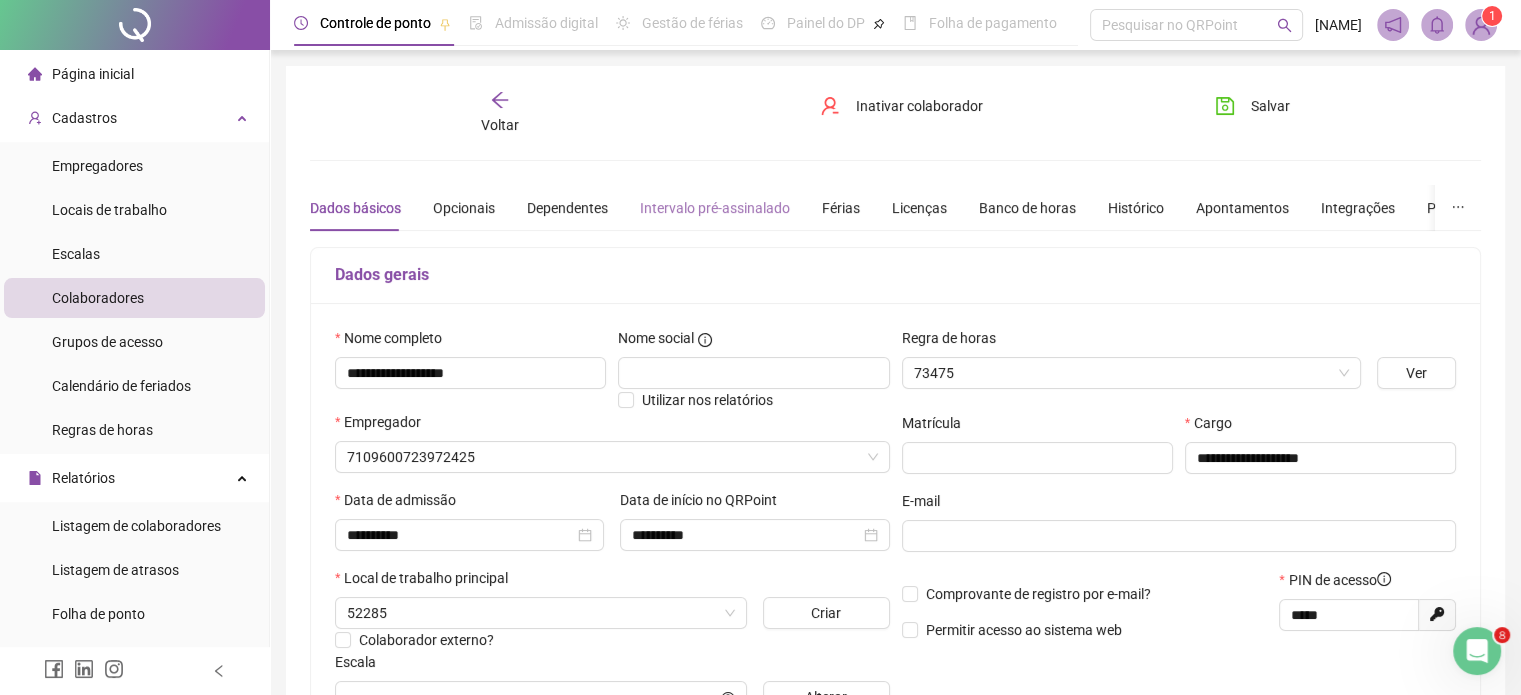 type on "**********" 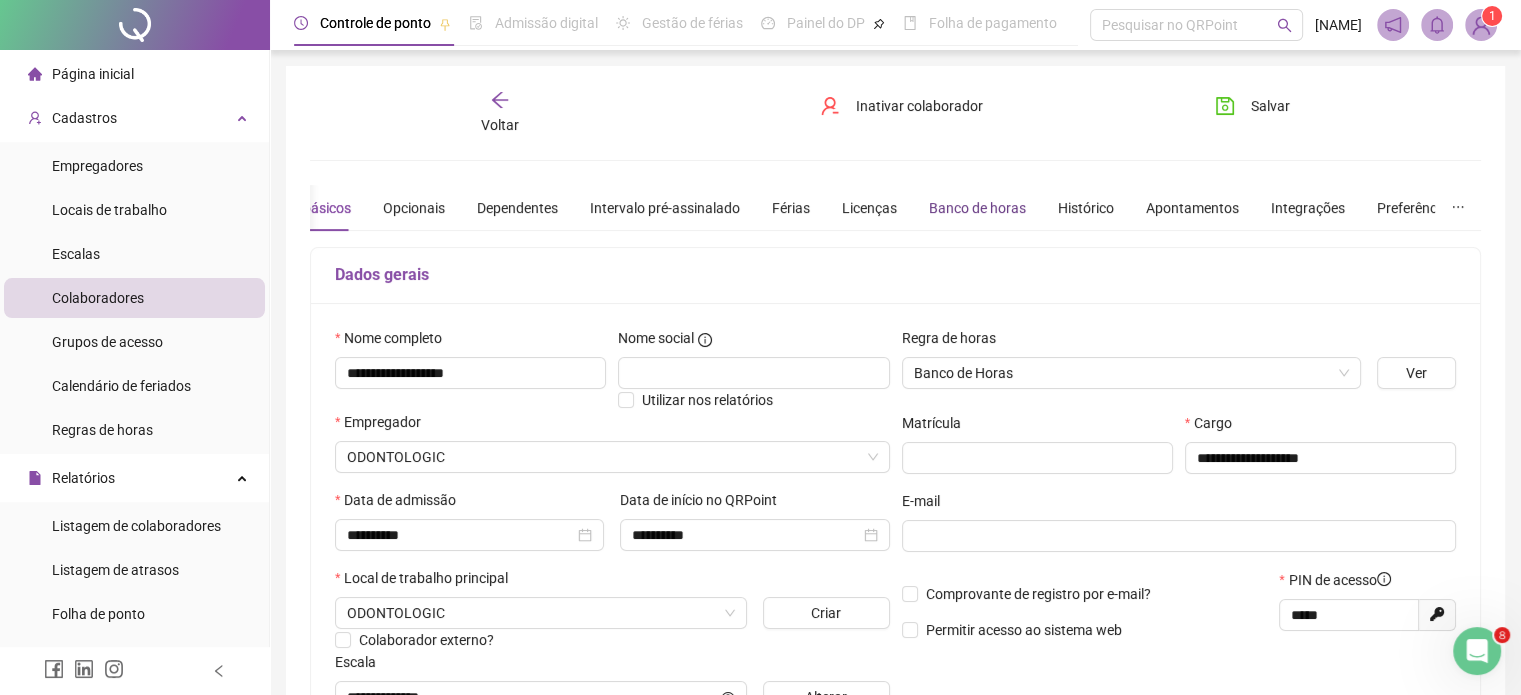 click on "Banco de horas" at bounding box center (977, 208) 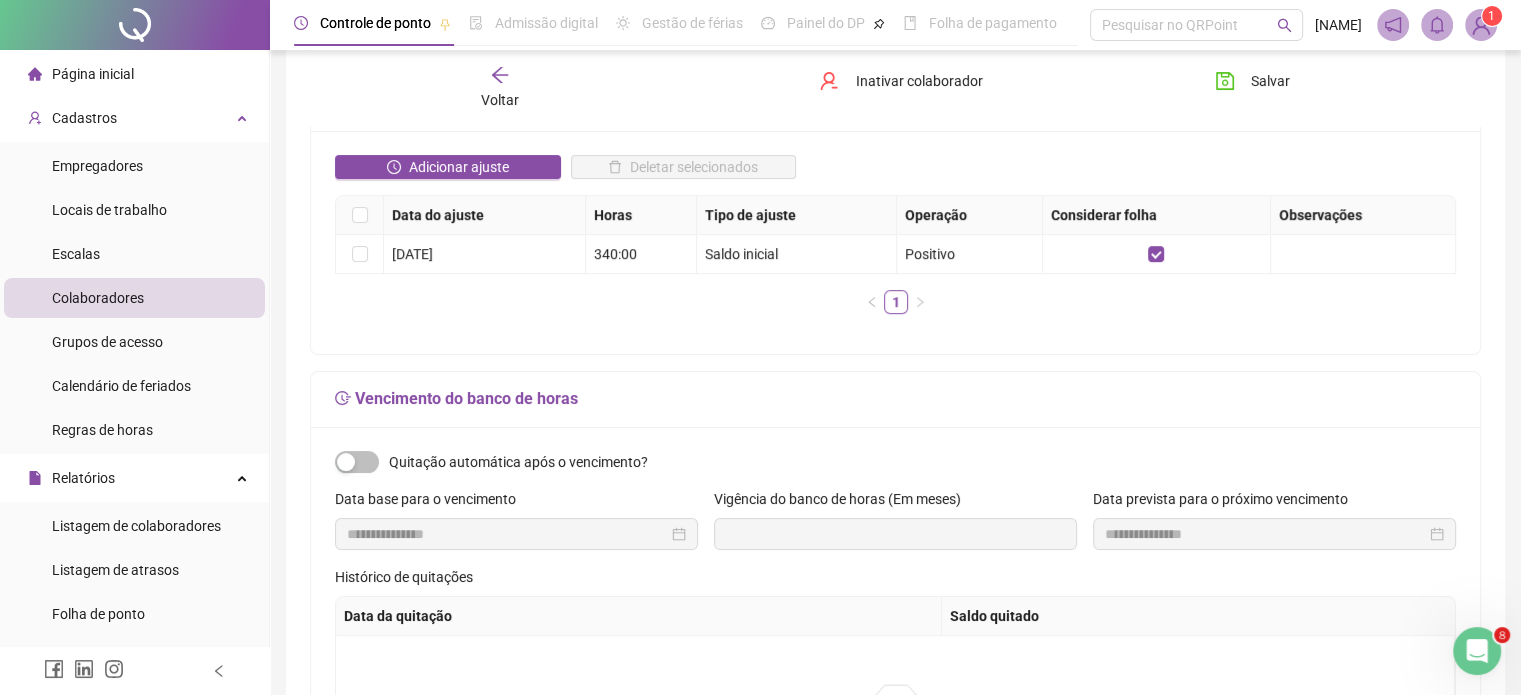 scroll, scrollTop: 400, scrollLeft: 0, axis: vertical 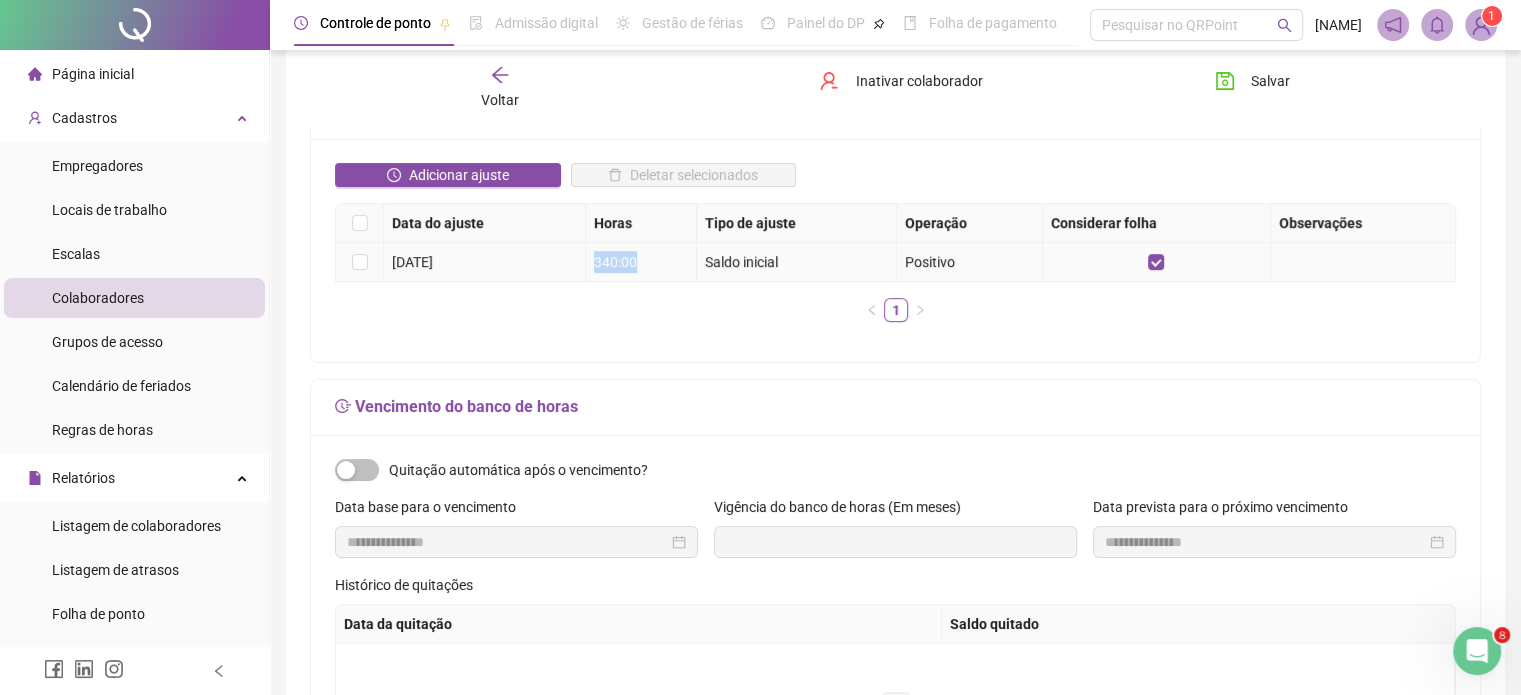 drag, startPoint x: 596, startPoint y: 259, endPoint x: 648, endPoint y: 259, distance: 52 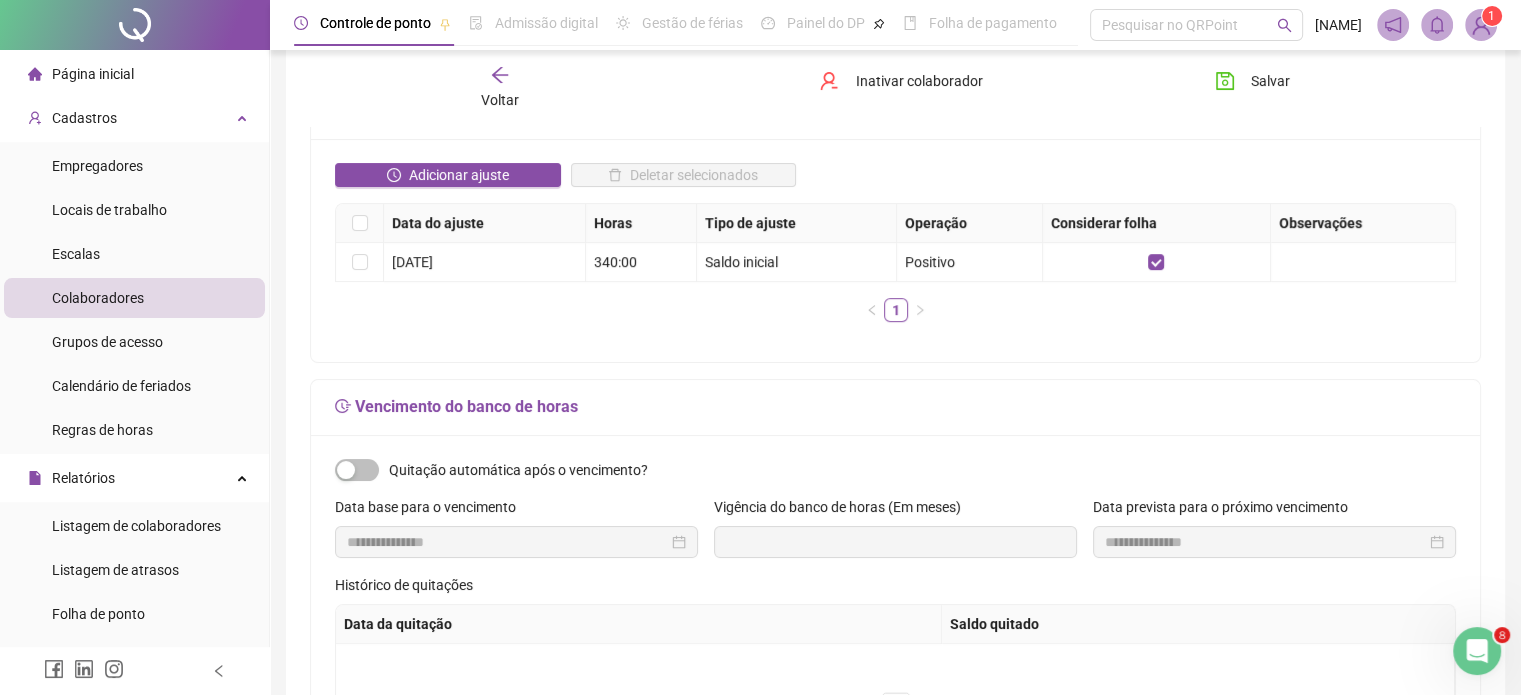 click on "1" at bounding box center [895, 310] 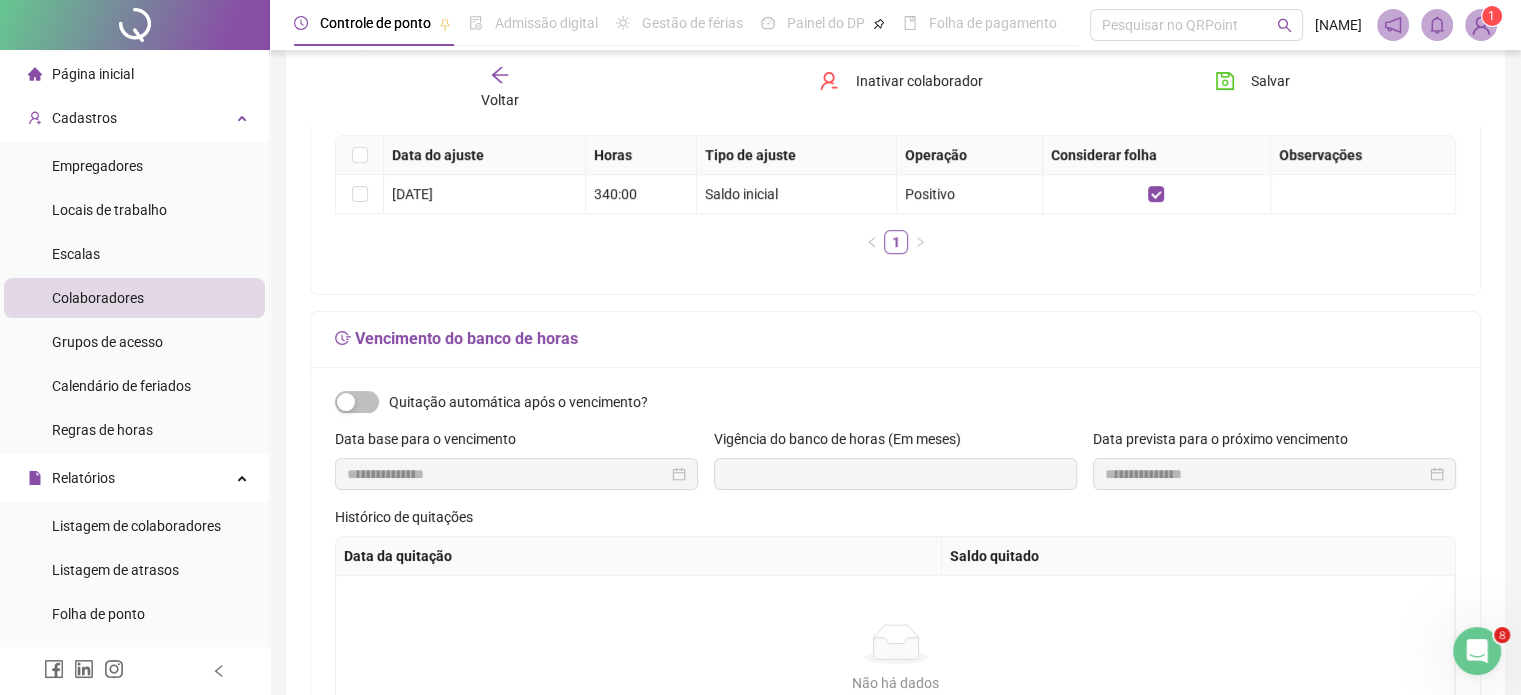 scroll, scrollTop: 68, scrollLeft: 0, axis: vertical 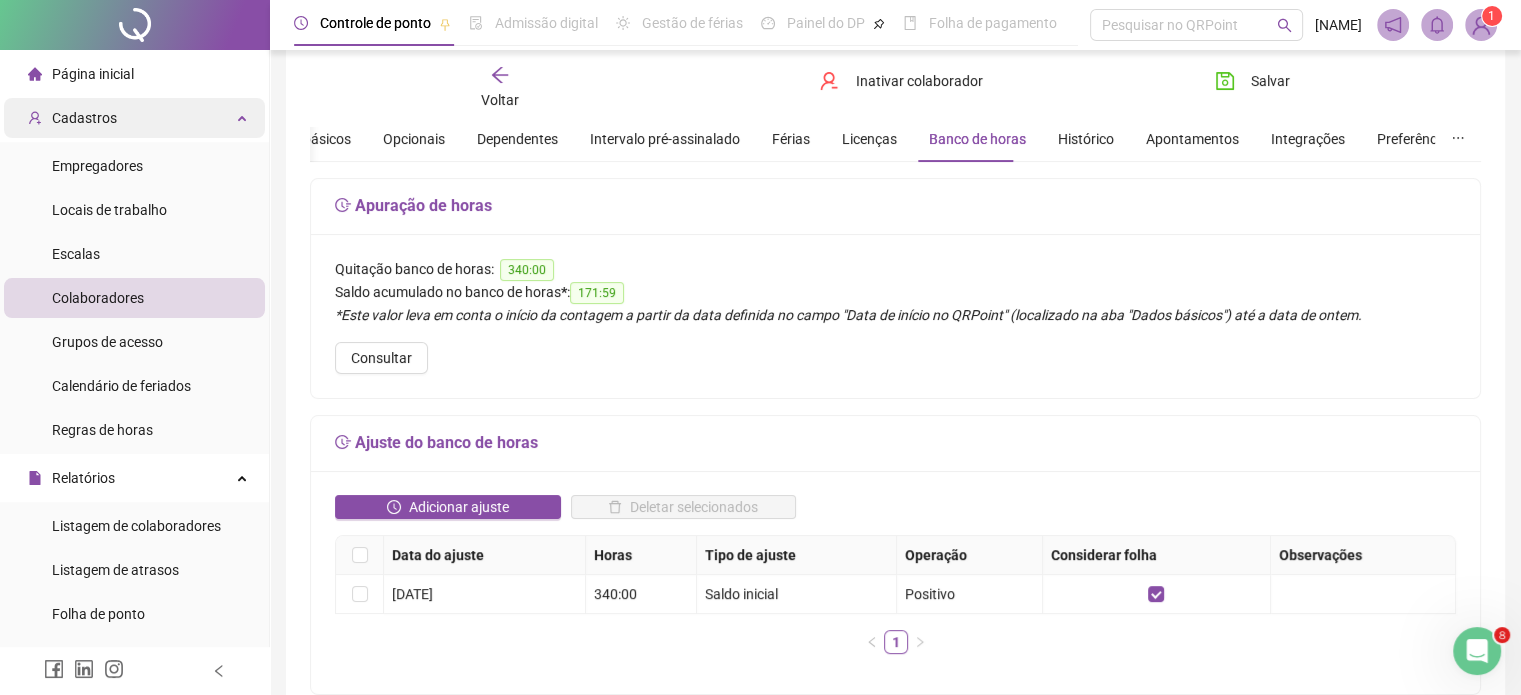 click on "Cadastros" at bounding box center [134, 118] 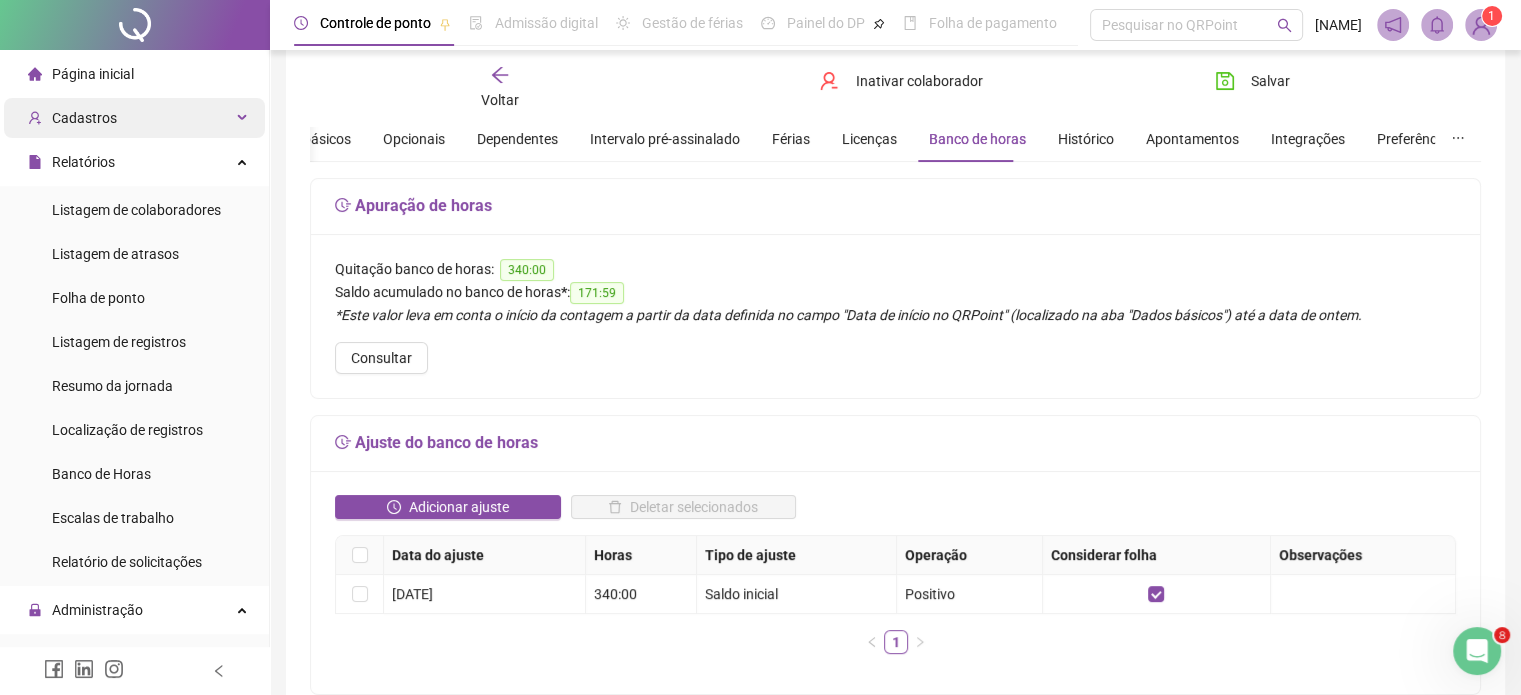 click on "Cadastros" at bounding box center (134, 118) 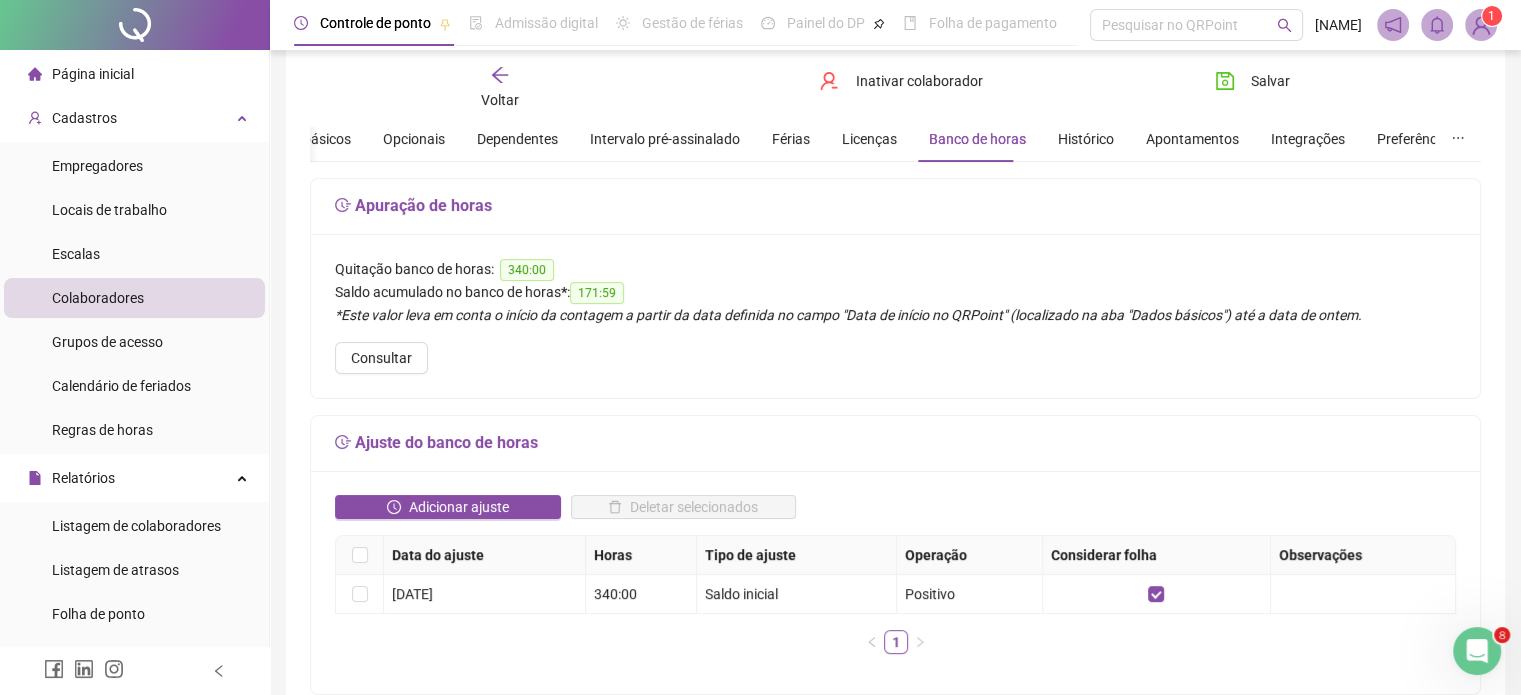 drag, startPoint x: 118, startPoint y: 81, endPoint x: 137, endPoint y: 79, distance: 19.104973 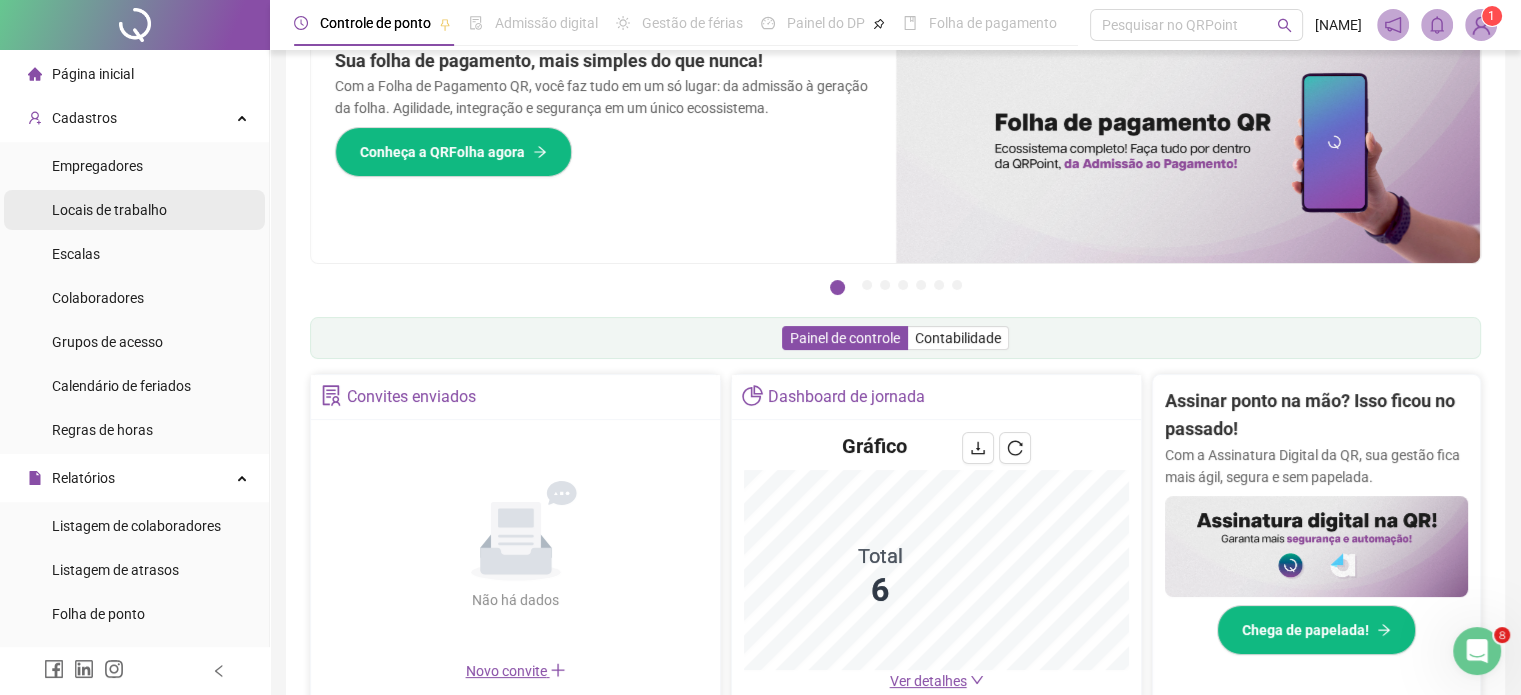 click on "Locais de trabalho" at bounding box center (109, 210) 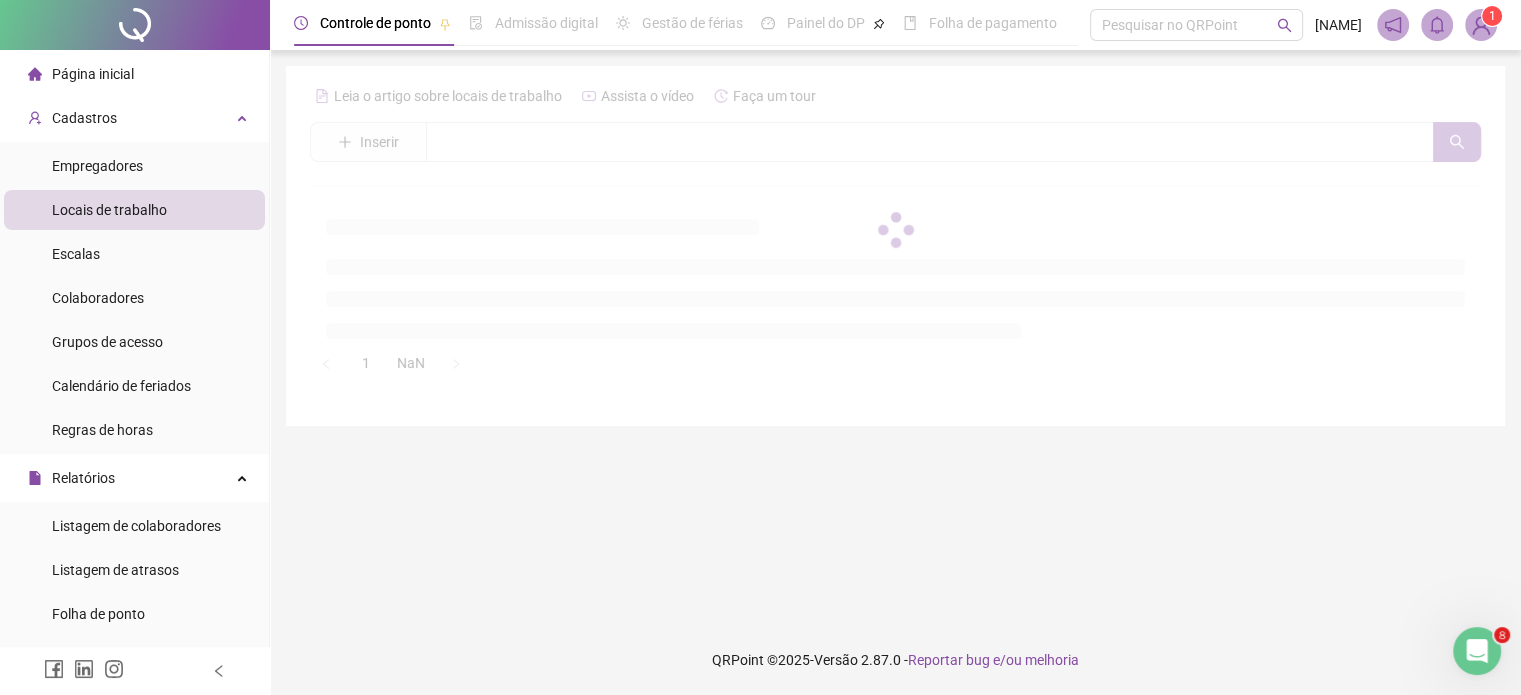 scroll, scrollTop: 0, scrollLeft: 0, axis: both 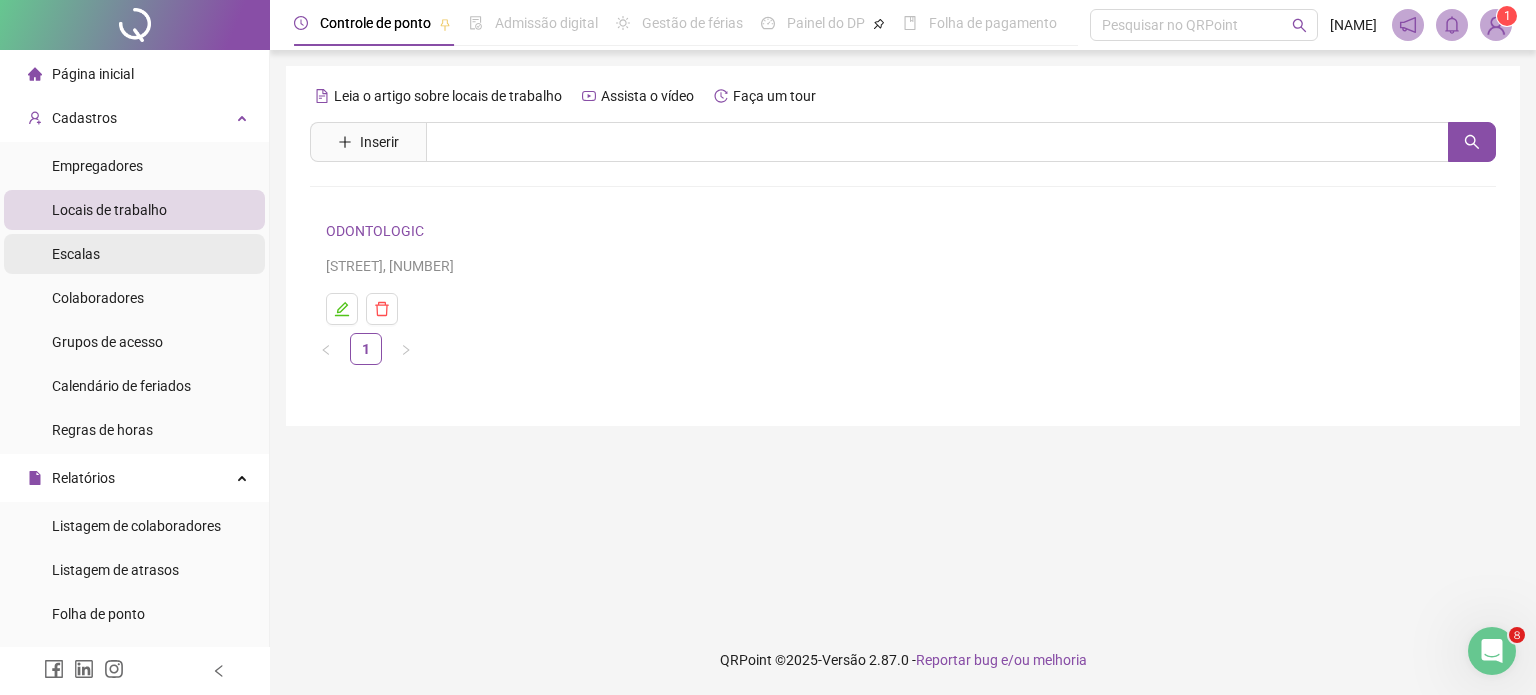 click on "Escalas" at bounding box center (134, 254) 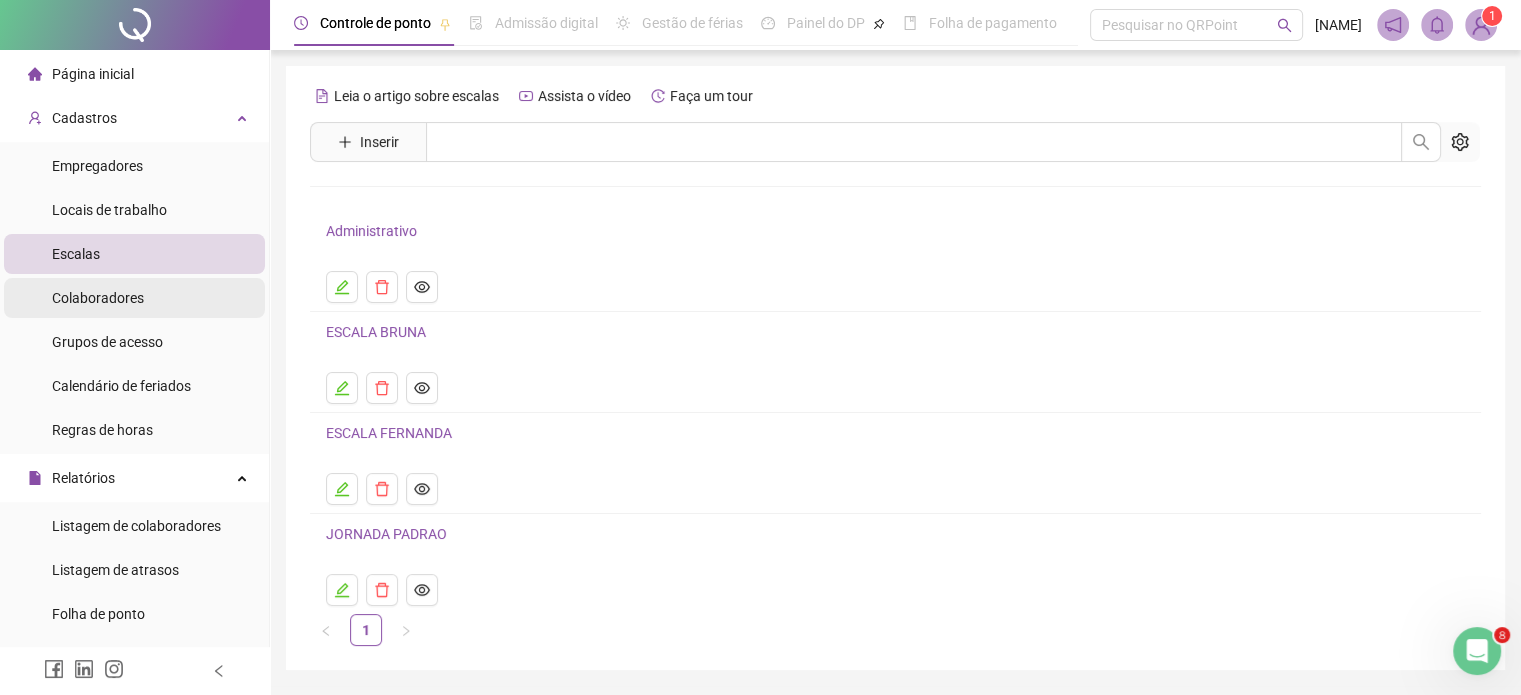 click on "Colaboradores" at bounding box center [134, 298] 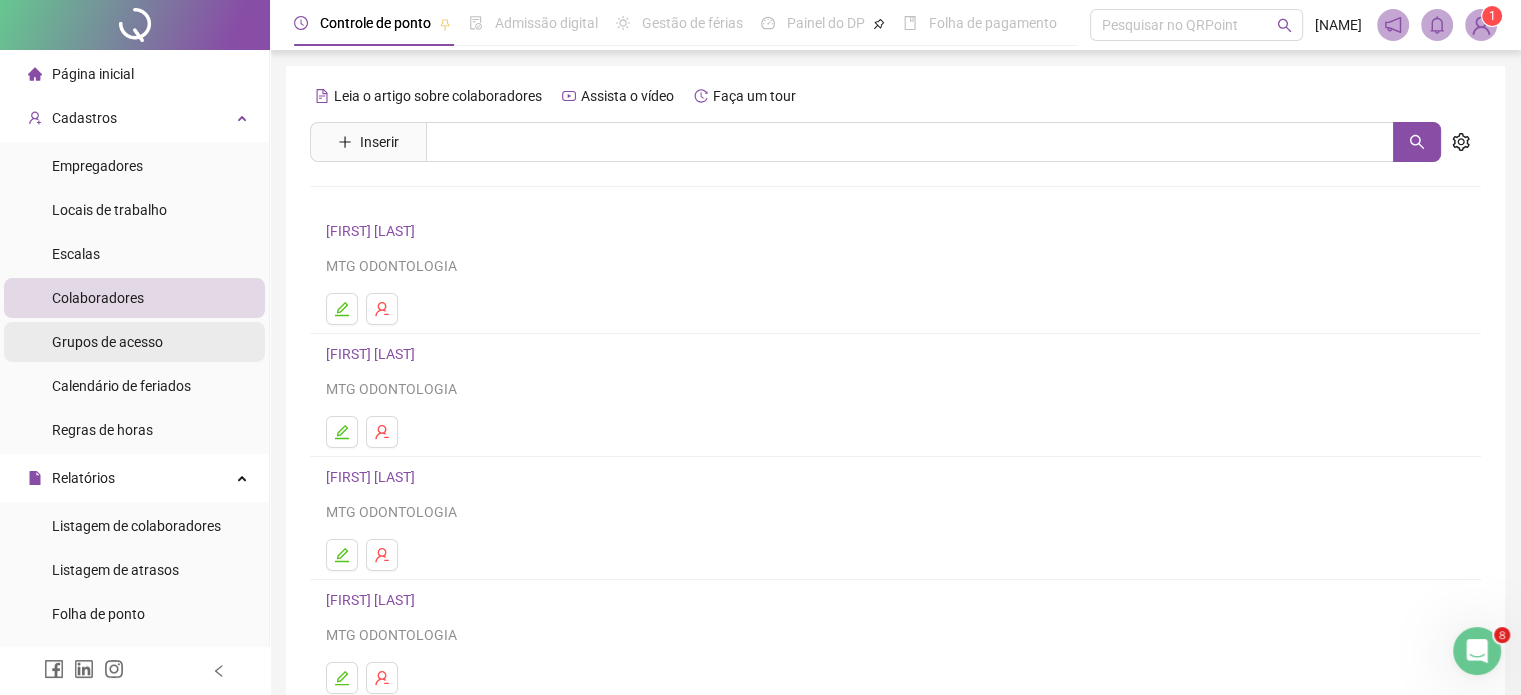 click on "Grupos de acesso" at bounding box center (107, 342) 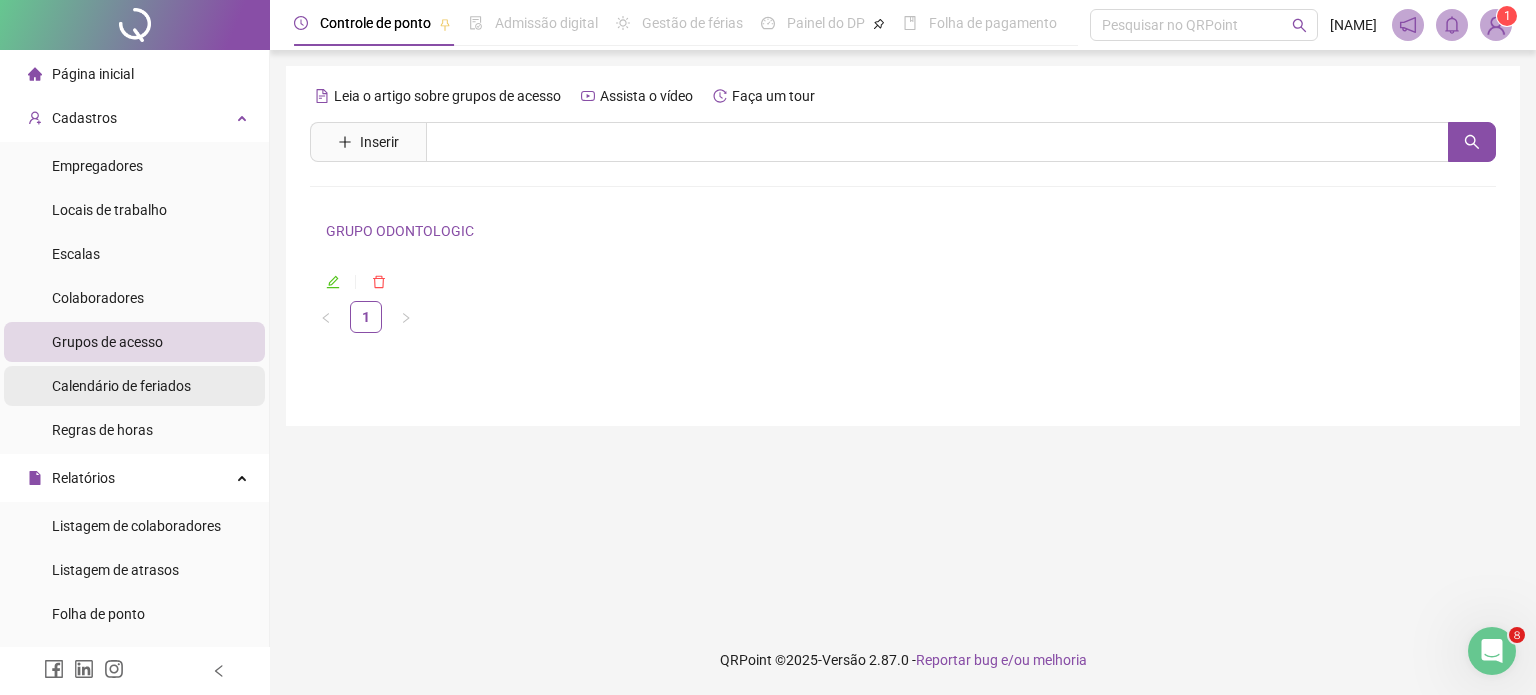 click on "Calendário de feriados" at bounding box center (121, 386) 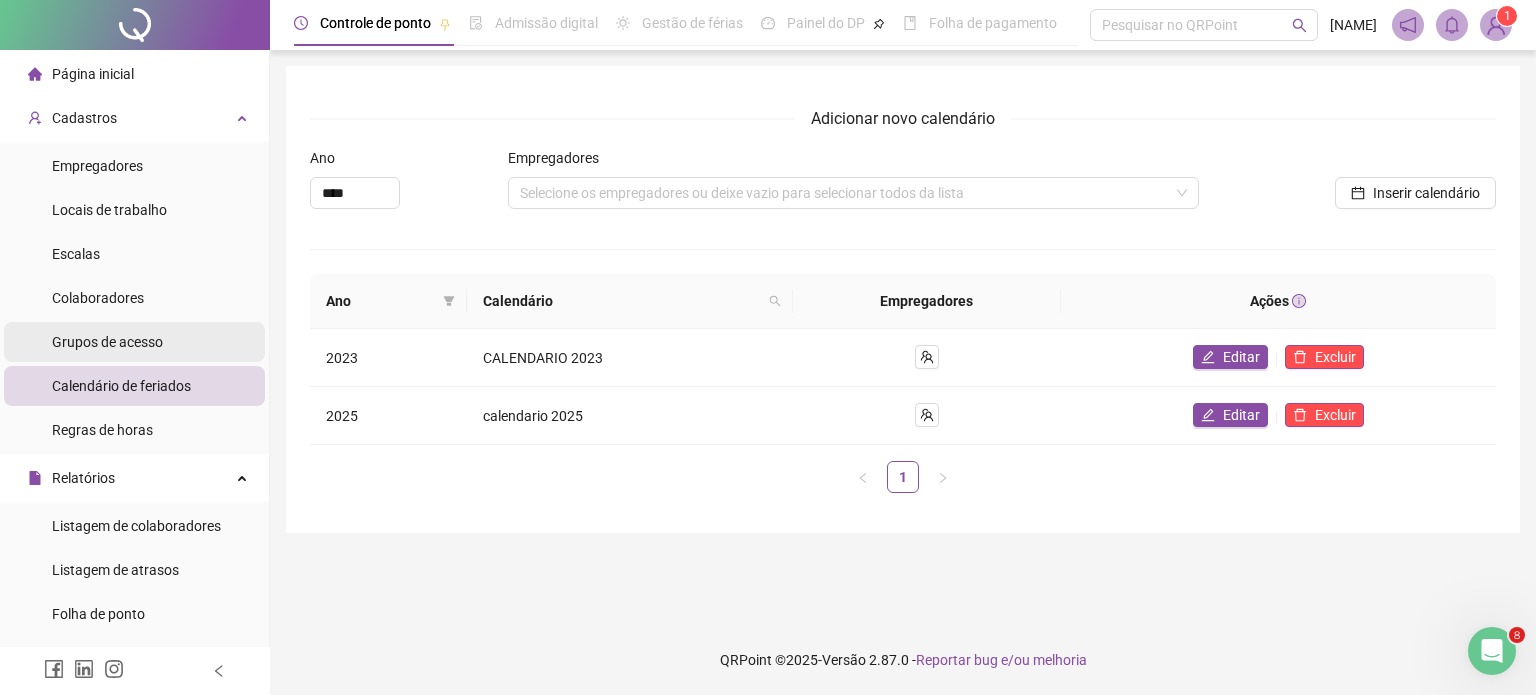 click on "Grupos de acesso" at bounding box center [107, 342] 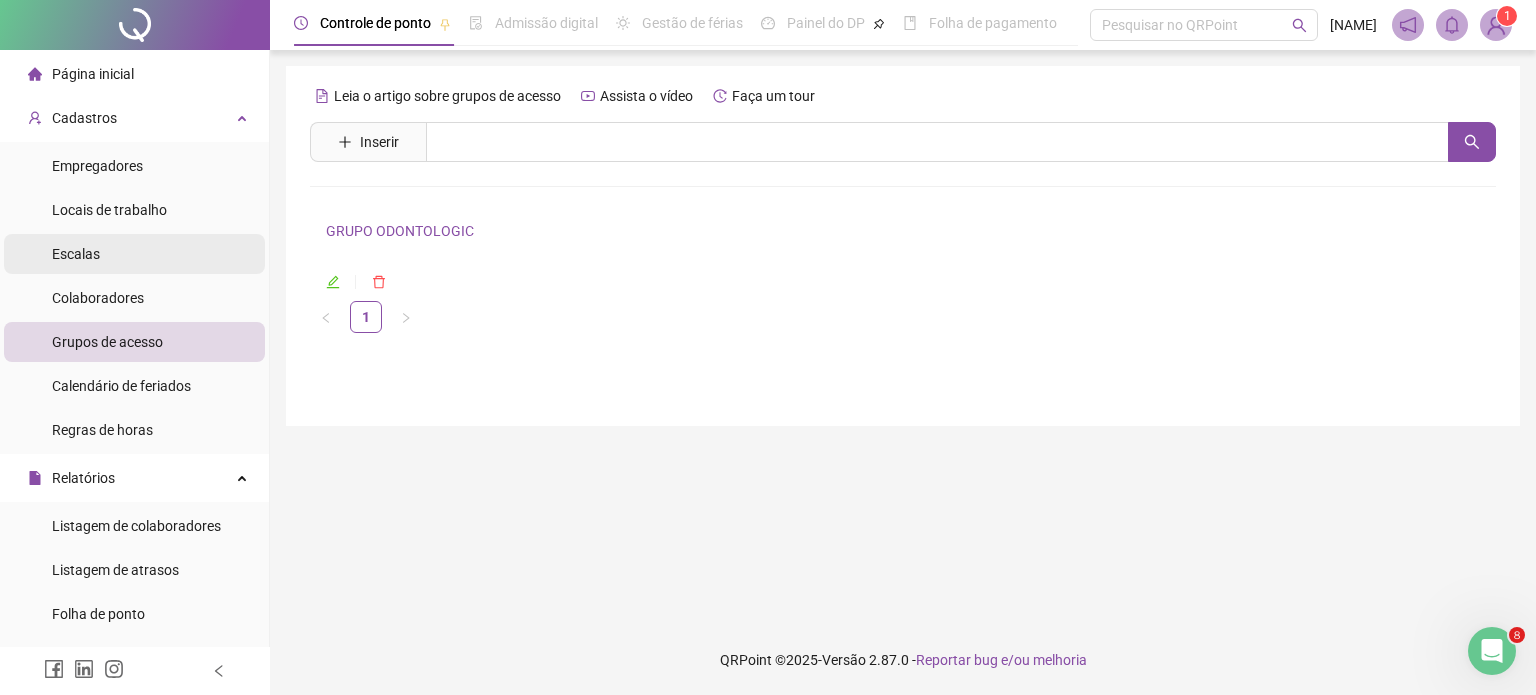 click on "Escalas" at bounding box center (134, 254) 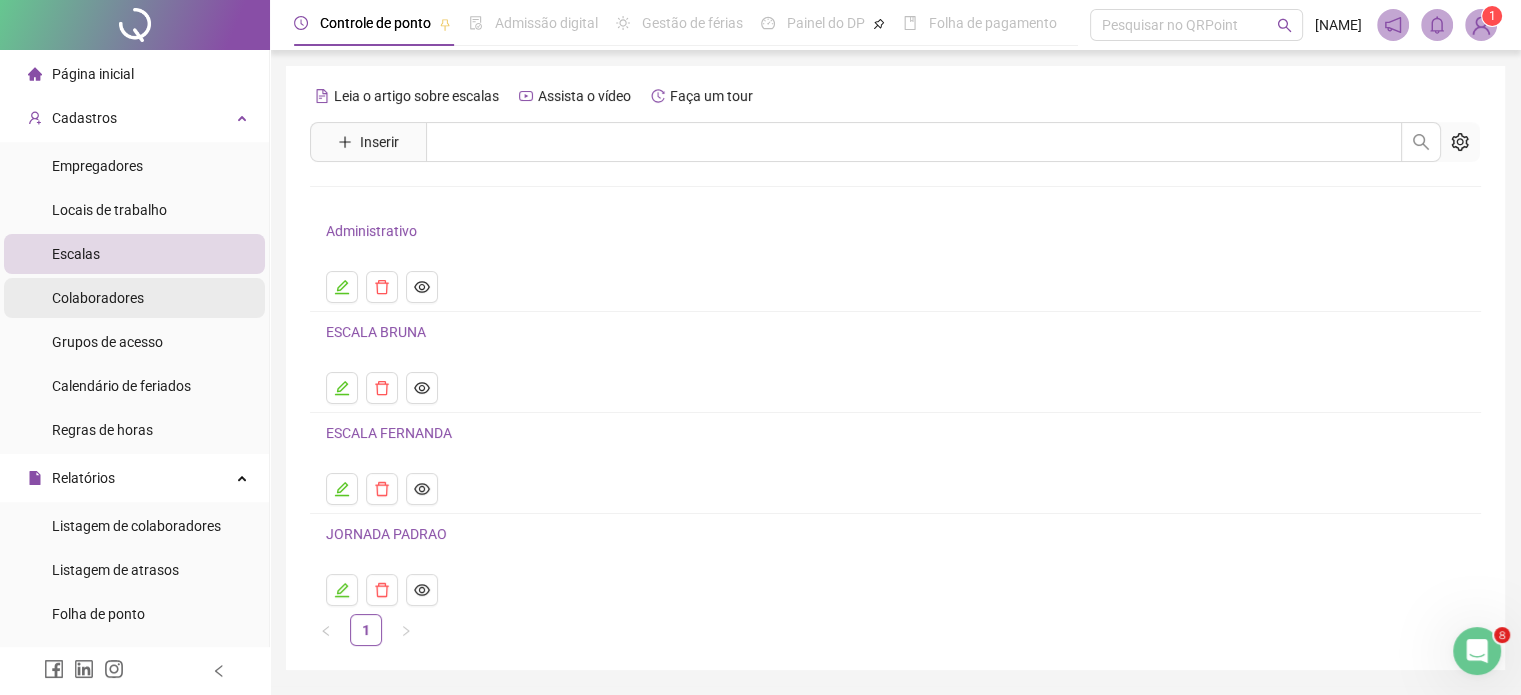 click on "Colaboradores" at bounding box center [134, 298] 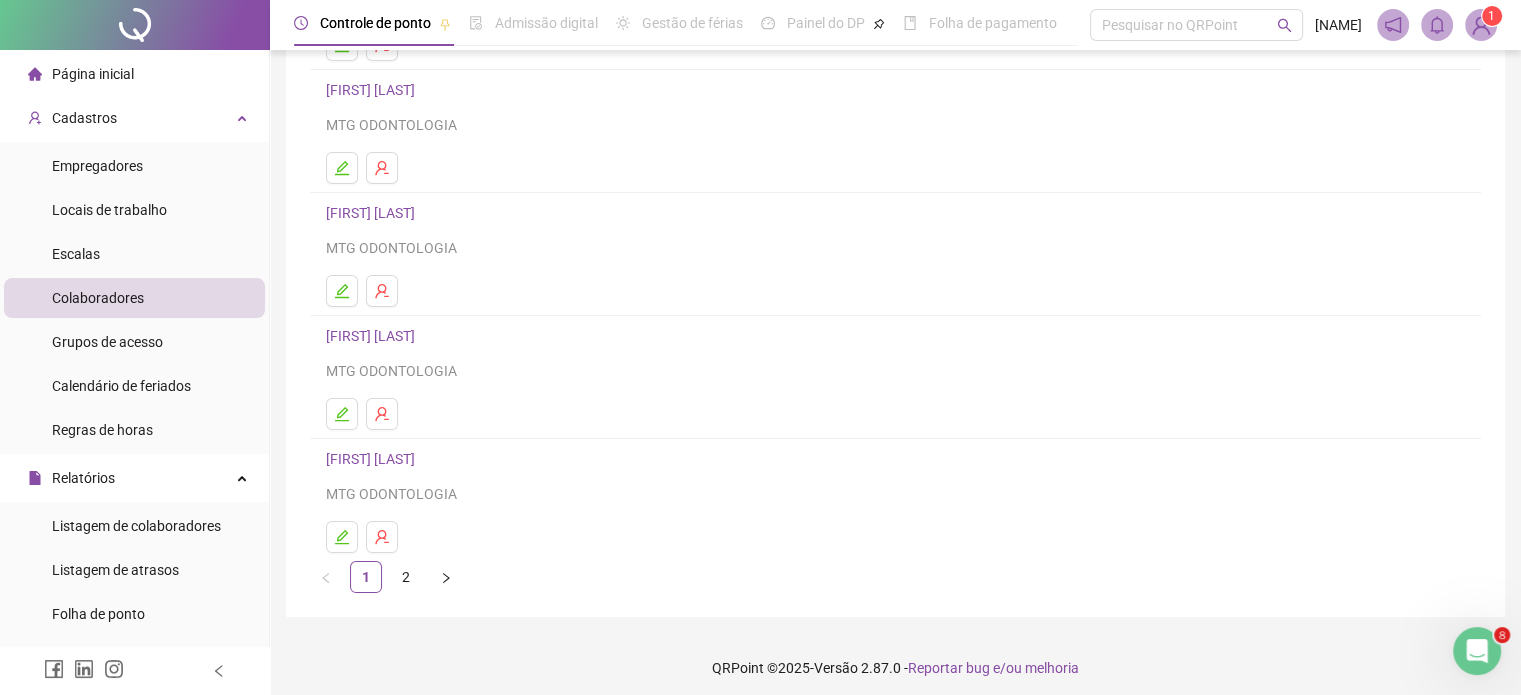 scroll, scrollTop: 271, scrollLeft: 0, axis: vertical 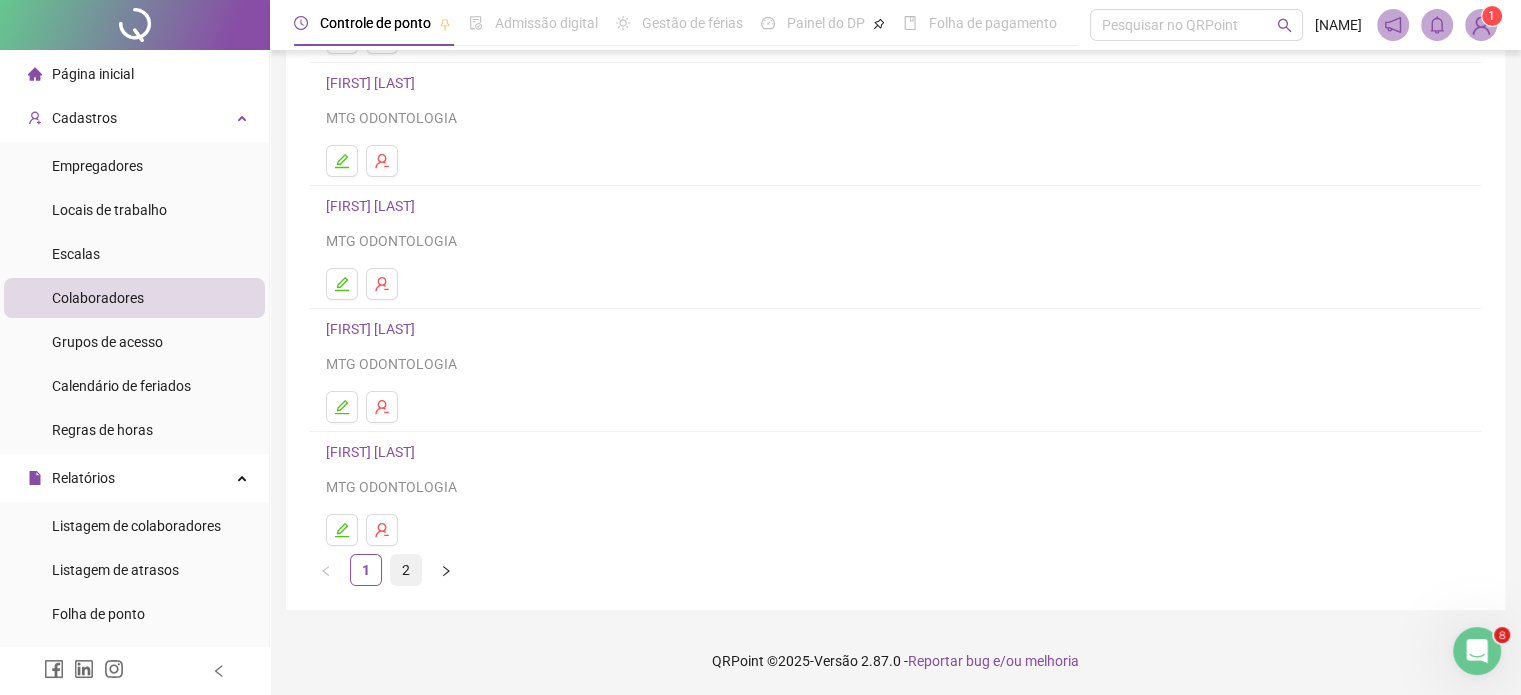 click on "2" at bounding box center [406, 570] 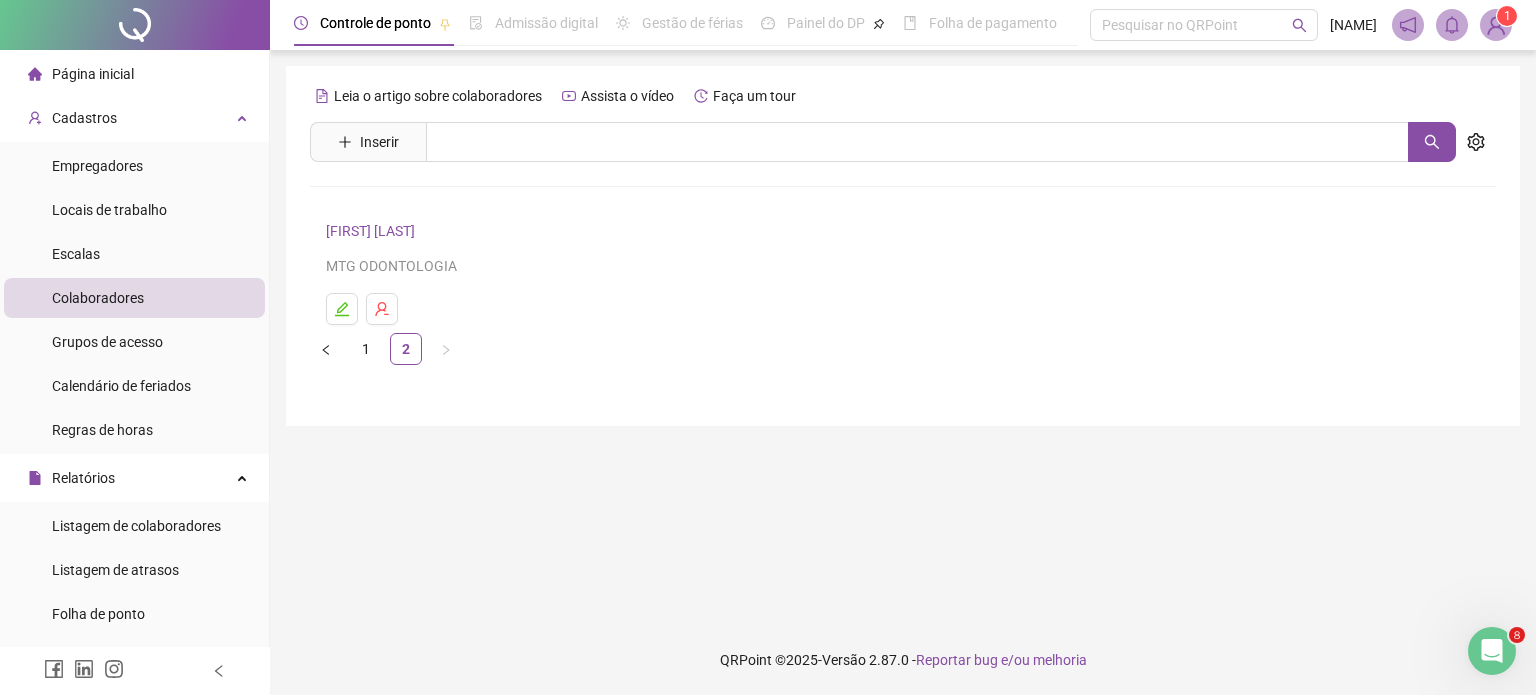 click on "[FIRST] [LAST]" at bounding box center (373, 231) 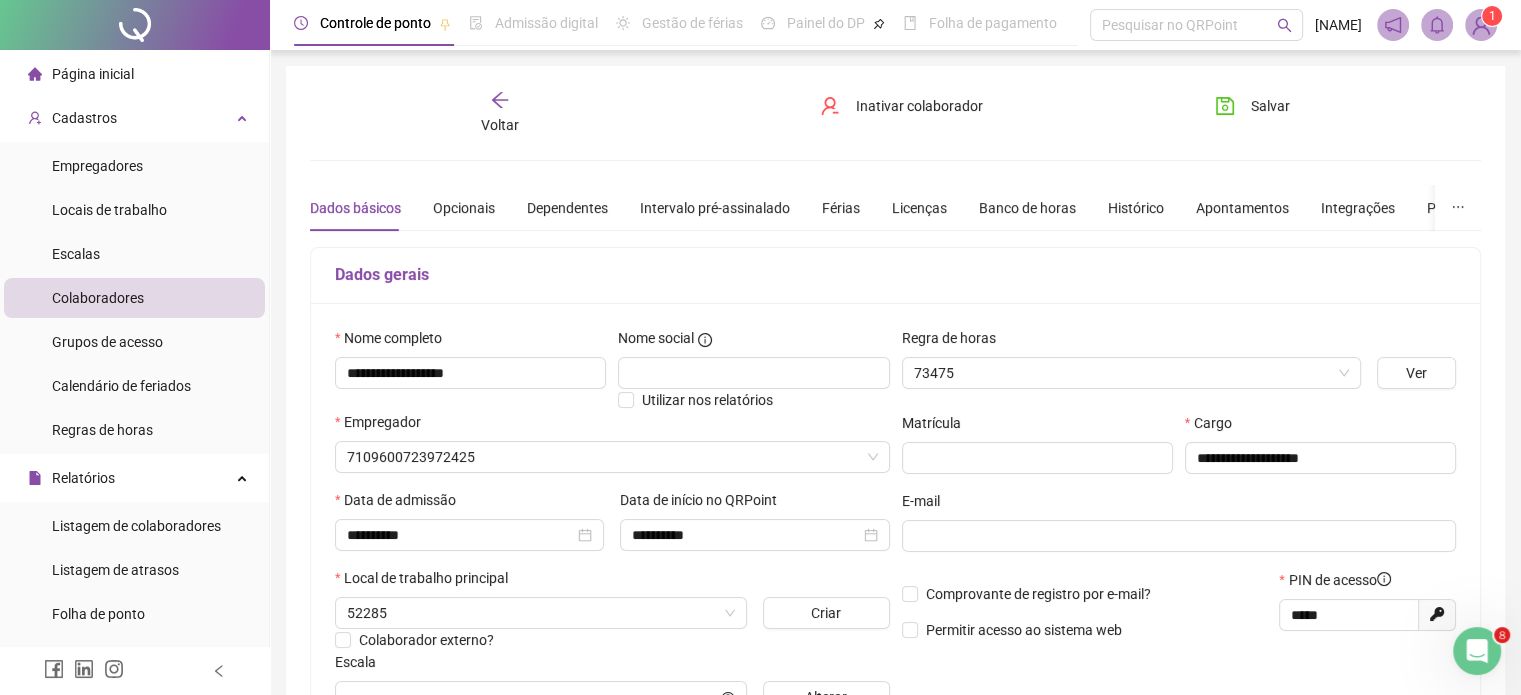 type on "**********" 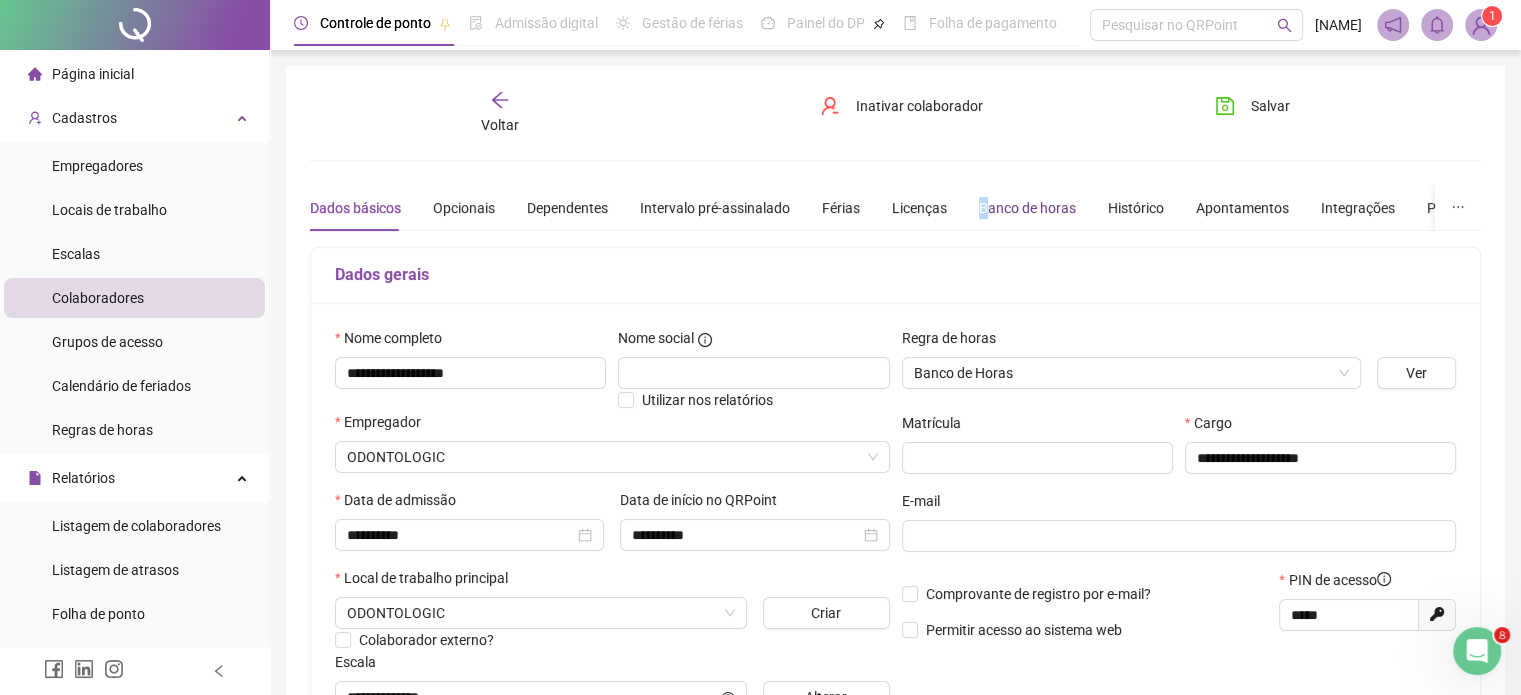 click on "Banco de horas" at bounding box center (1027, 208) 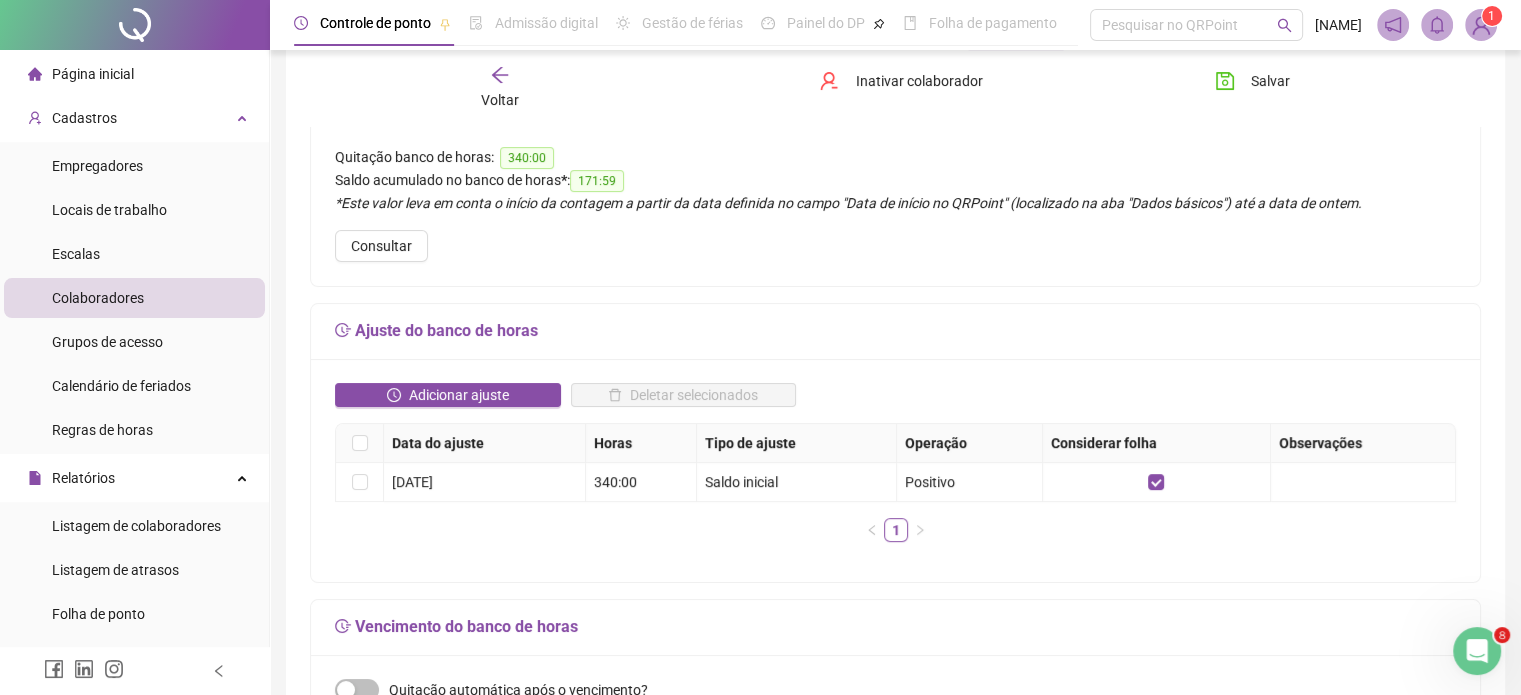 scroll, scrollTop: 200, scrollLeft: 0, axis: vertical 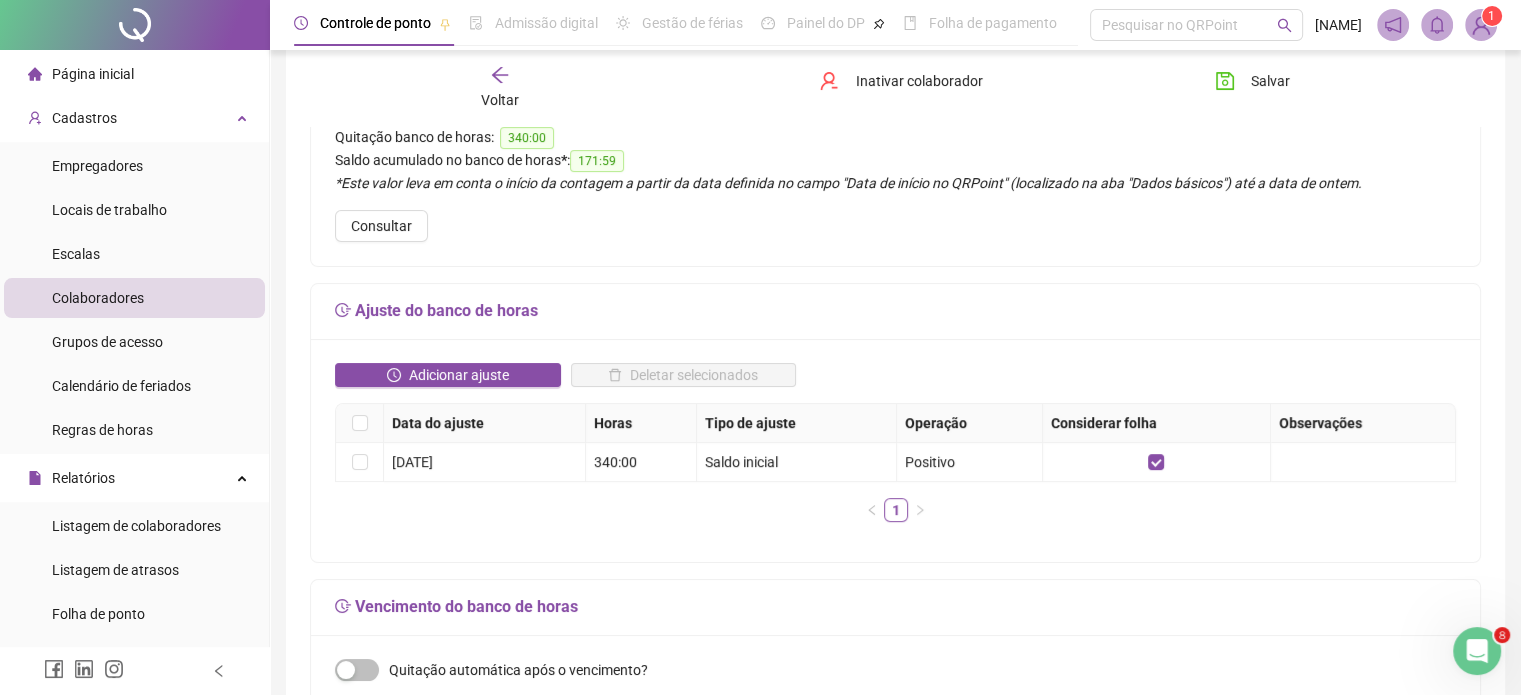 click on "Colaboradores" at bounding box center (98, 298) 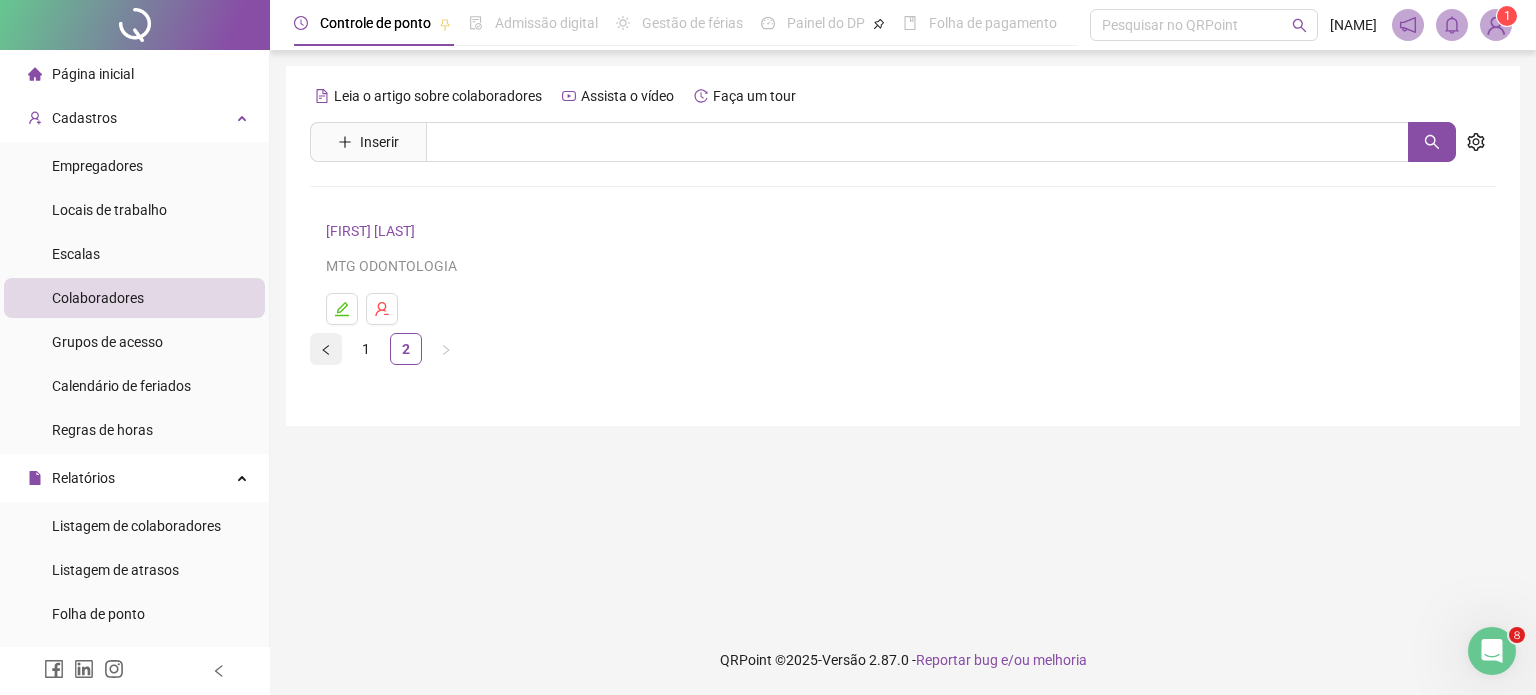 click 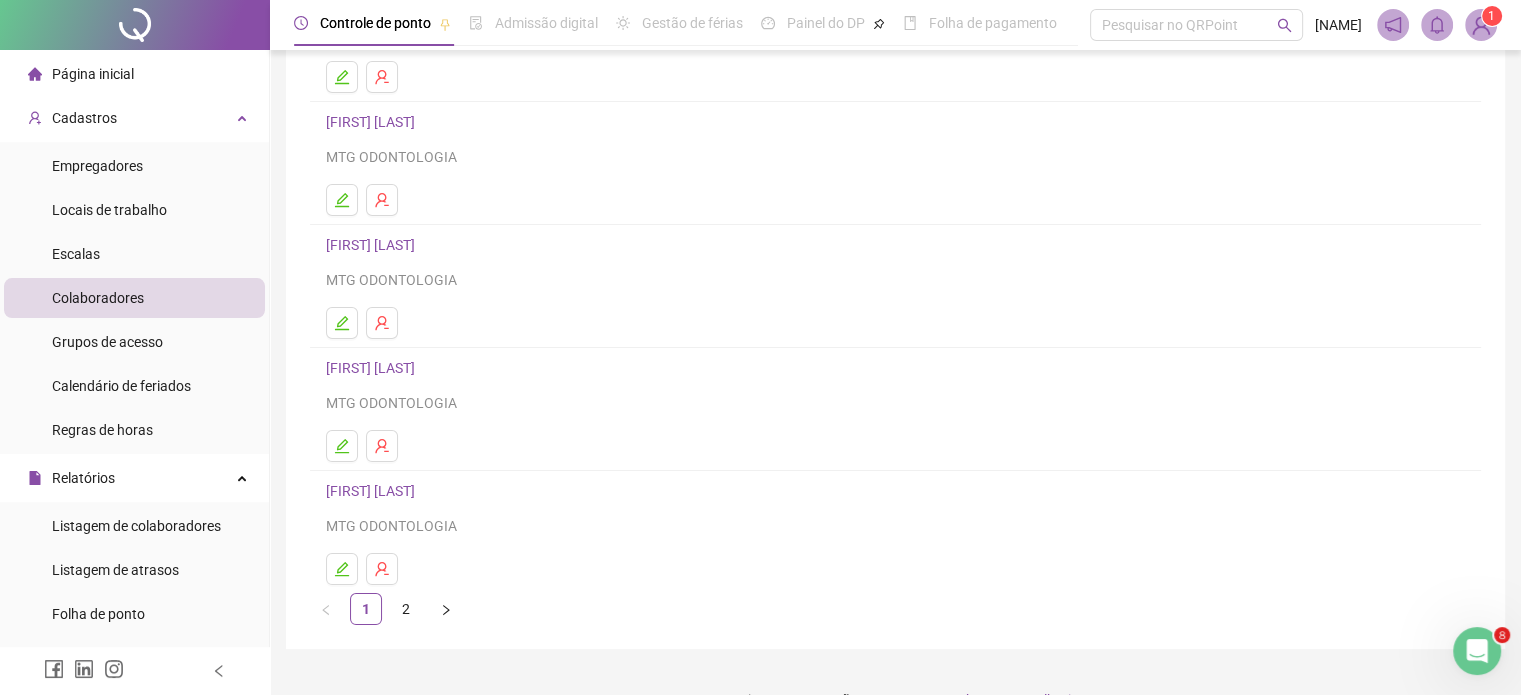 scroll, scrollTop: 271, scrollLeft: 0, axis: vertical 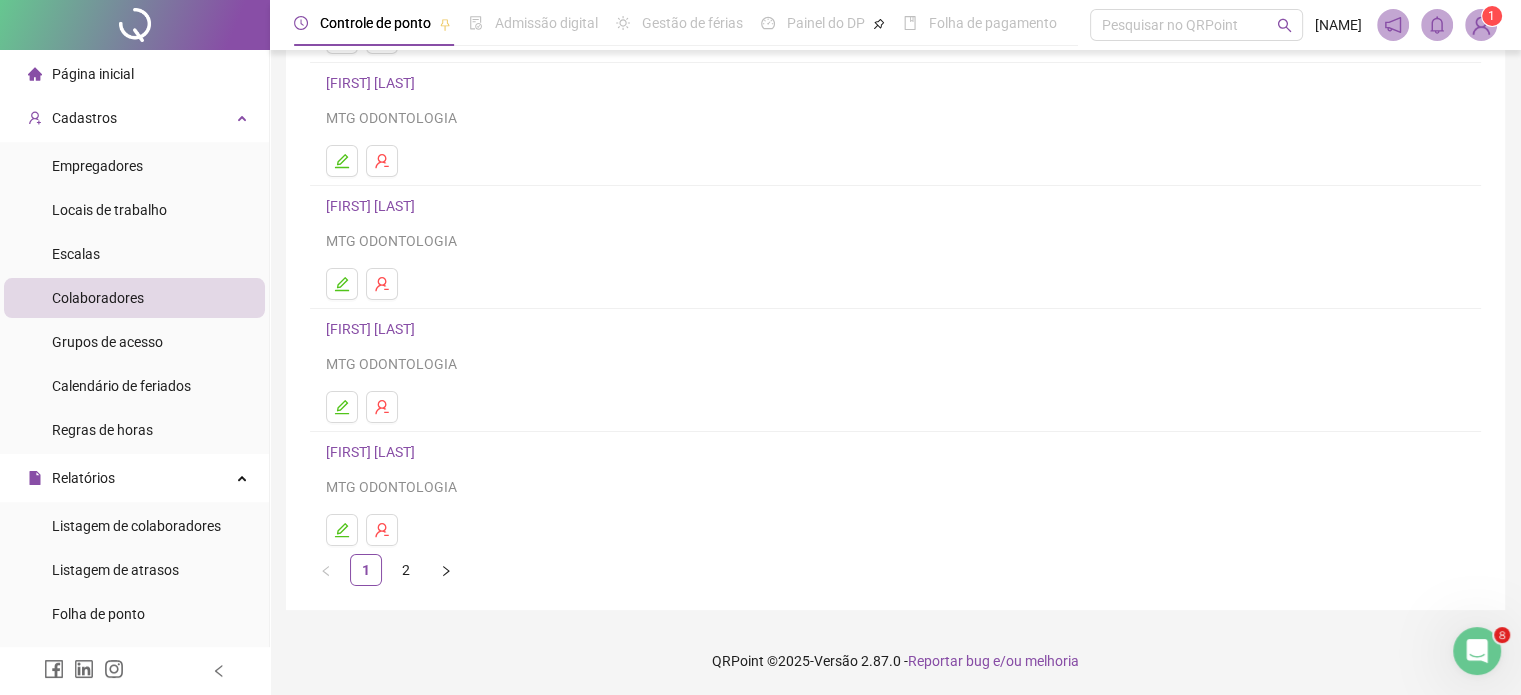 click on "[FIRST] [LAST]" at bounding box center [373, 329] 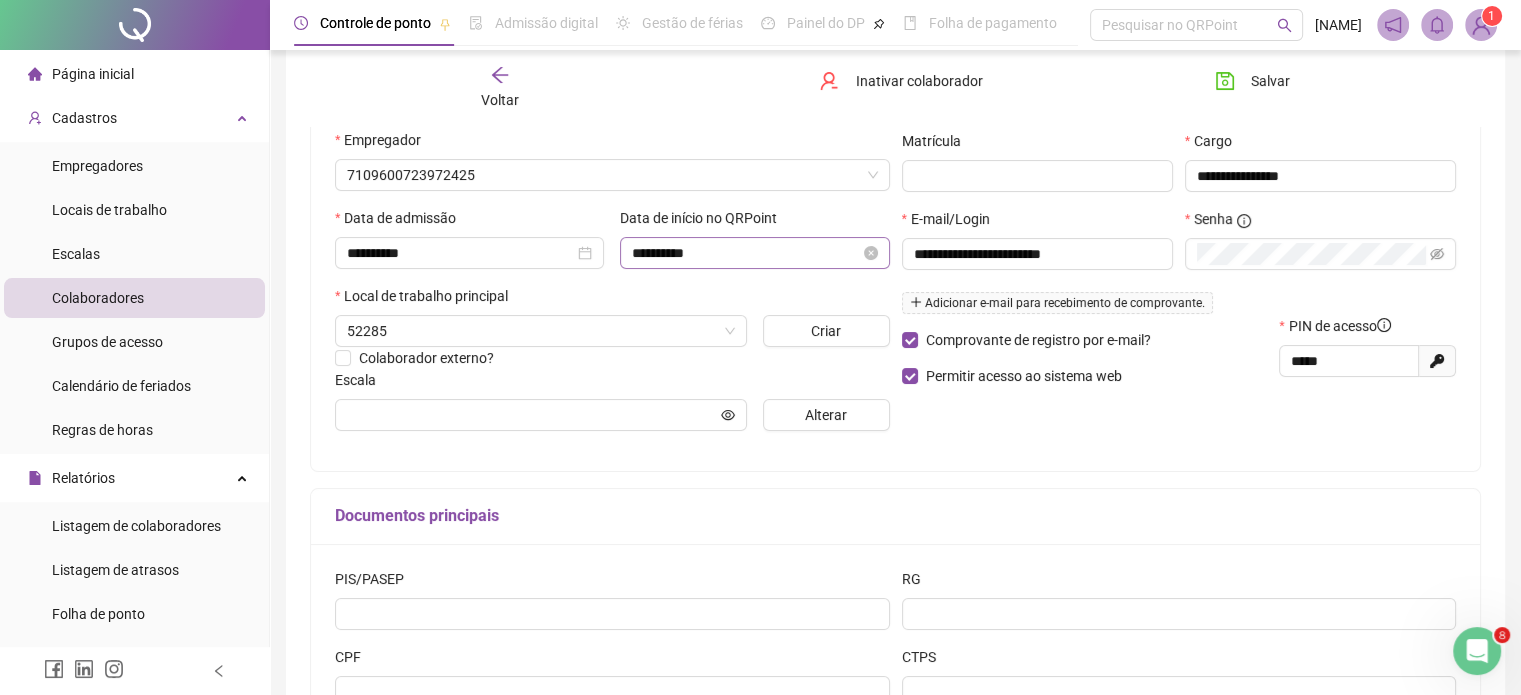 type on "**********" 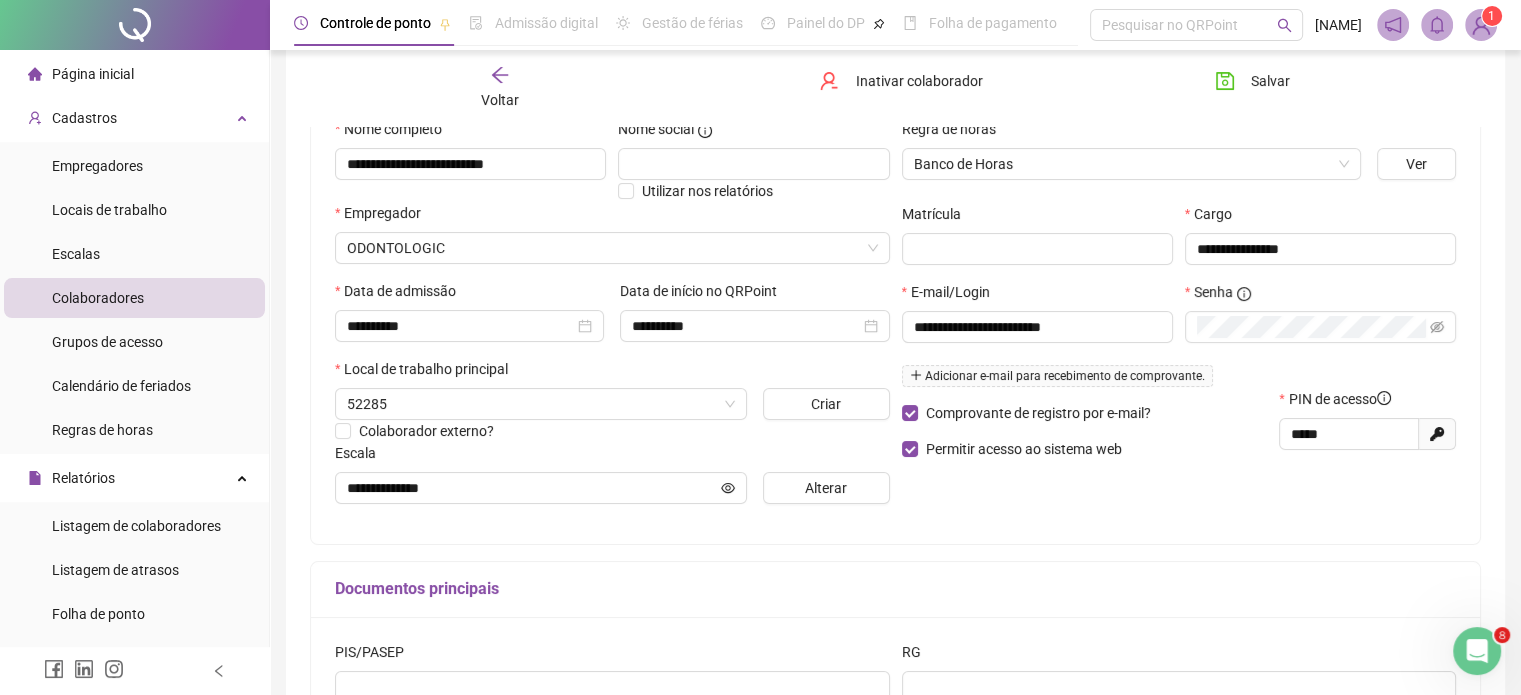 scroll, scrollTop: 0, scrollLeft: 0, axis: both 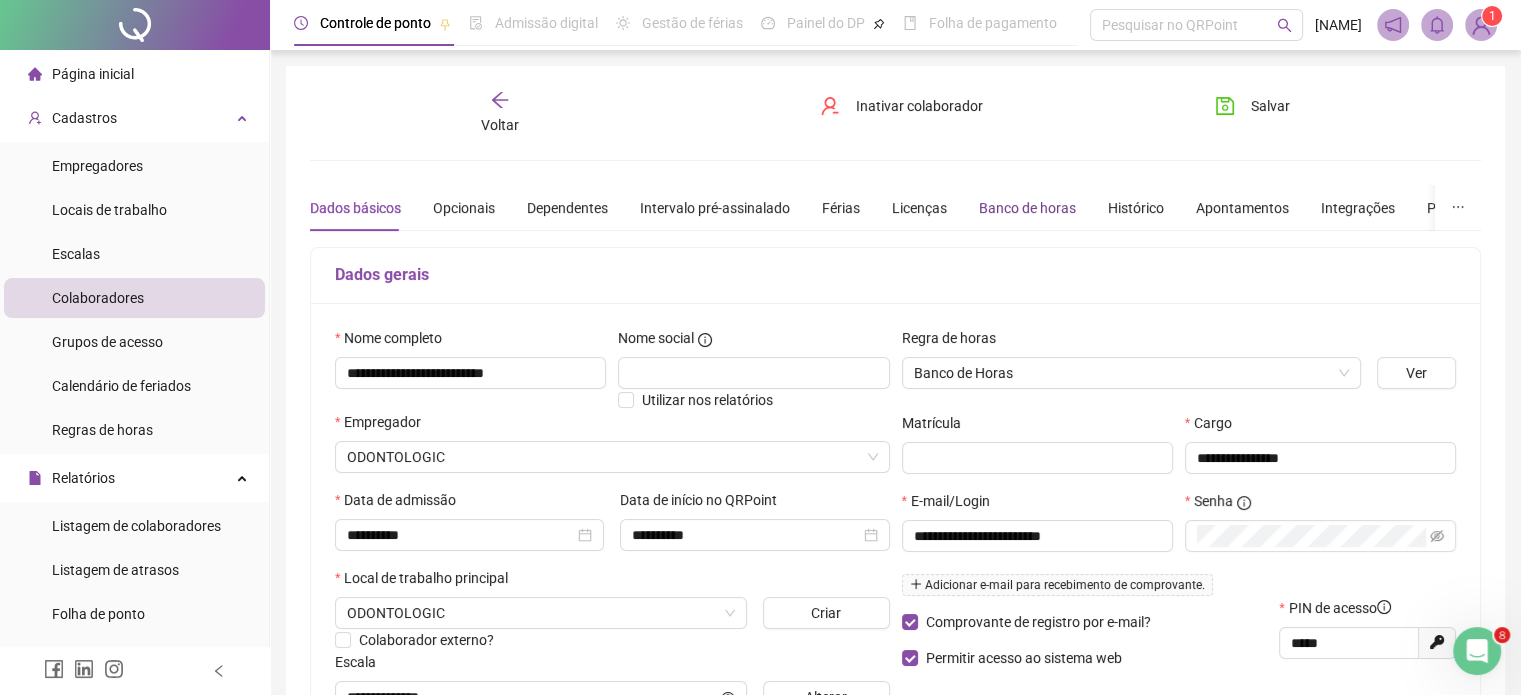click on "Banco de horas" at bounding box center (1027, 208) 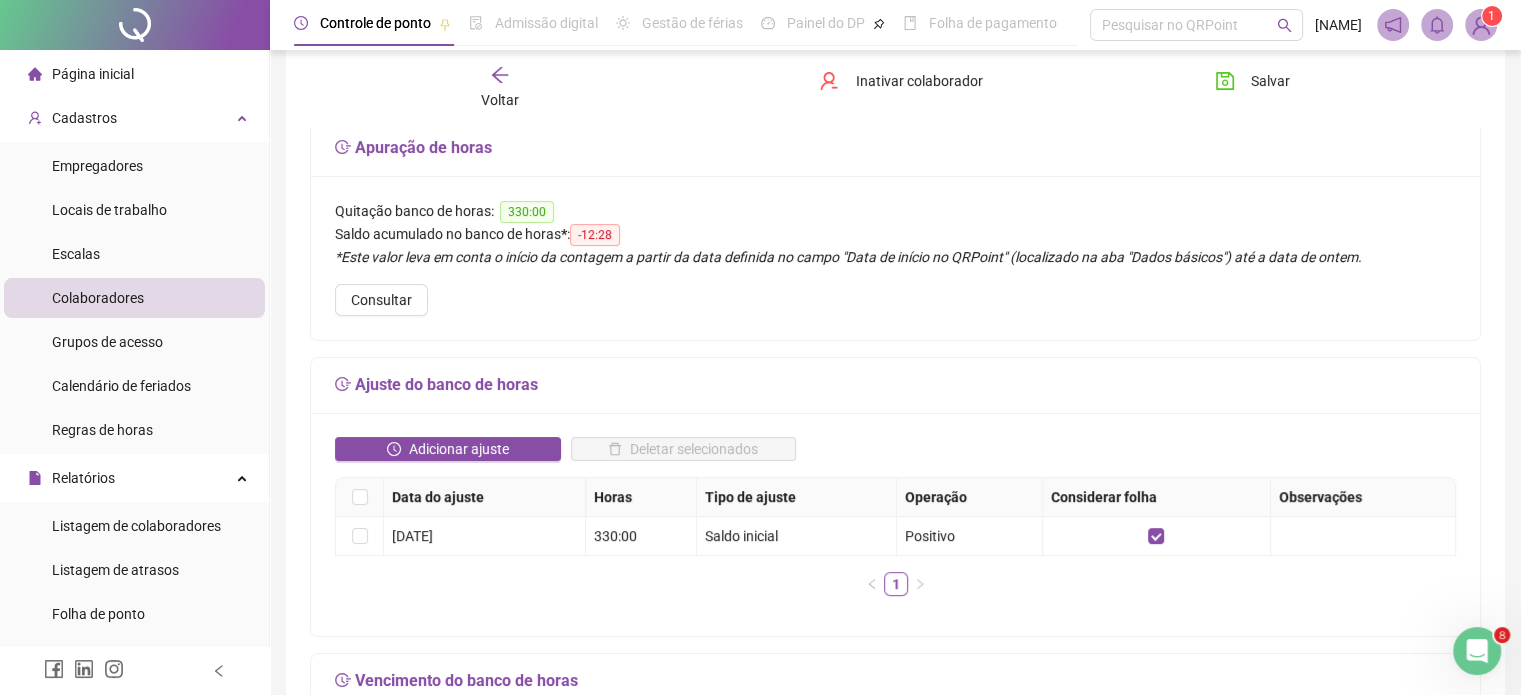 scroll, scrollTop: 100, scrollLeft: 0, axis: vertical 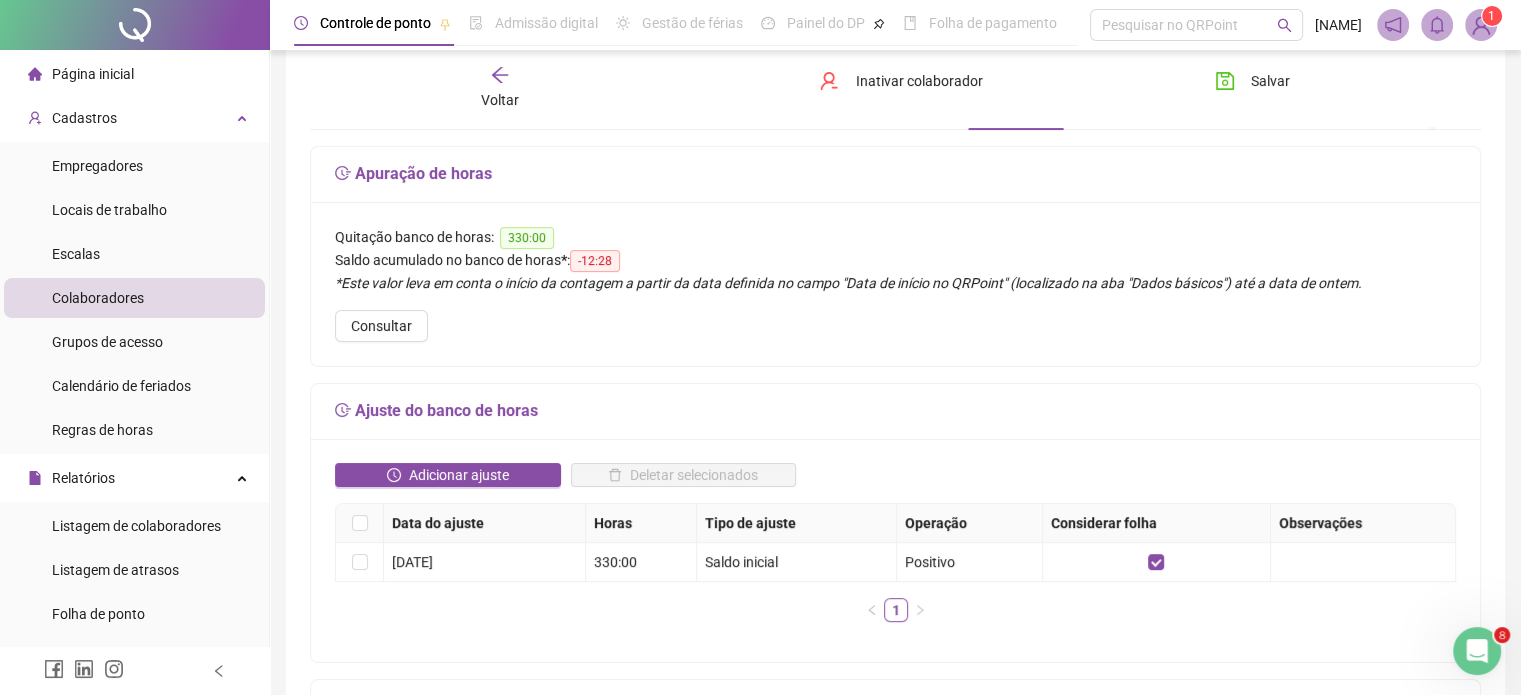 click on "Colaboradores" at bounding box center [98, 298] 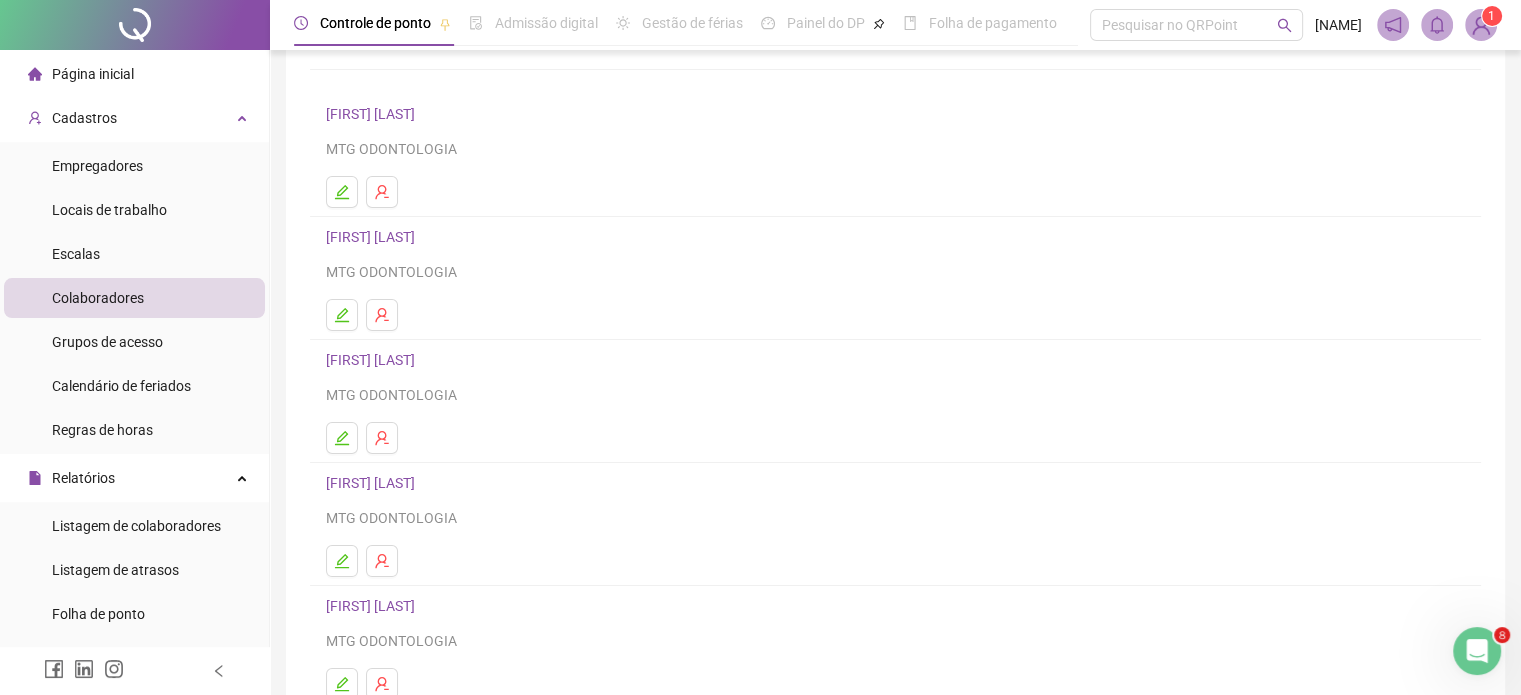 scroll, scrollTop: 271, scrollLeft: 0, axis: vertical 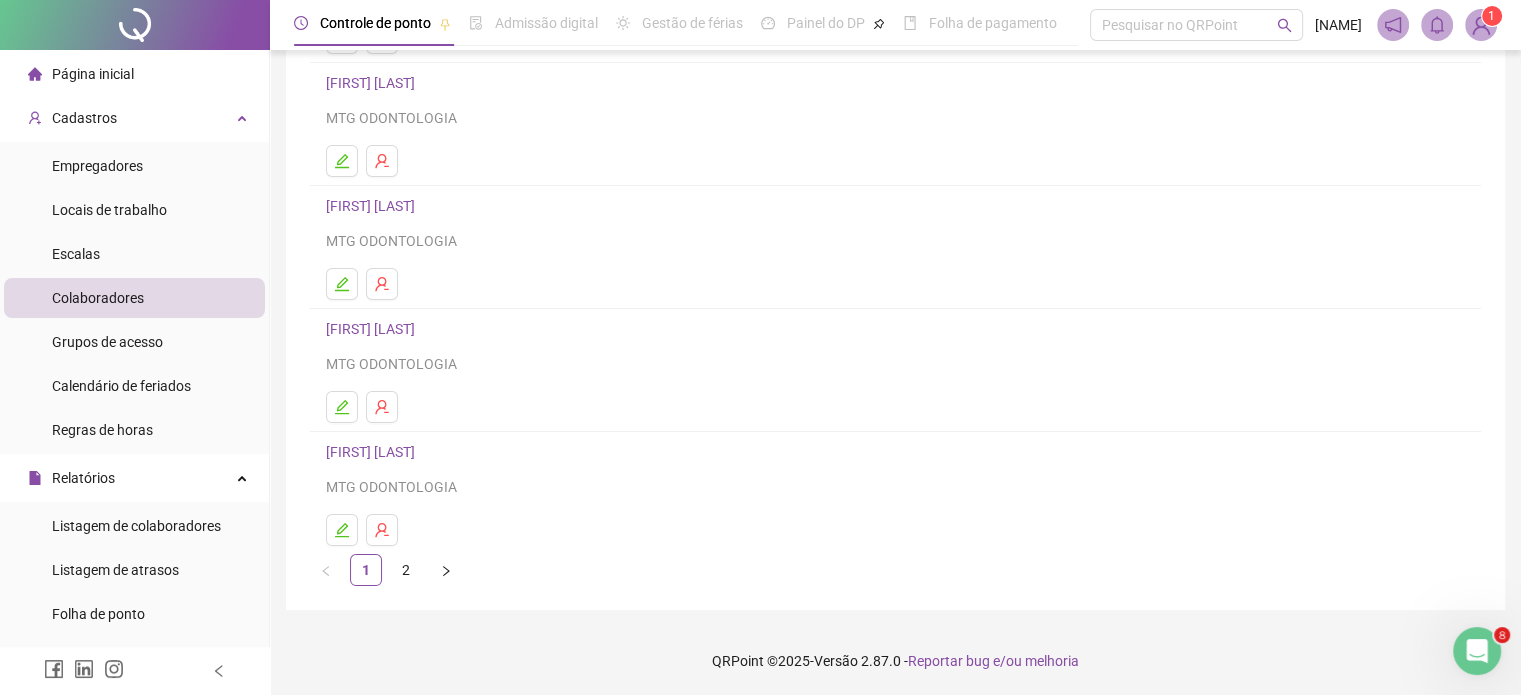 click on "[FIRST] [LAST]" at bounding box center [373, 452] 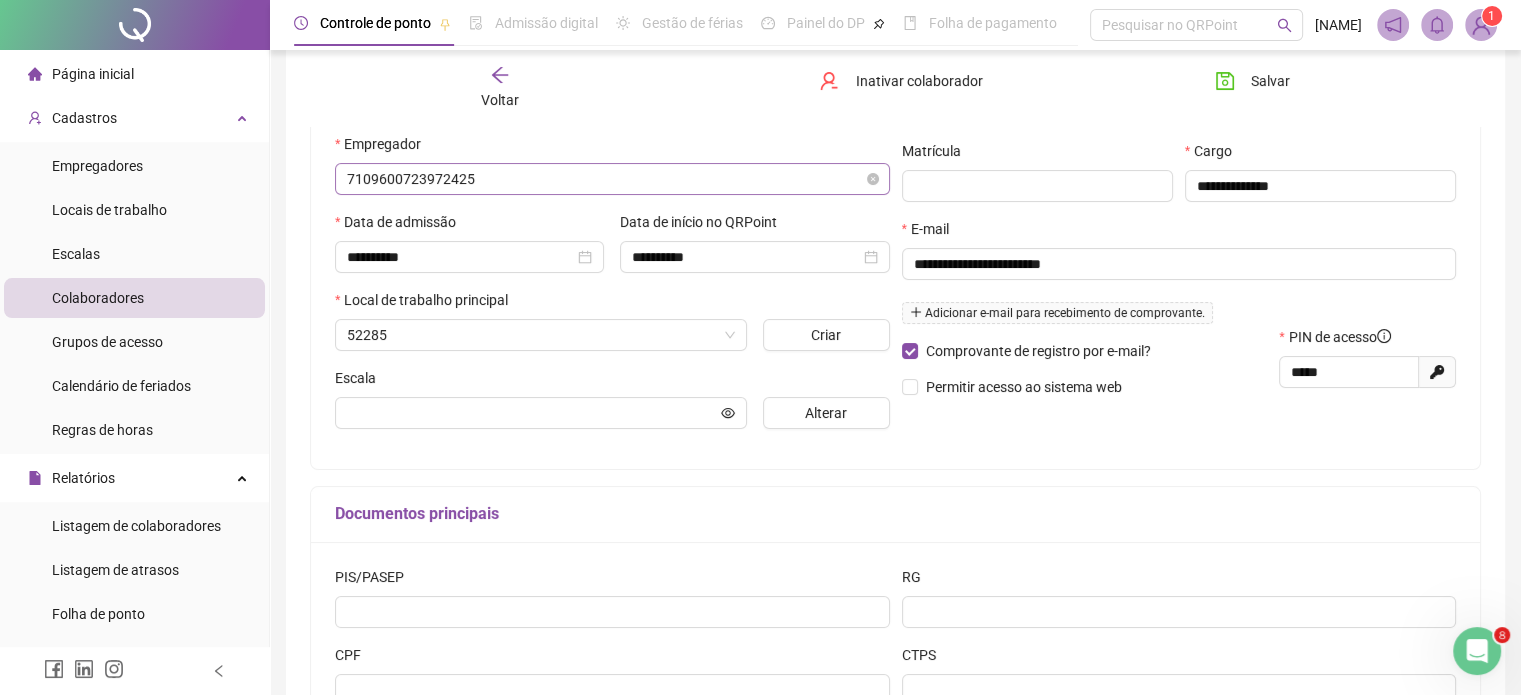 scroll, scrollTop: 281, scrollLeft: 0, axis: vertical 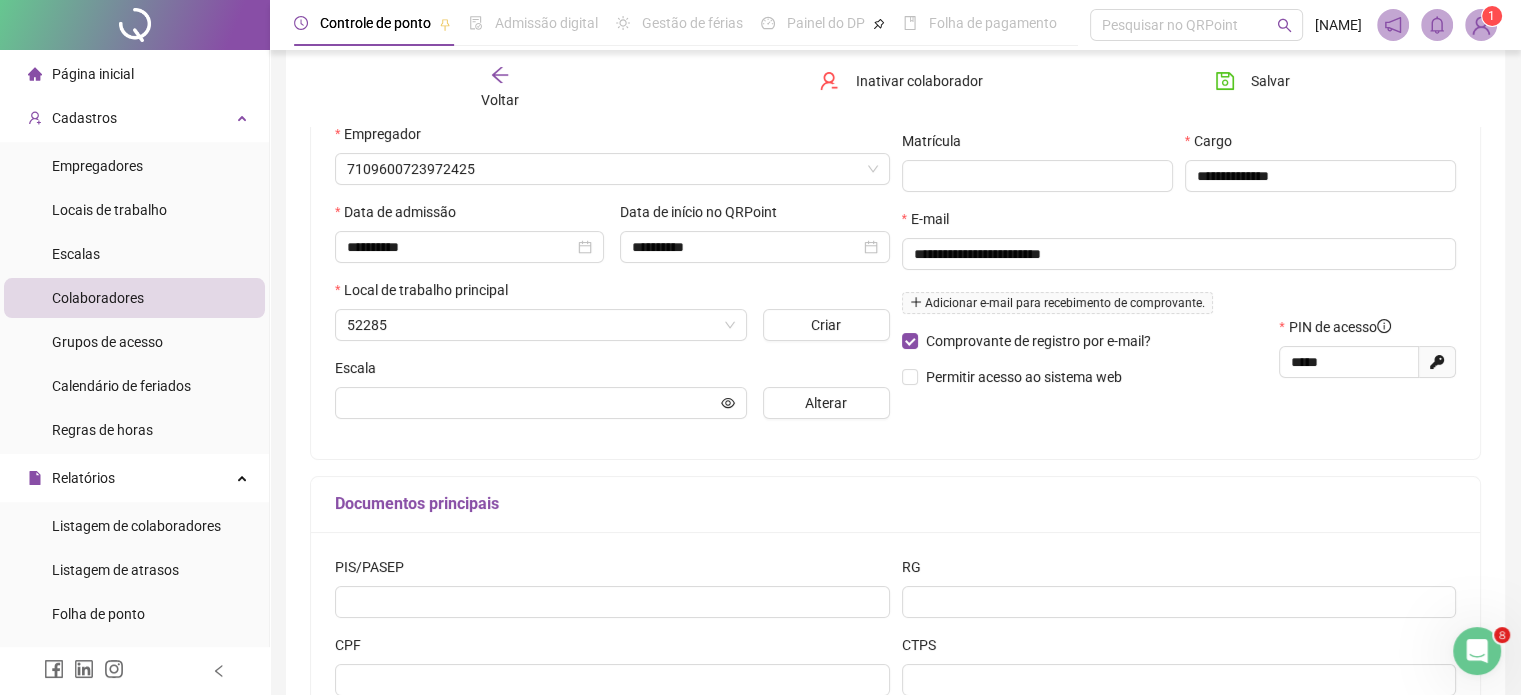 type on "**********" 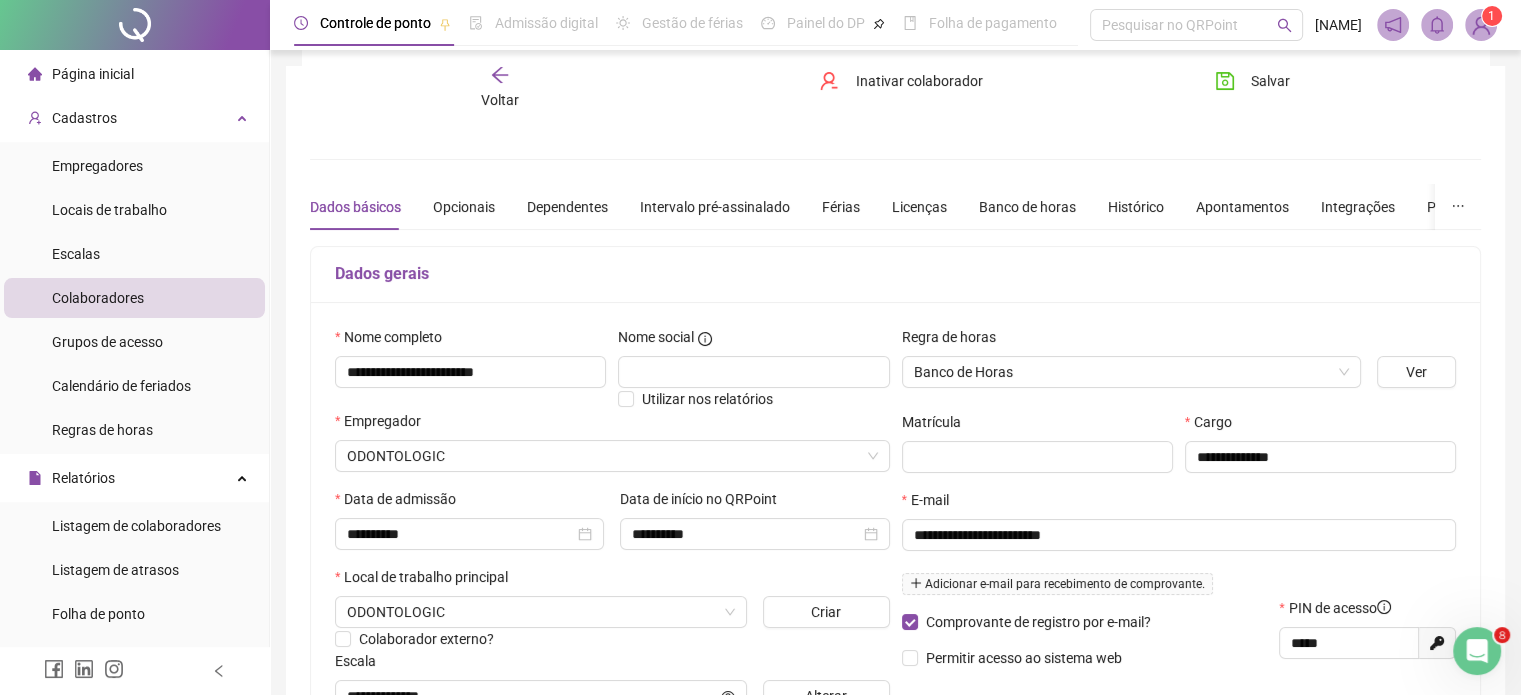 scroll, scrollTop: 0, scrollLeft: 0, axis: both 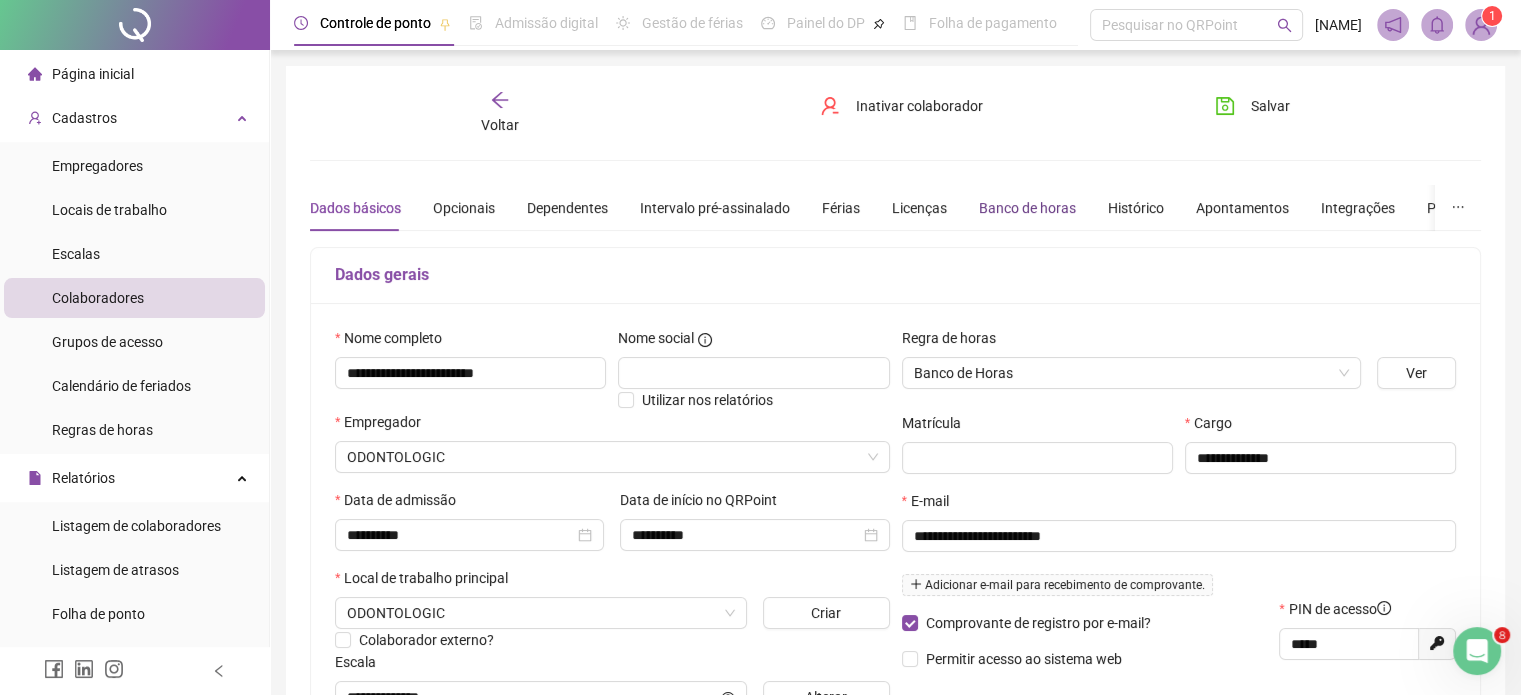 click on "Banco de horas" at bounding box center [1027, 208] 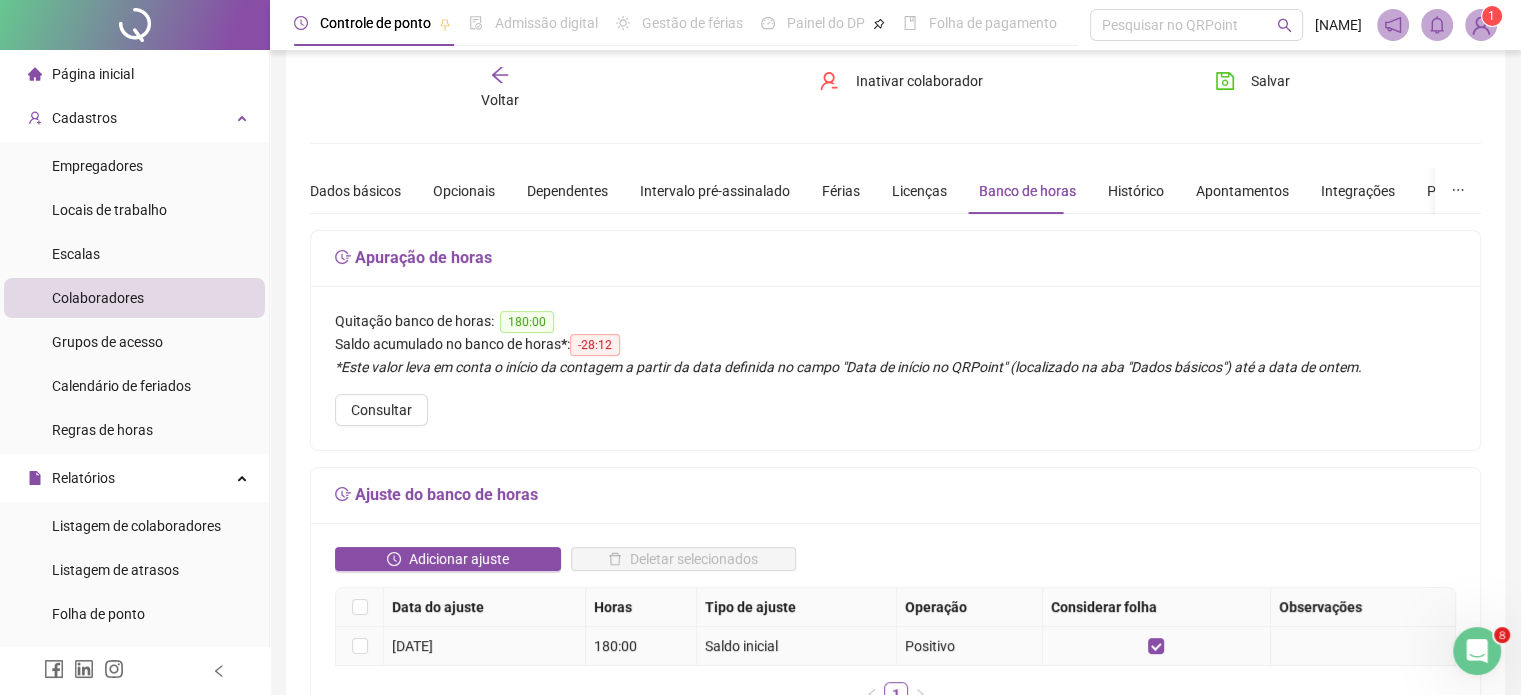 scroll, scrollTop: 0, scrollLeft: 0, axis: both 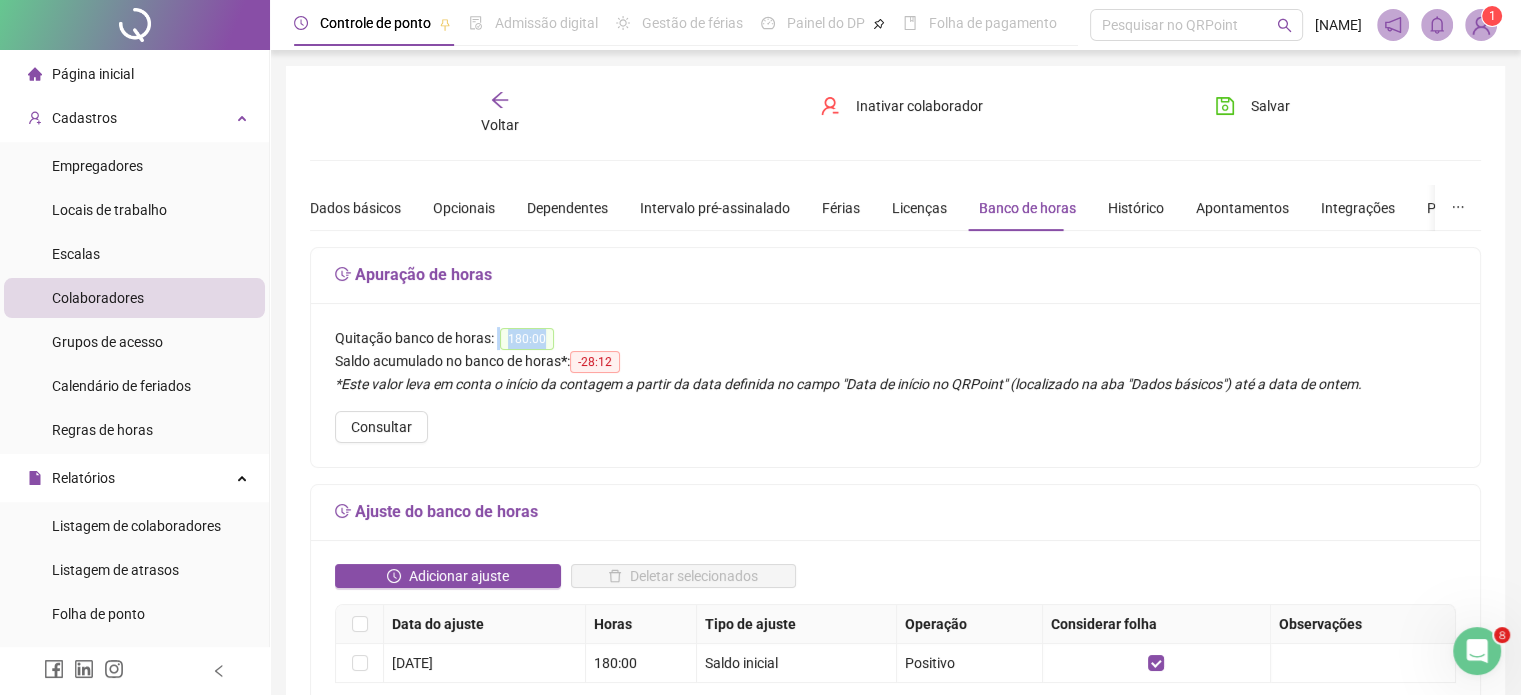 drag, startPoint x: 495, startPoint y: 339, endPoint x: 659, endPoint y: 332, distance: 164.14932 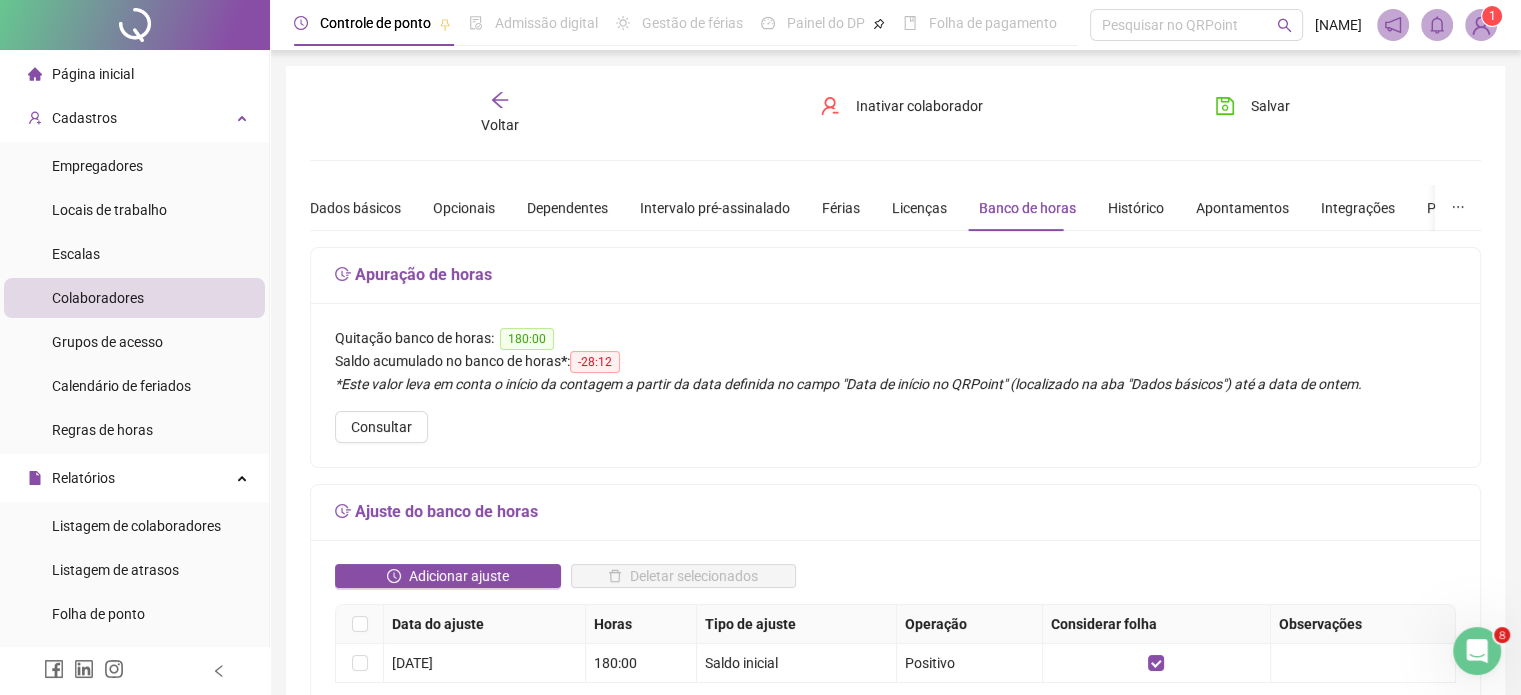 click on "Quitação banco de horas:    180:00" at bounding box center (895, 338) 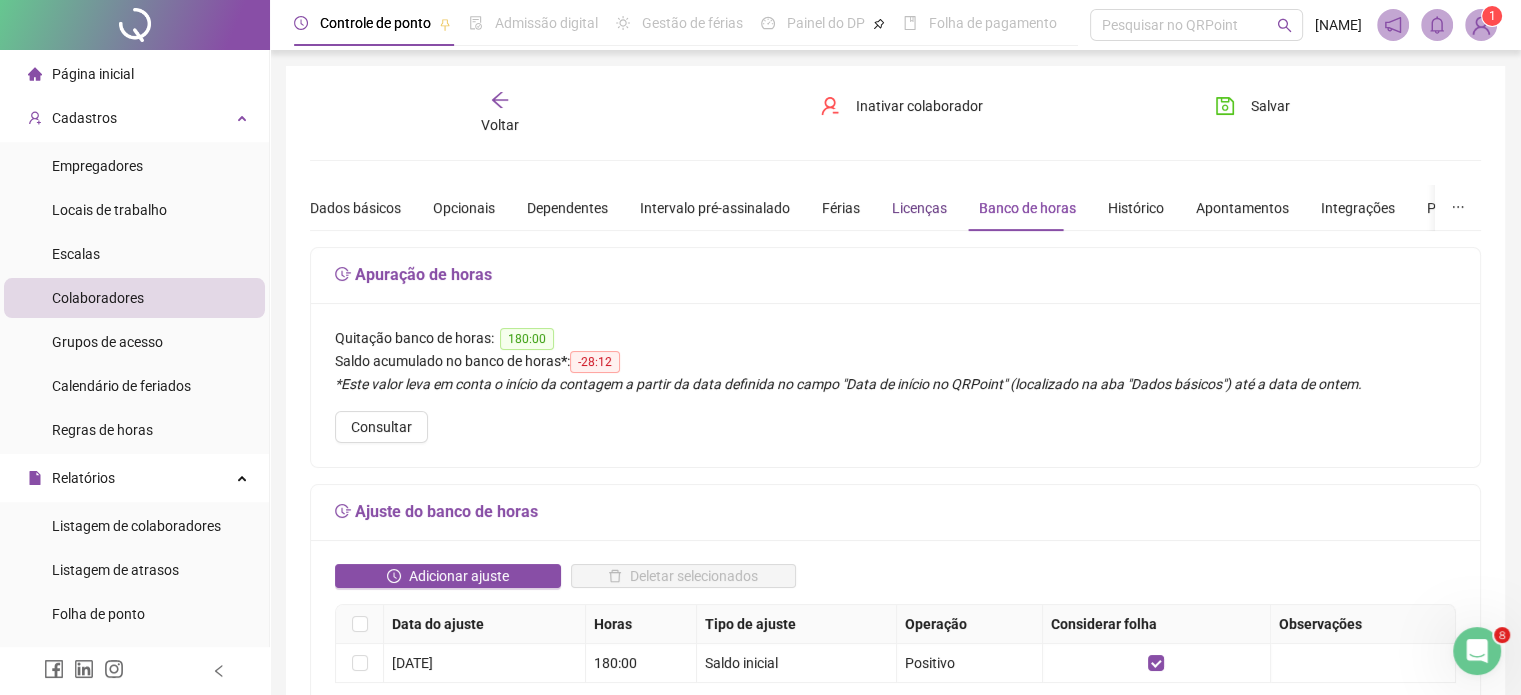 click on "Licenças" at bounding box center (919, 208) 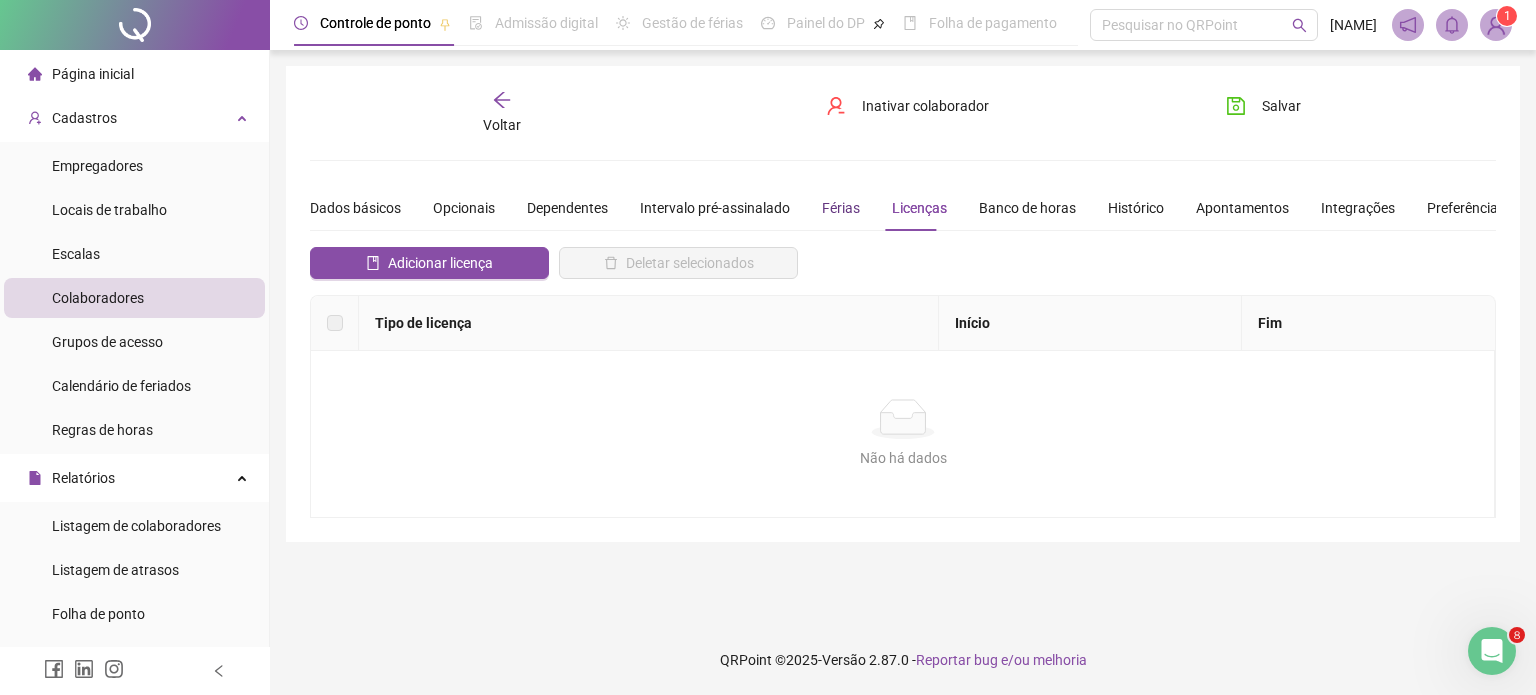 click on "Férias" at bounding box center [841, 208] 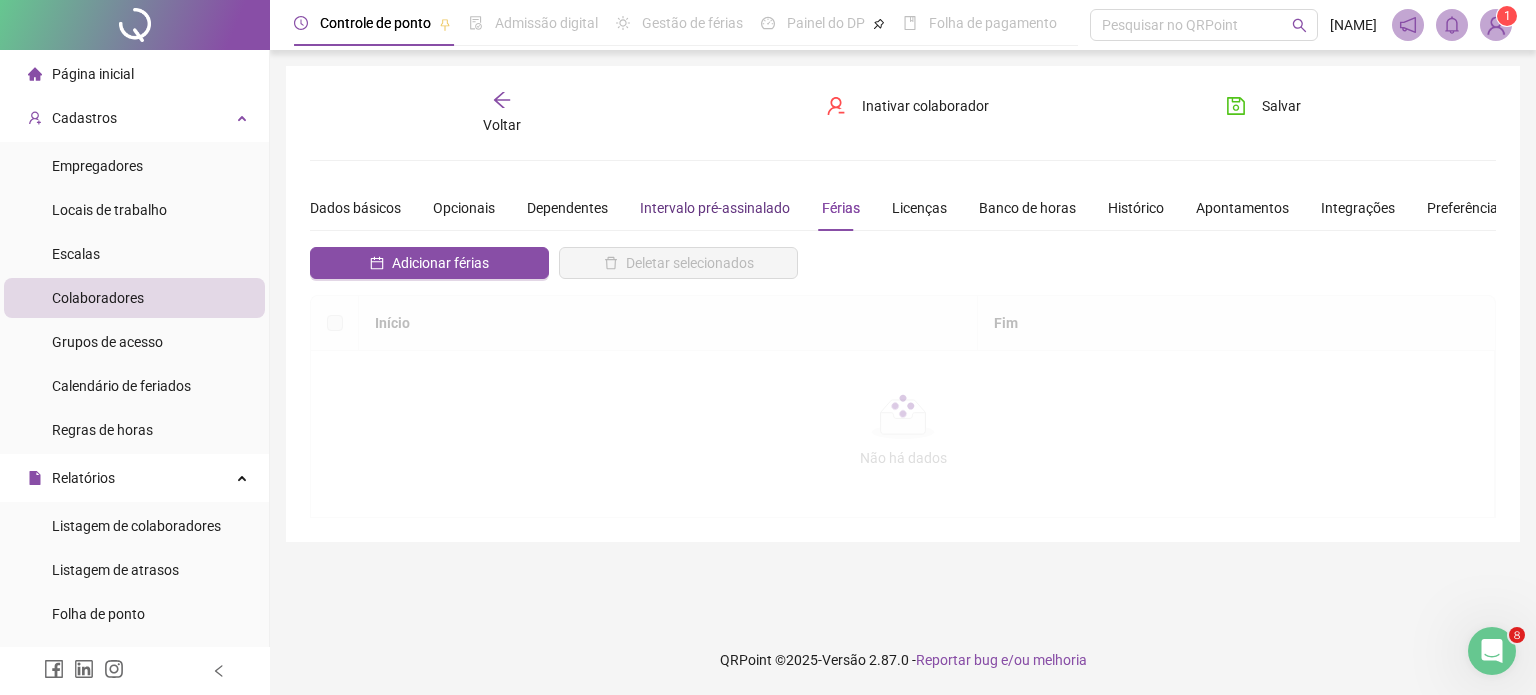 click on "Intervalo pré-assinalado" at bounding box center [715, 208] 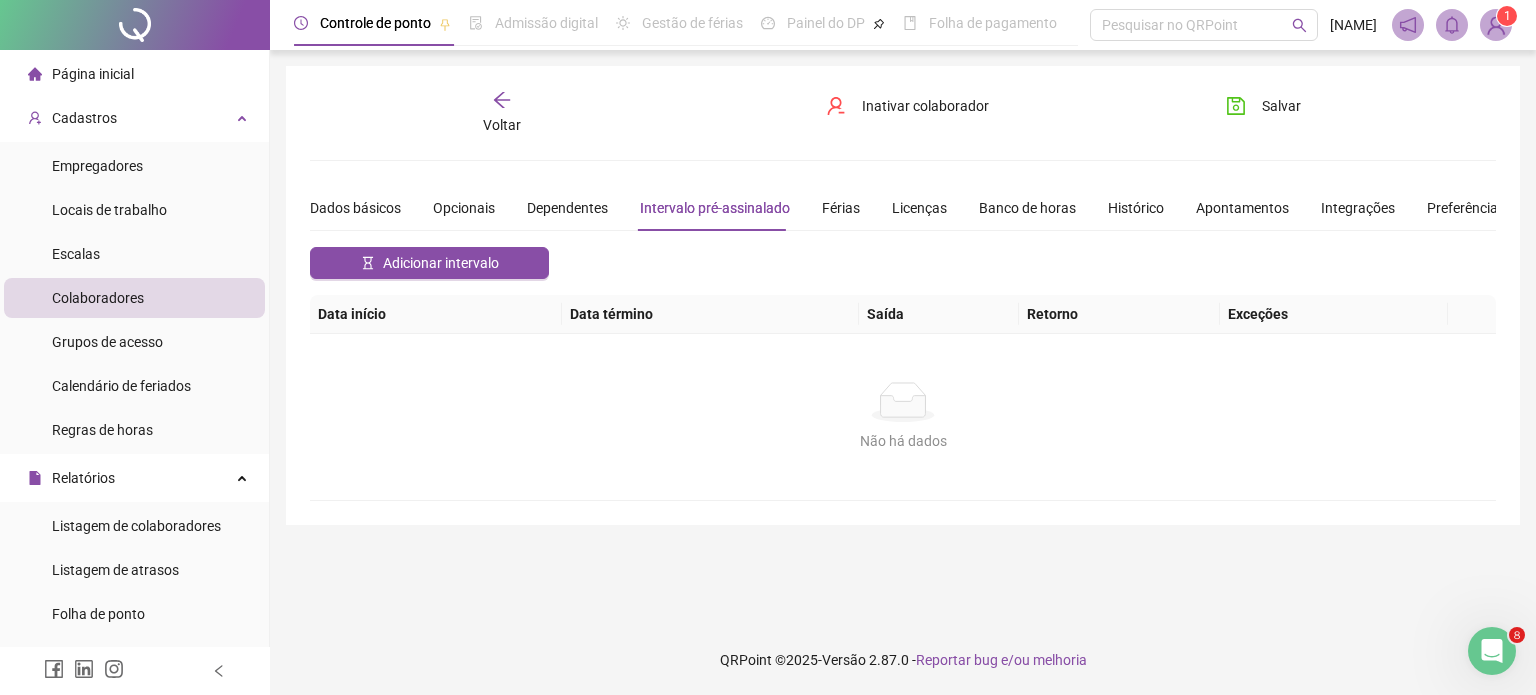 click on "Dados básicos Opcionais Dependentes Intervalo pré-assinalado Férias Licenças Banco de horas Histórico Apontamentos Integrações Preferências" at bounding box center (907, 208) 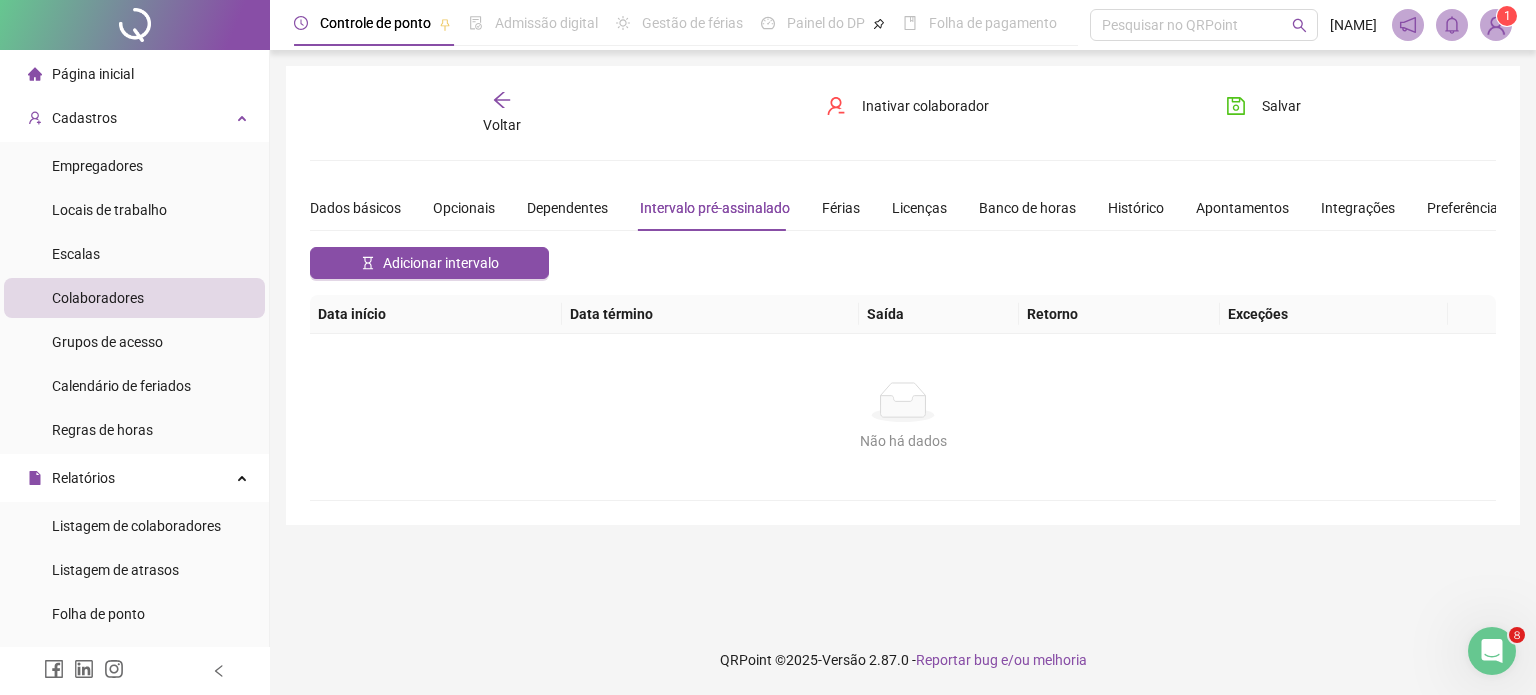 click on "Colaboradores" at bounding box center (98, 298) 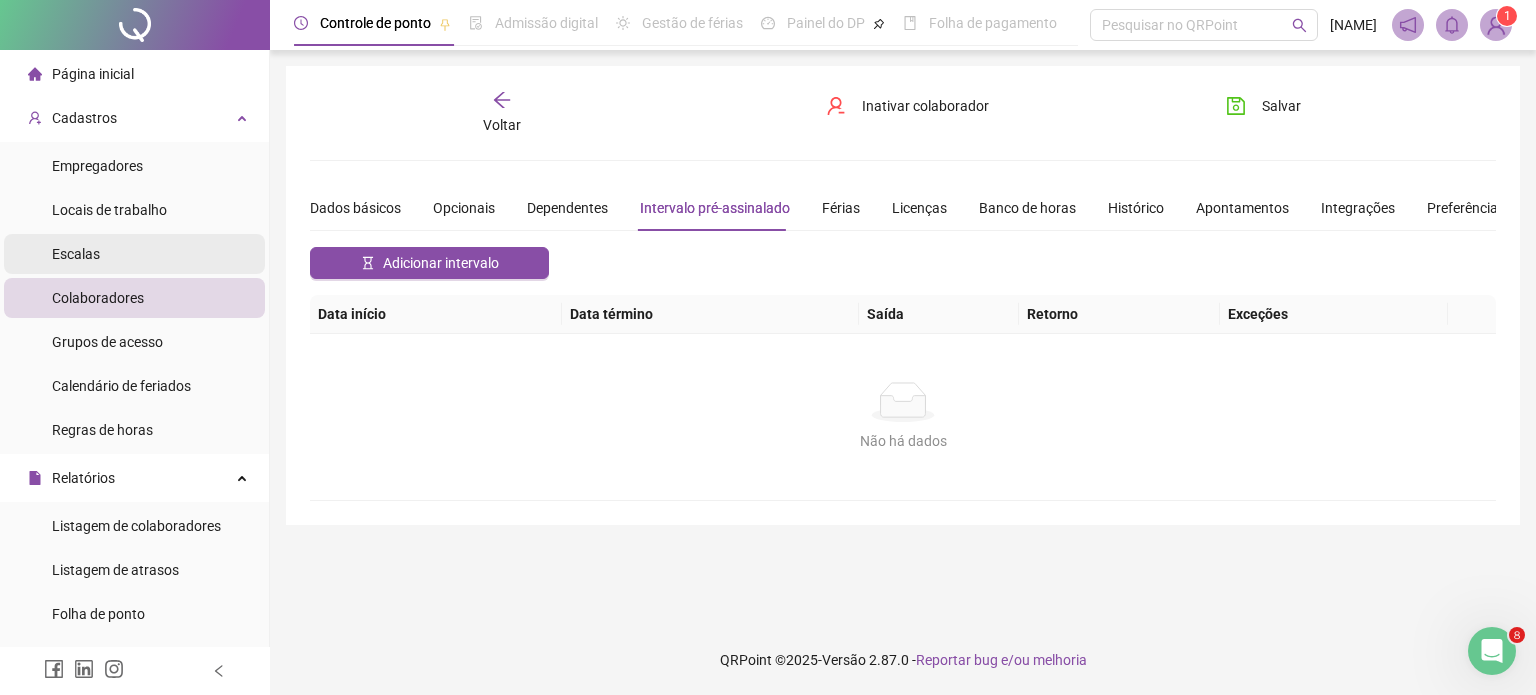 click on "Escalas" at bounding box center (134, 254) 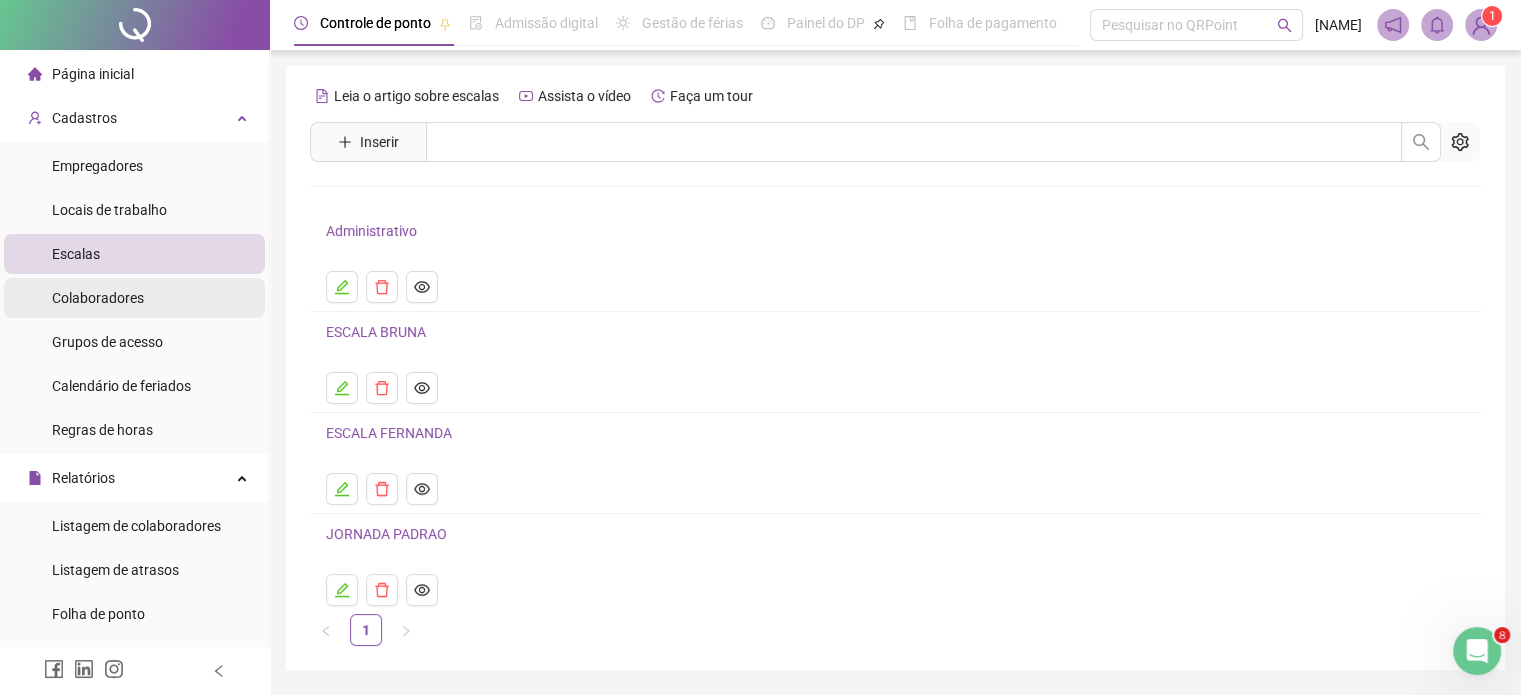 click on "Colaboradores" at bounding box center [98, 298] 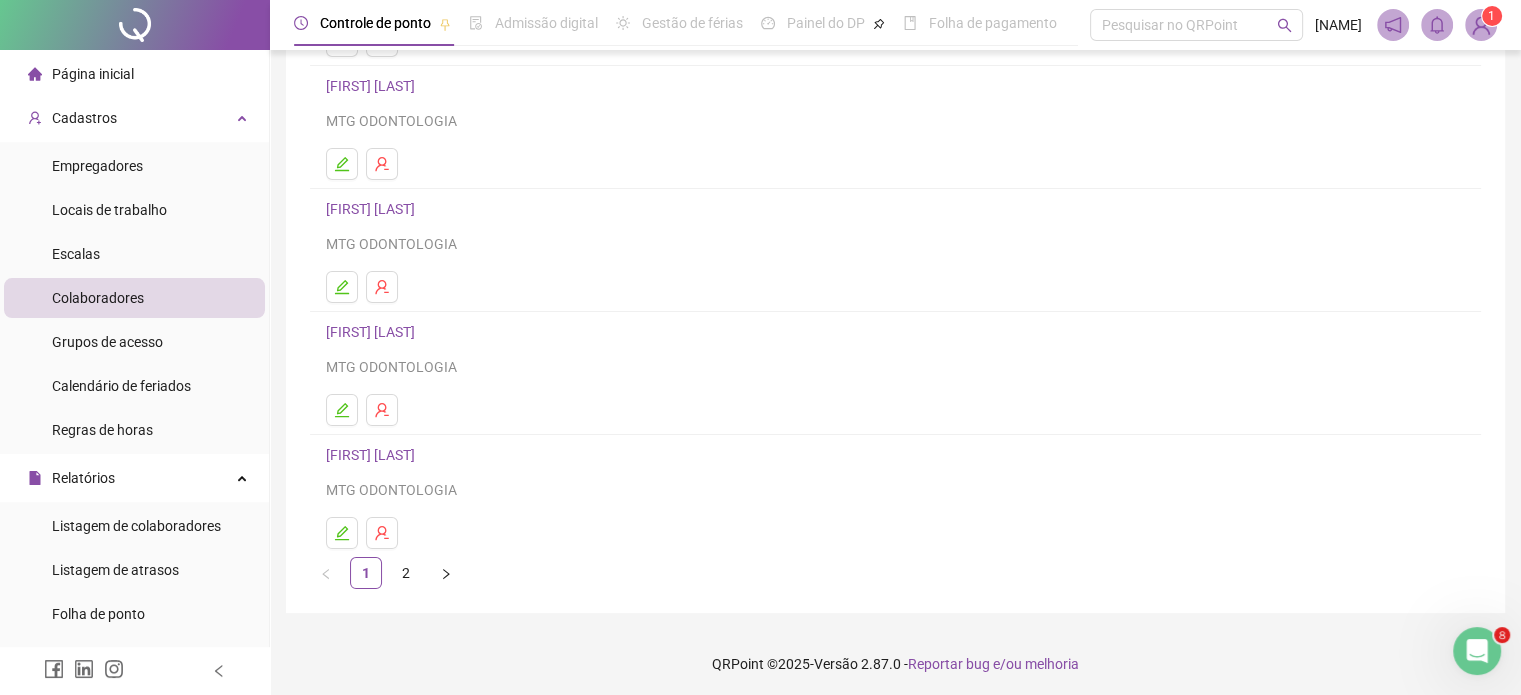 scroll, scrollTop: 271, scrollLeft: 0, axis: vertical 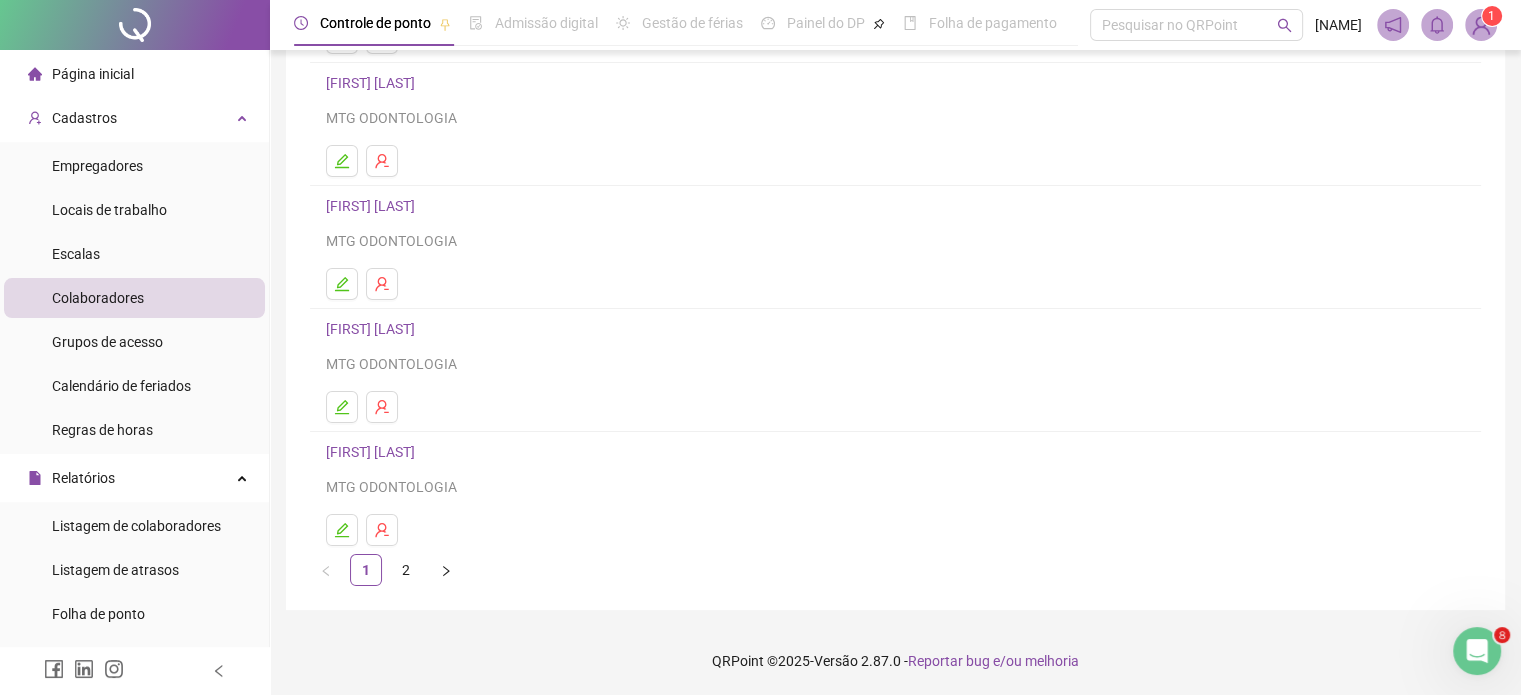 click on "[FIRST] [LAST]" at bounding box center (373, 452) 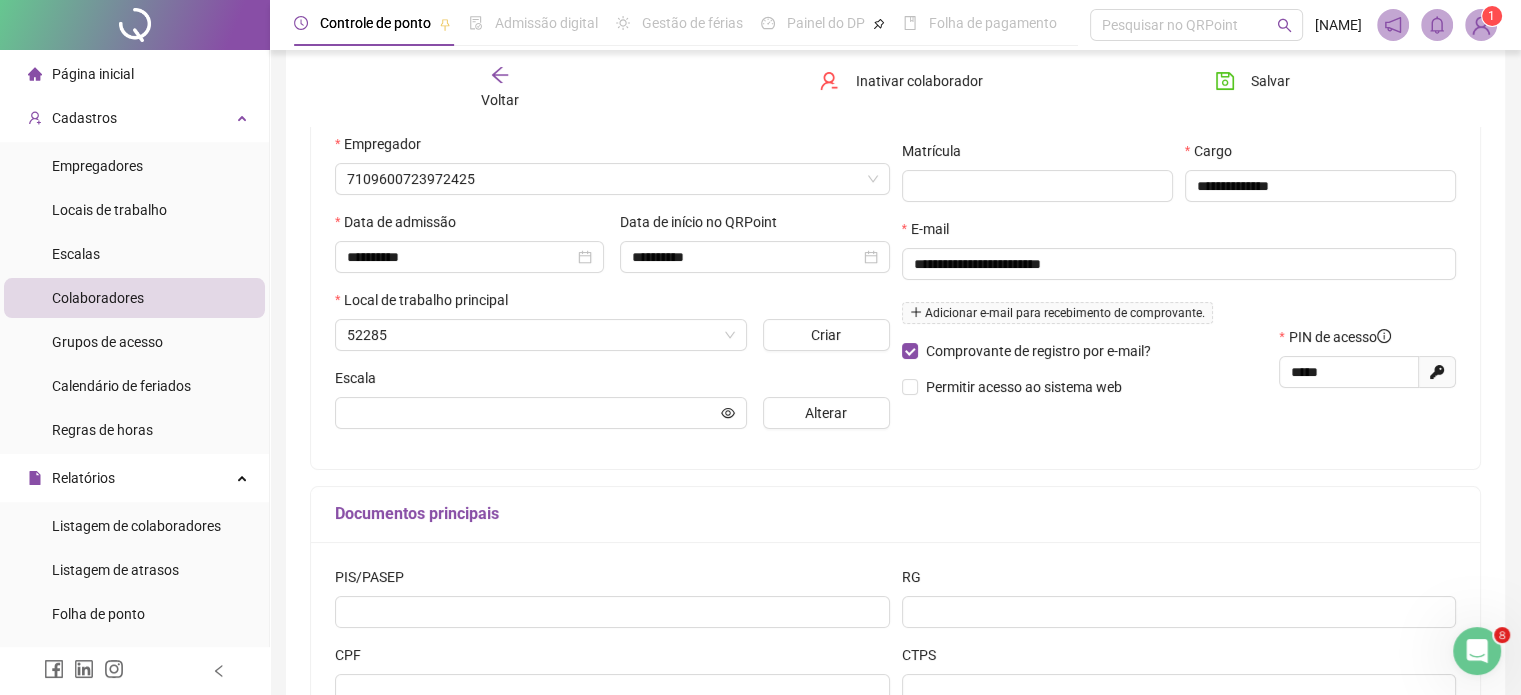 scroll, scrollTop: 281, scrollLeft: 0, axis: vertical 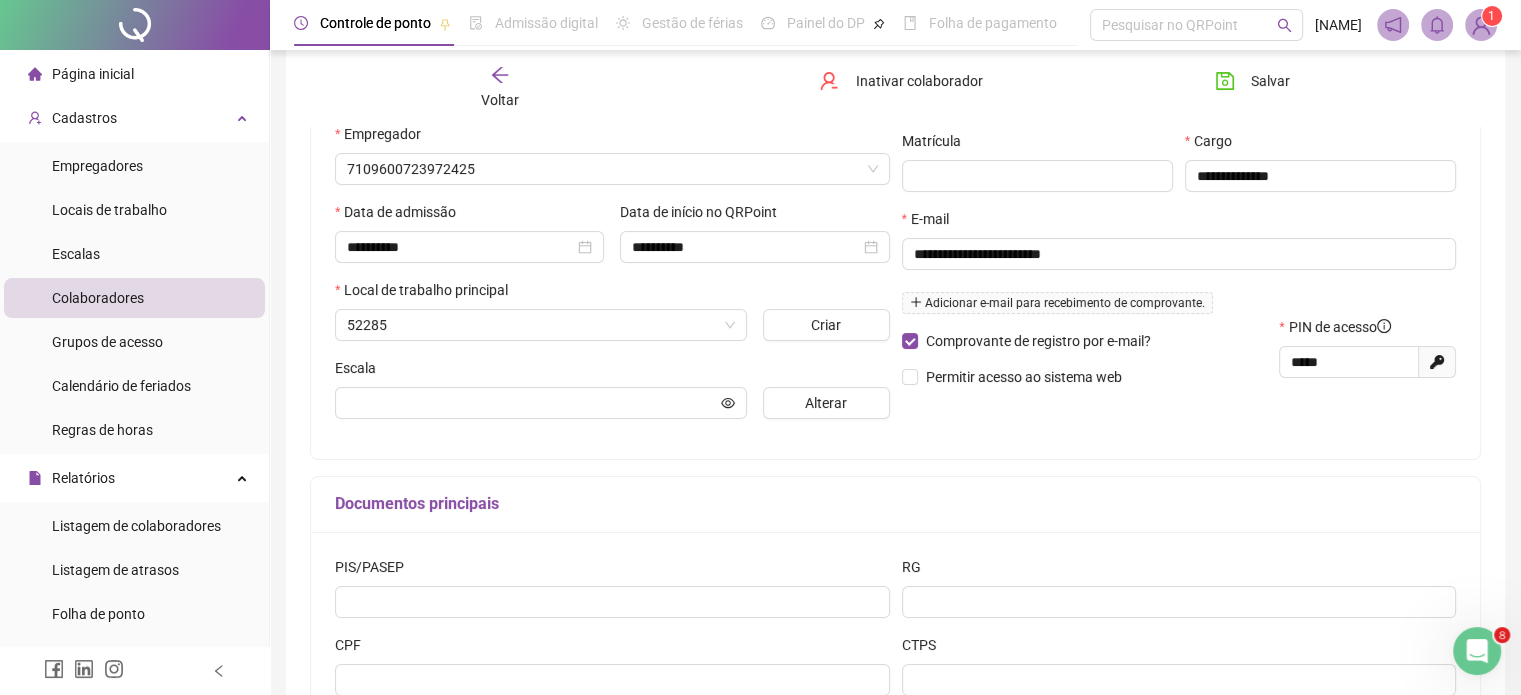 type on "**********" 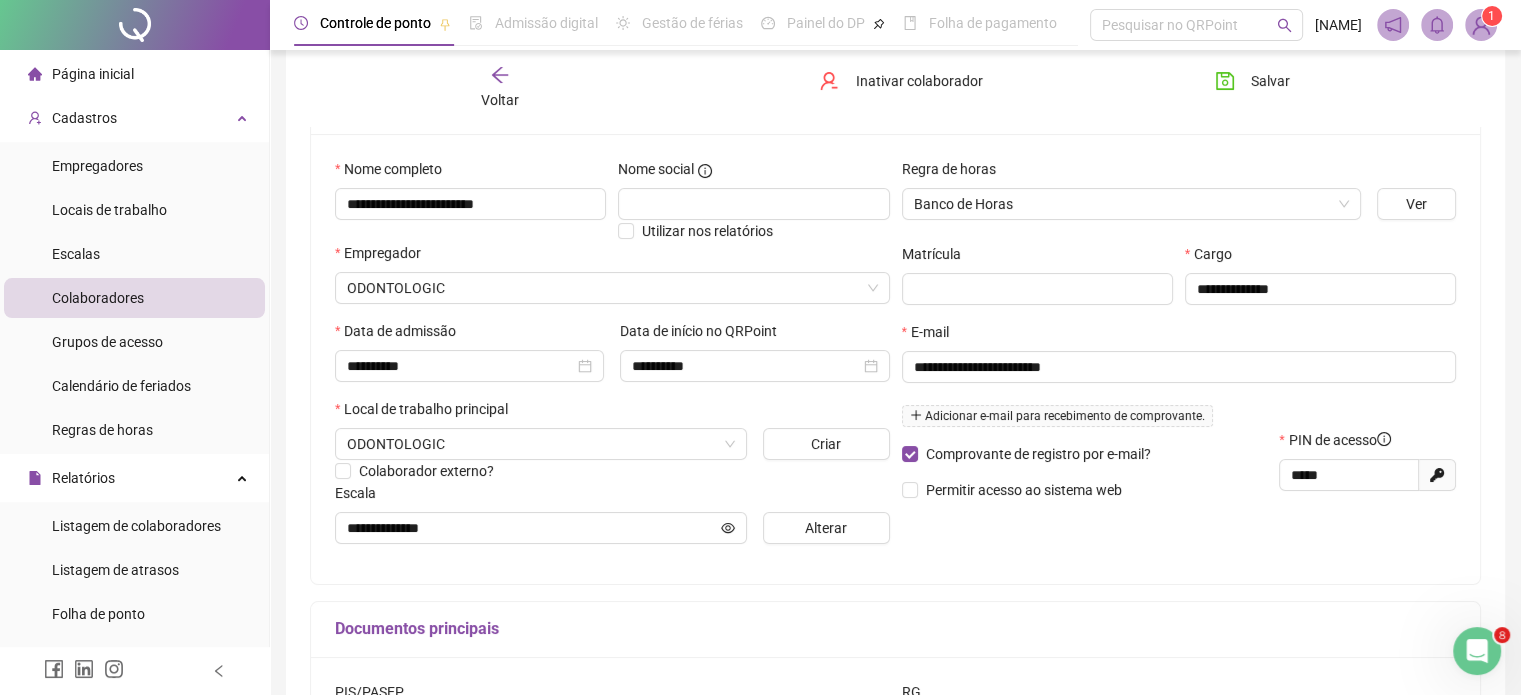 scroll, scrollTop: 0, scrollLeft: 0, axis: both 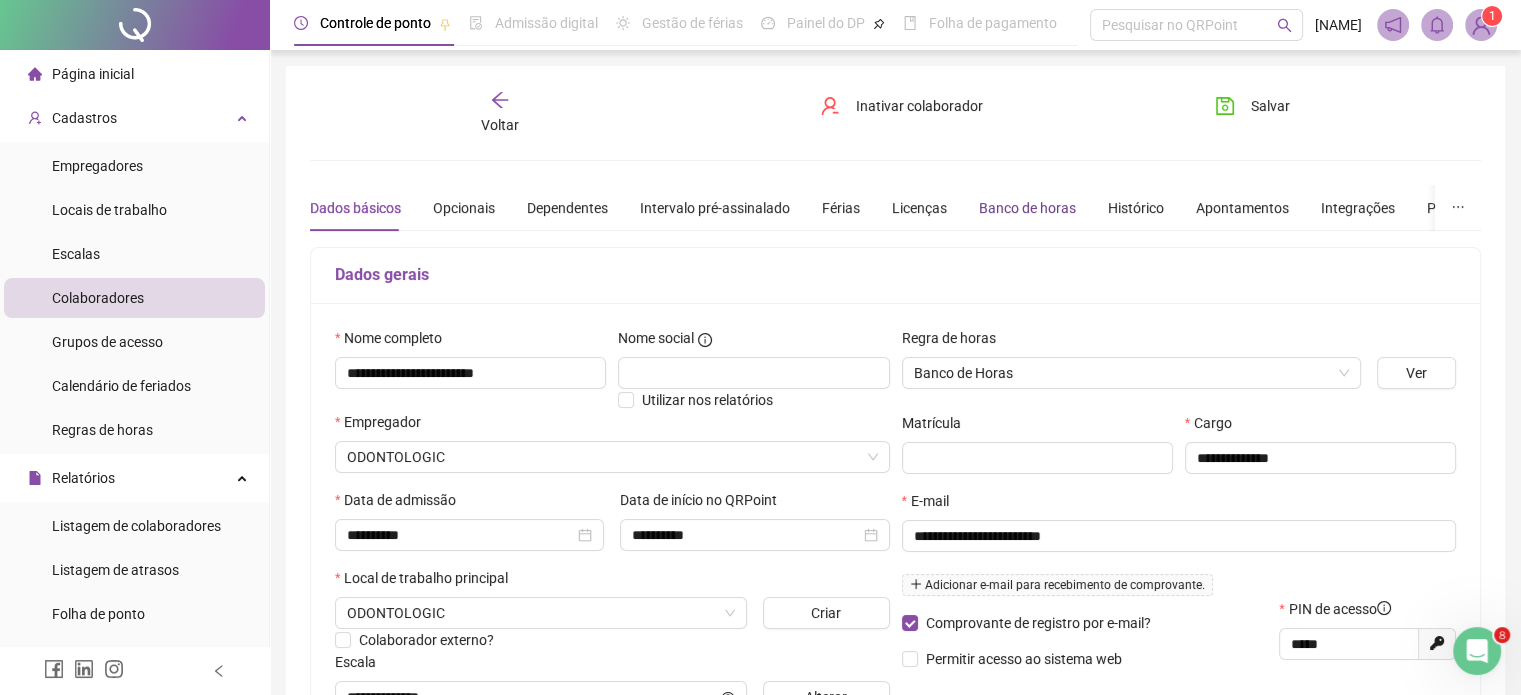 click on "Banco de horas" at bounding box center (1027, 208) 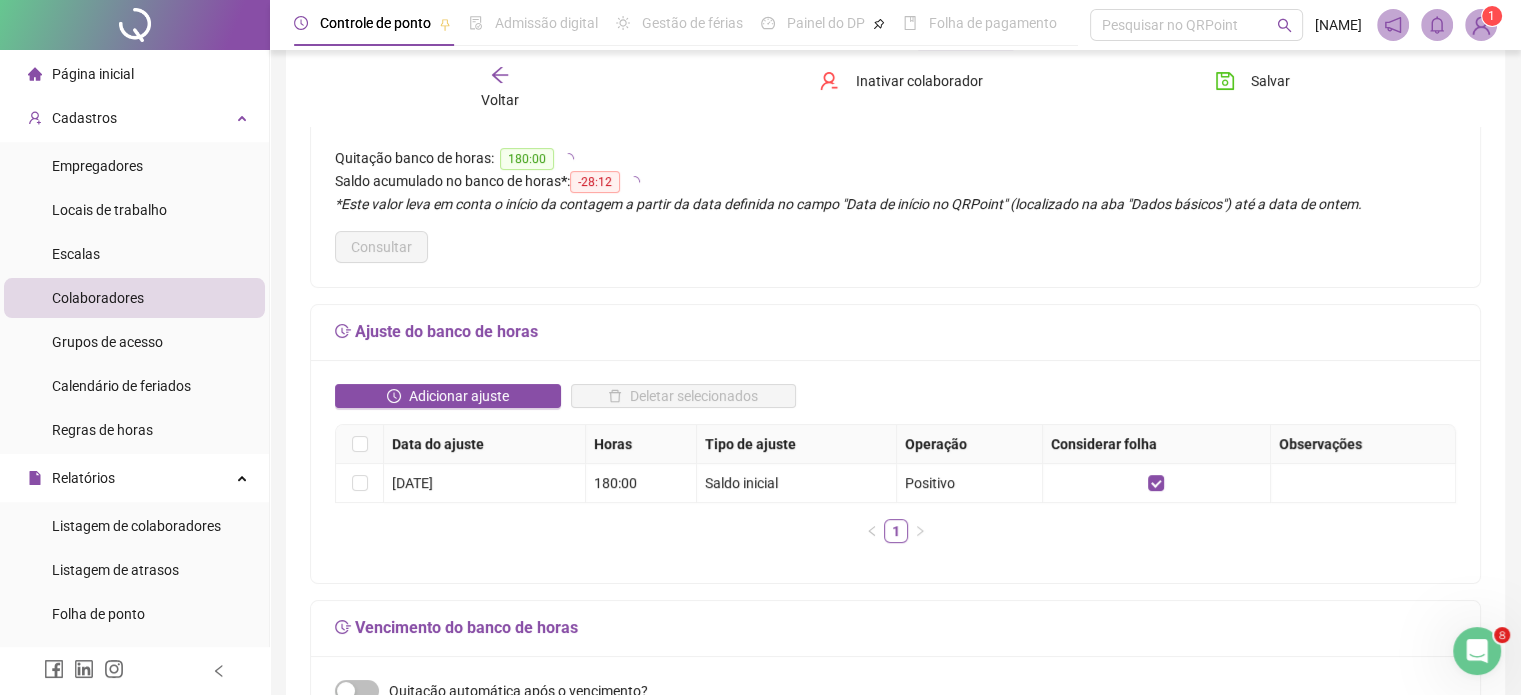 scroll, scrollTop: 200, scrollLeft: 0, axis: vertical 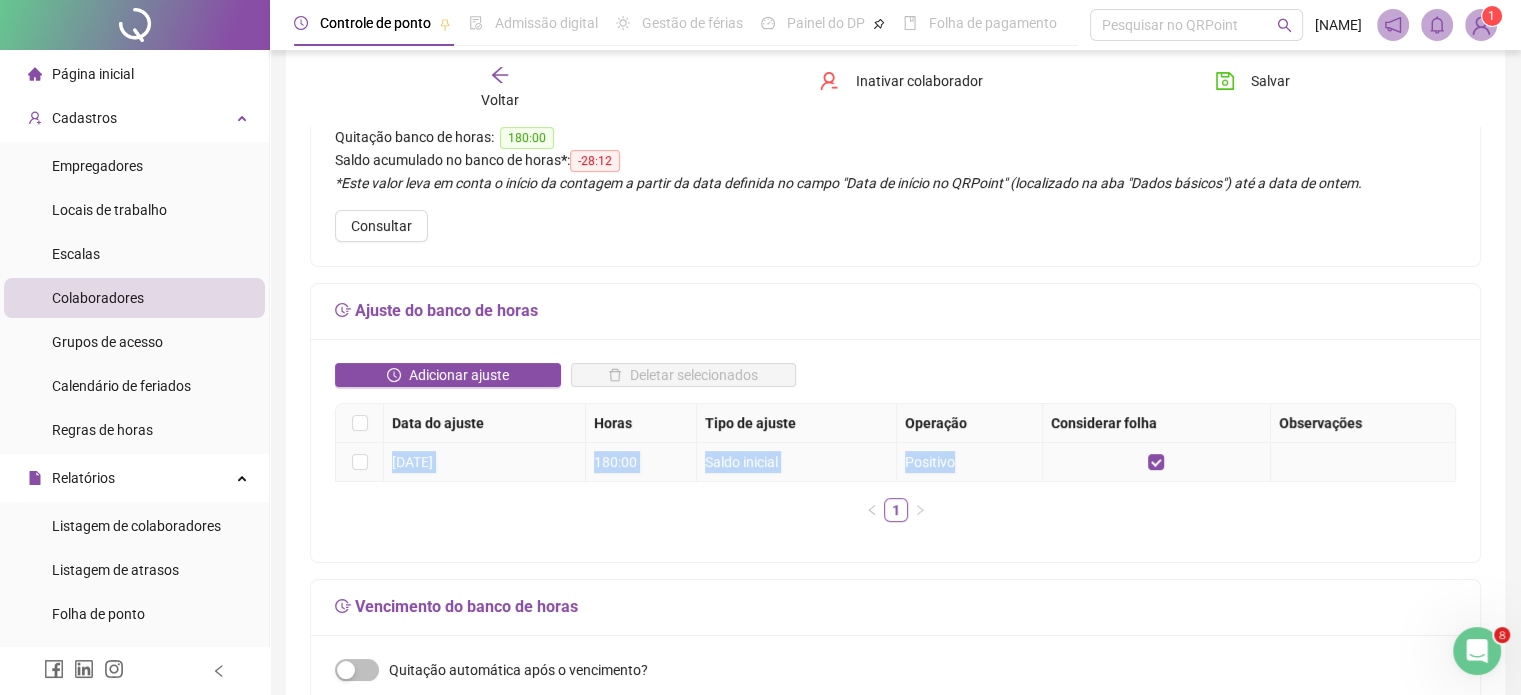 drag, startPoint x: 394, startPoint y: 464, endPoint x: 1008, endPoint y: 468, distance: 614.013 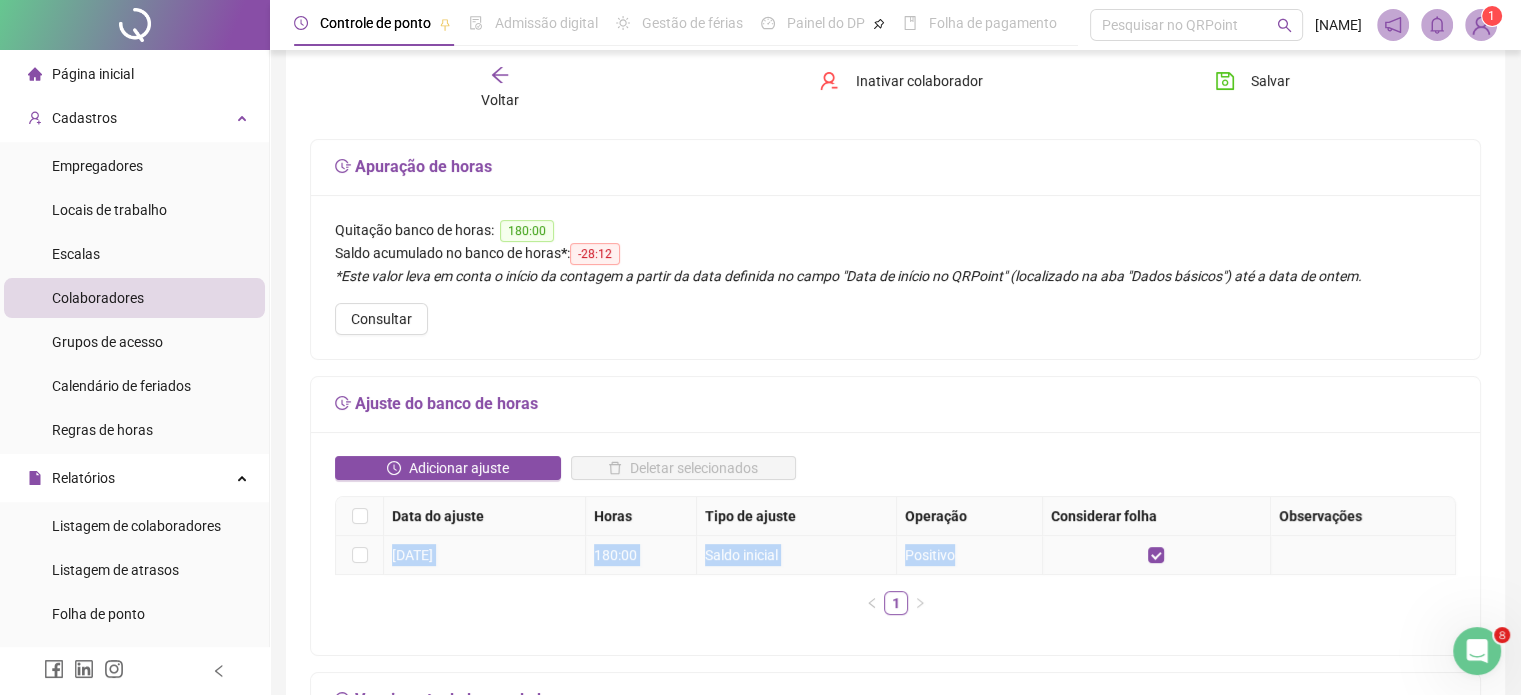 scroll, scrollTop: 100, scrollLeft: 0, axis: vertical 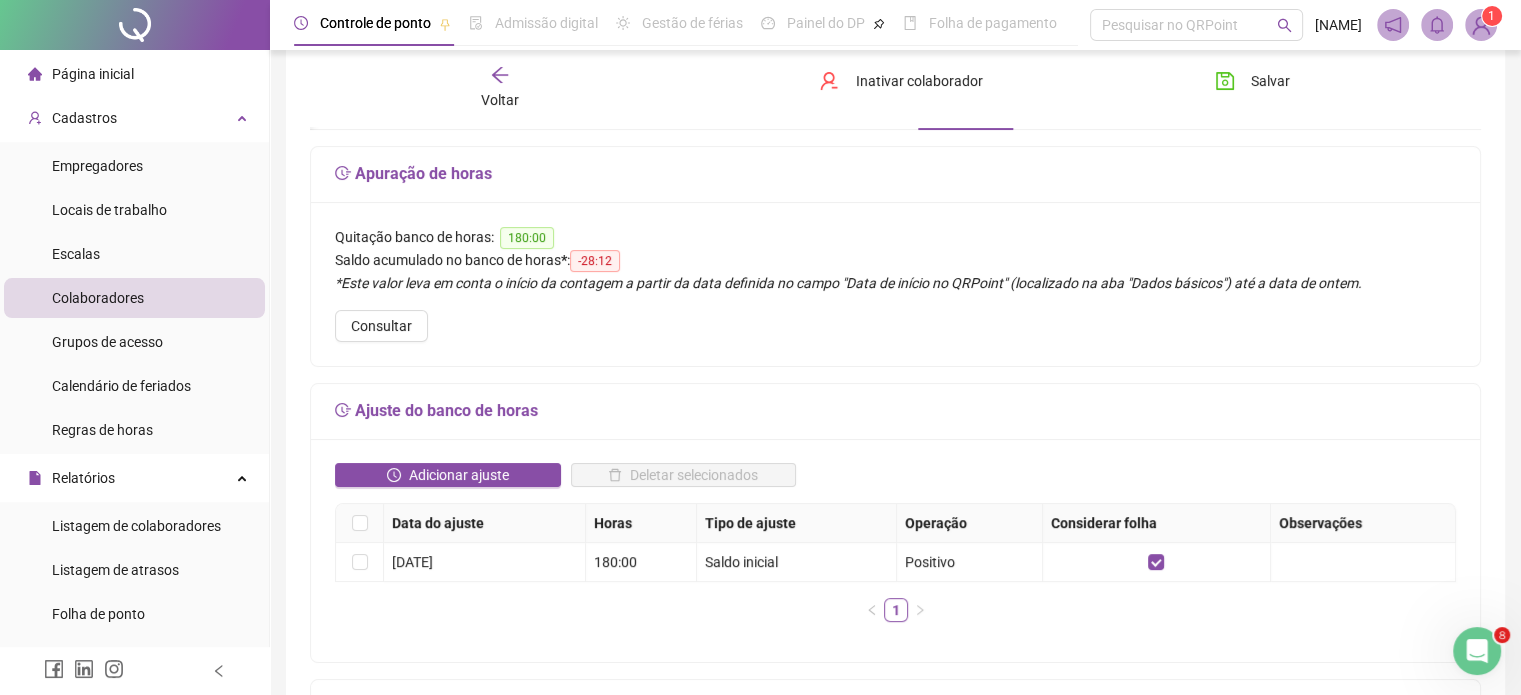 click on "Colaboradores" at bounding box center [98, 298] 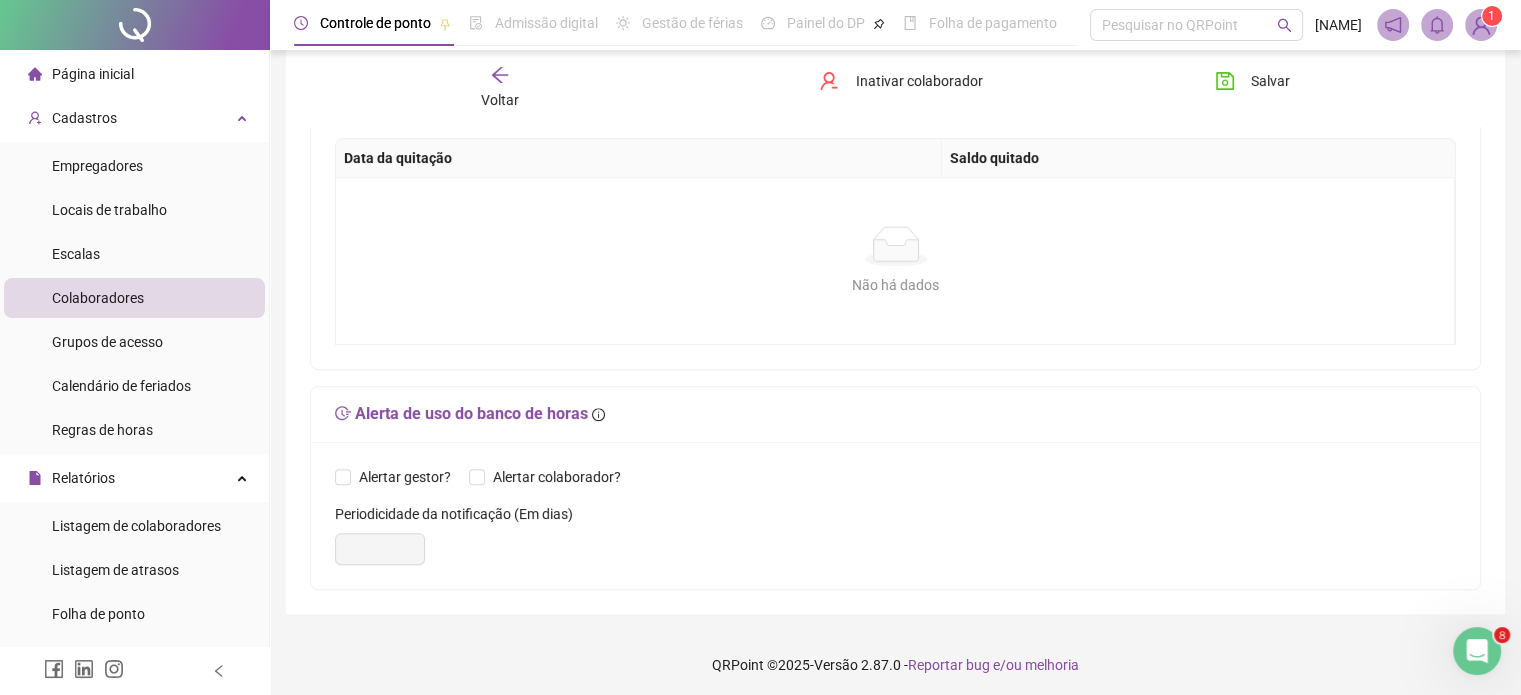 scroll, scrollTop: 868, scrollLeft: 0, axis: vertical 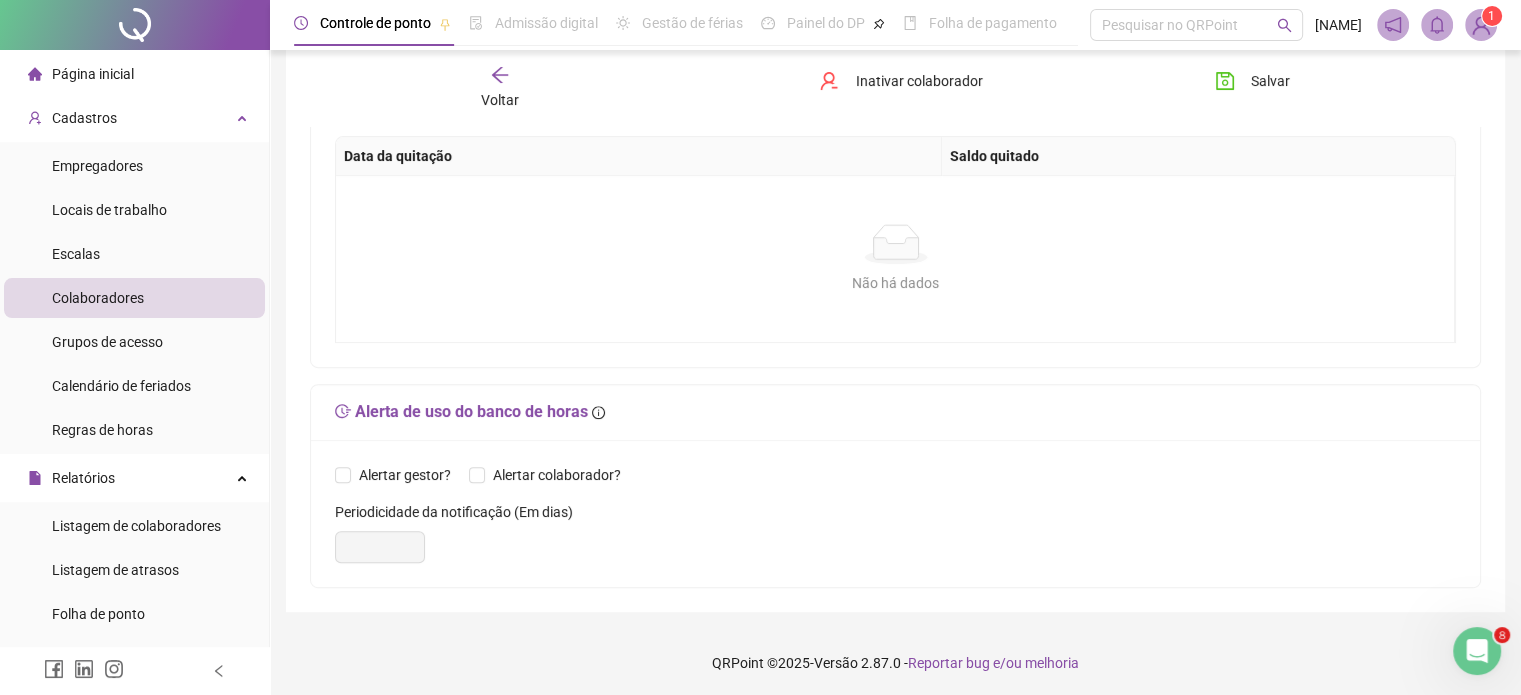 click 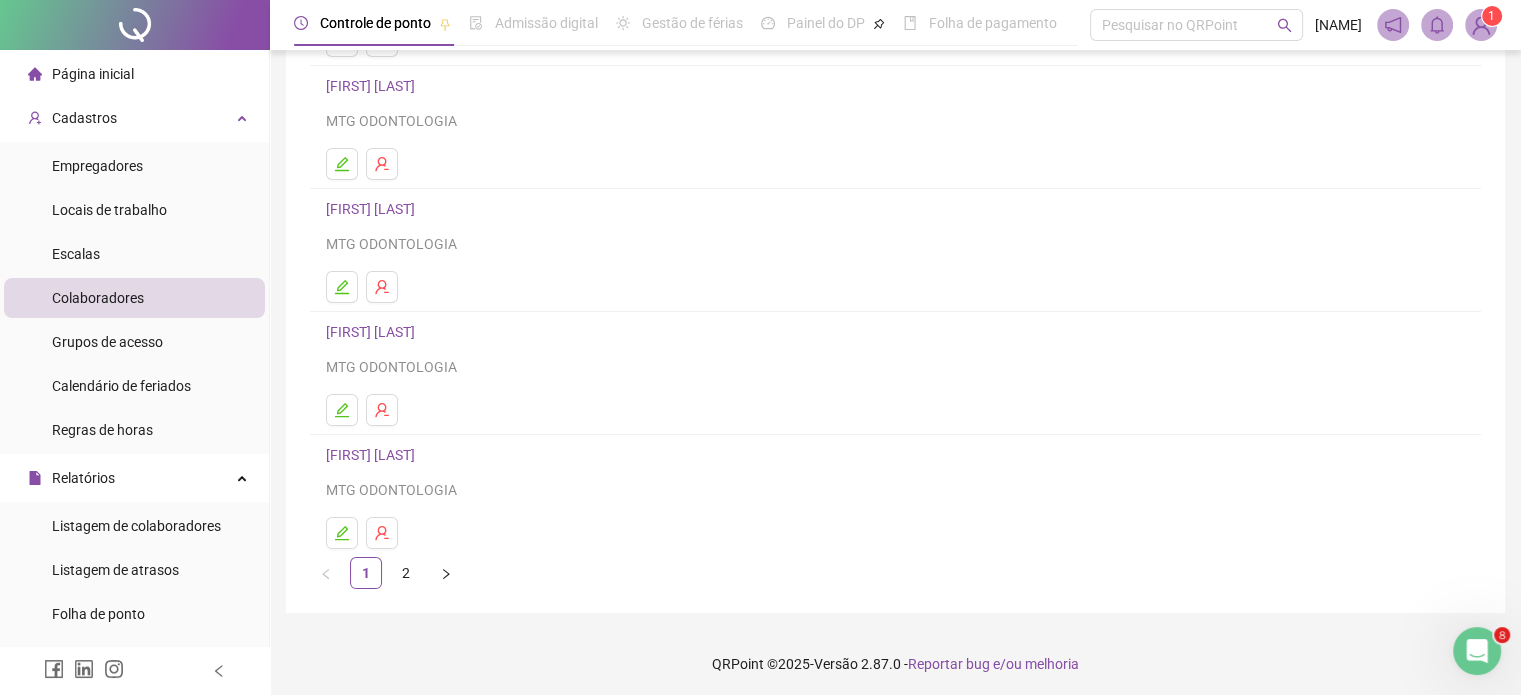 scroll, scrollTop: 271, scrollLeft: 0, axis: vertical 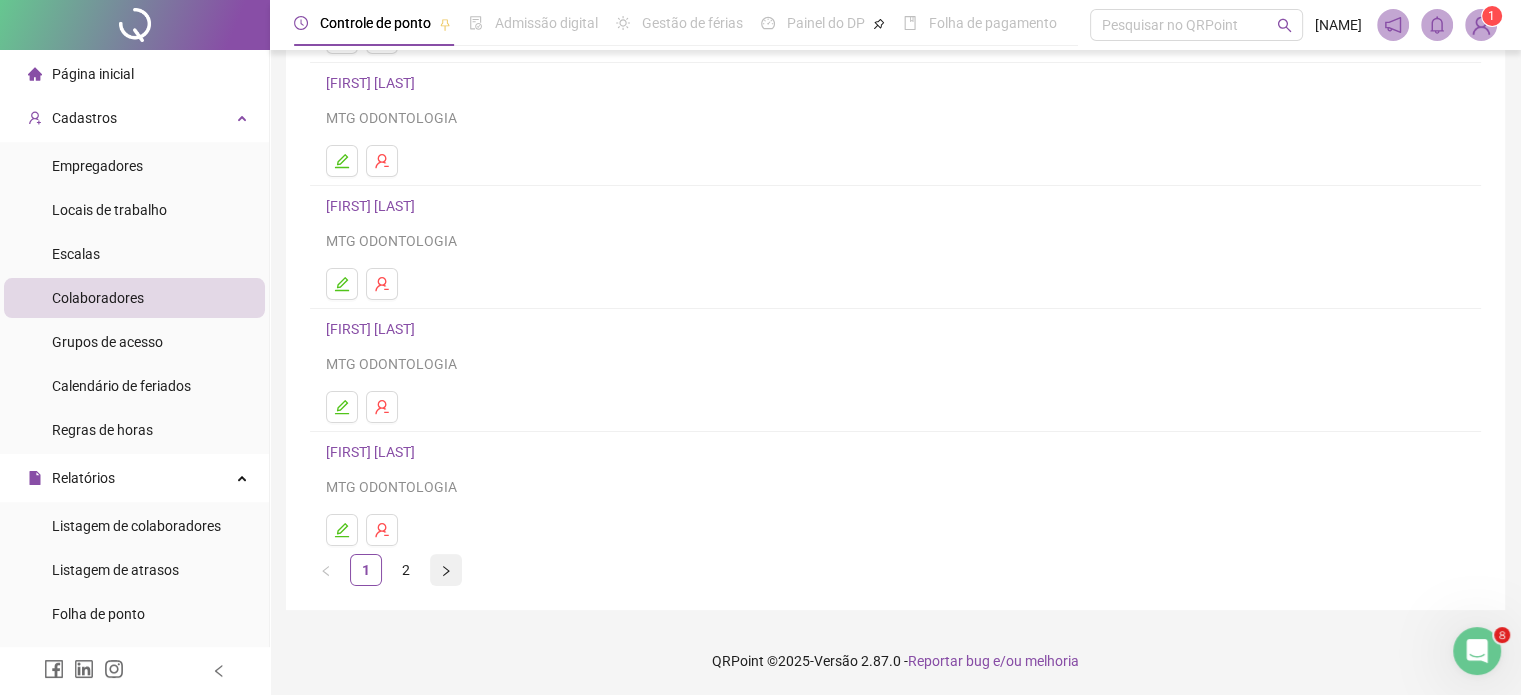 click 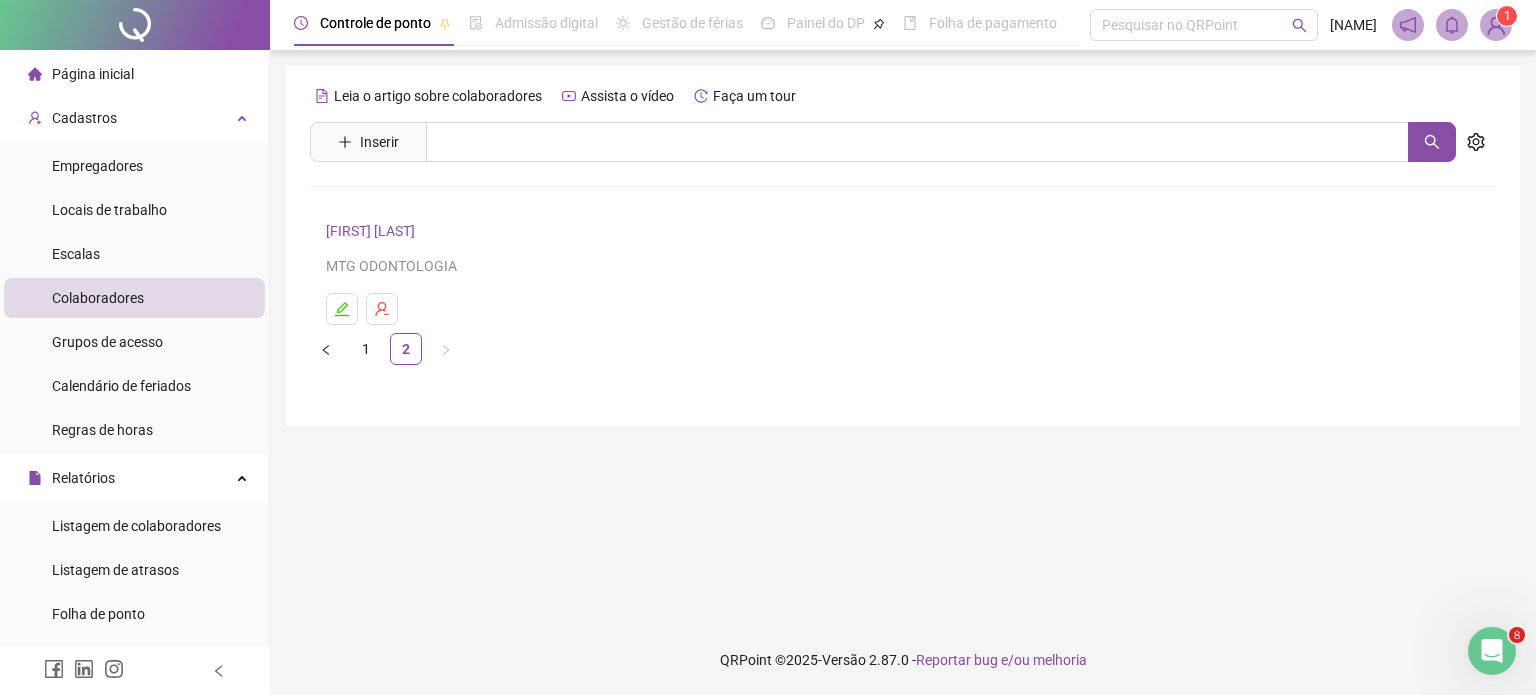 click on "[FIRST] [LAST]" at bounding box center (373, 231) 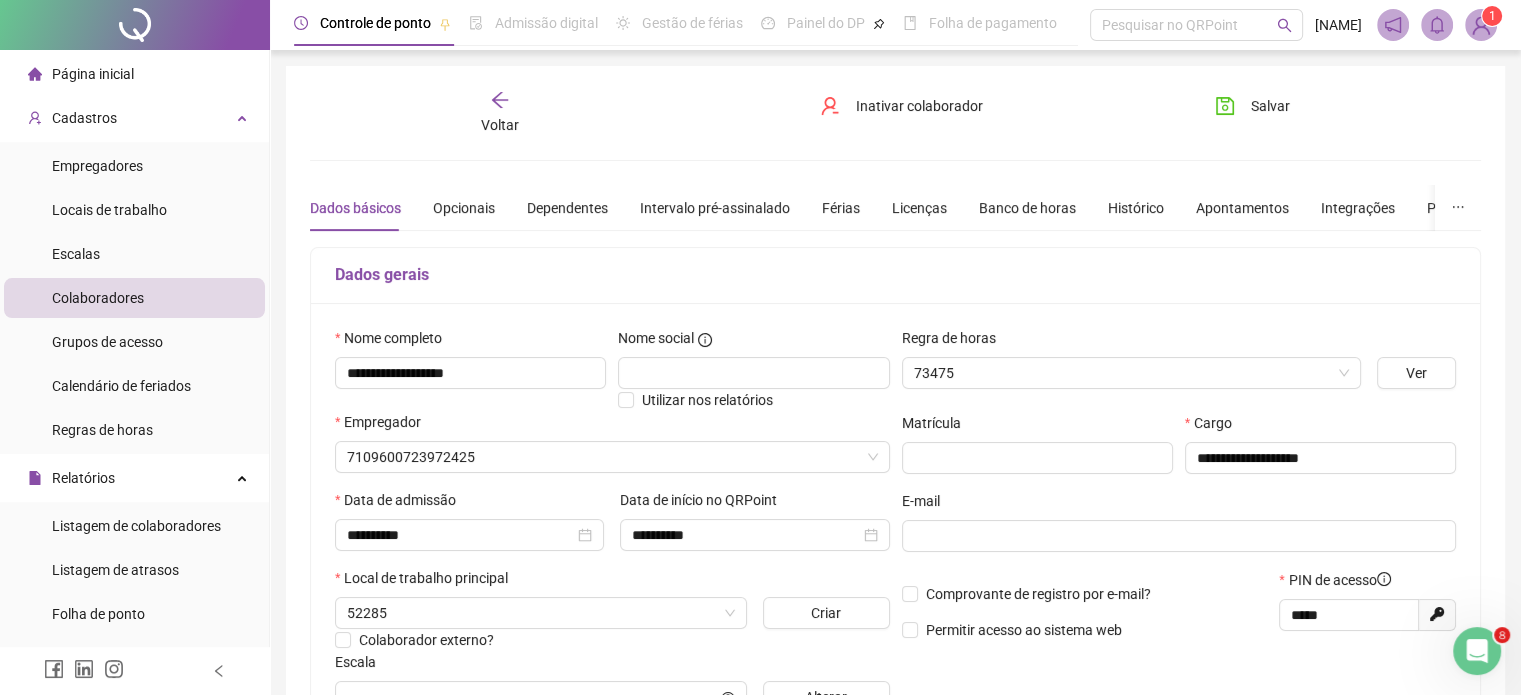 type on "**********" 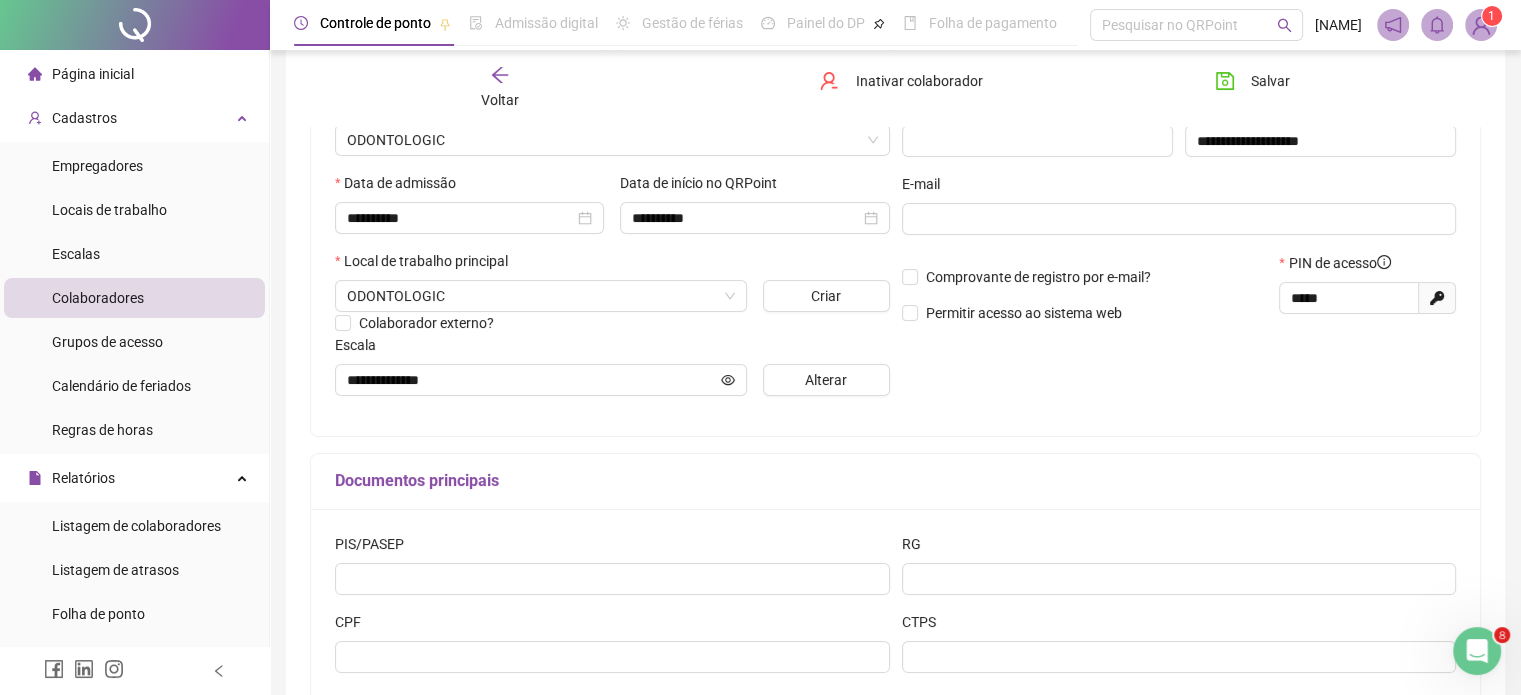 scroll, scrollTop: 0, scrollLeft: 0, axis: both 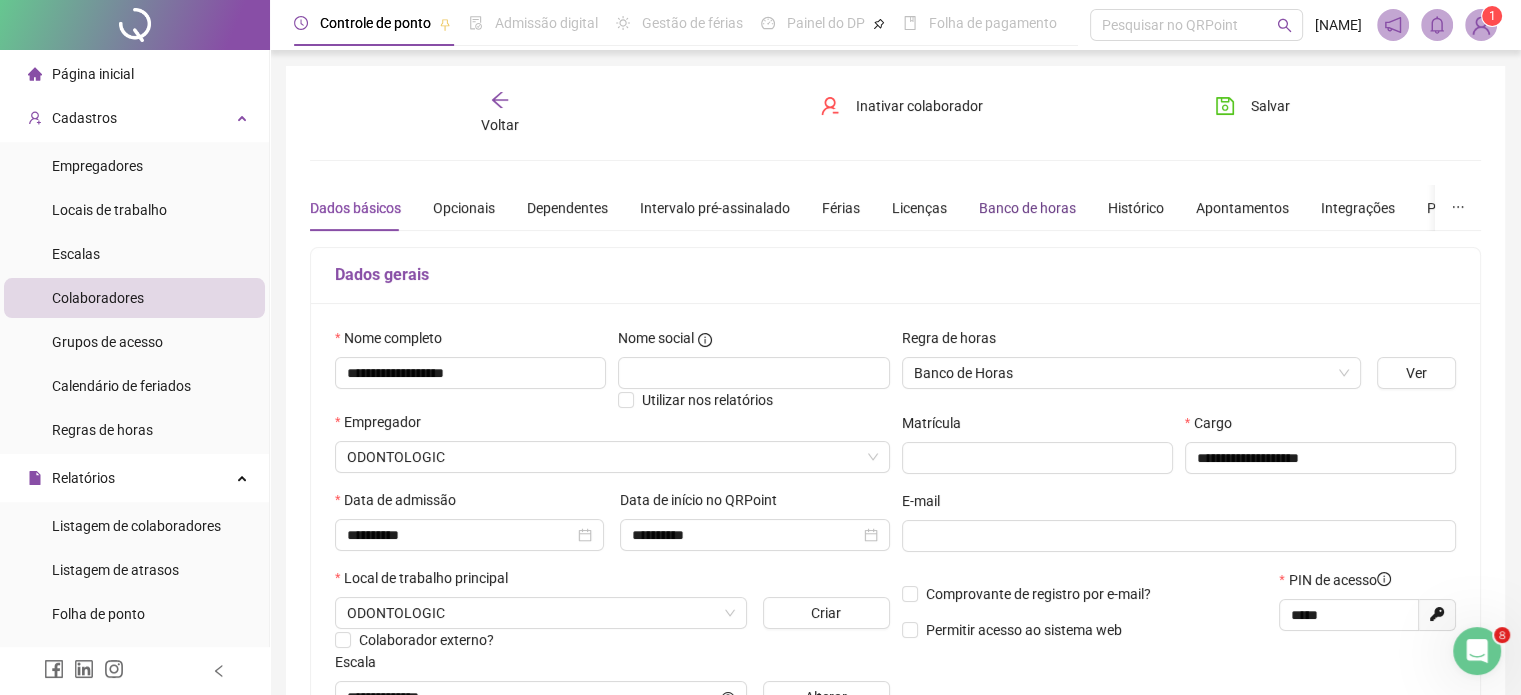drag, startPoint x: 1000, startPoint y: 204, endPoint x: 1005, endPoint y: 226, distance: 22.561028 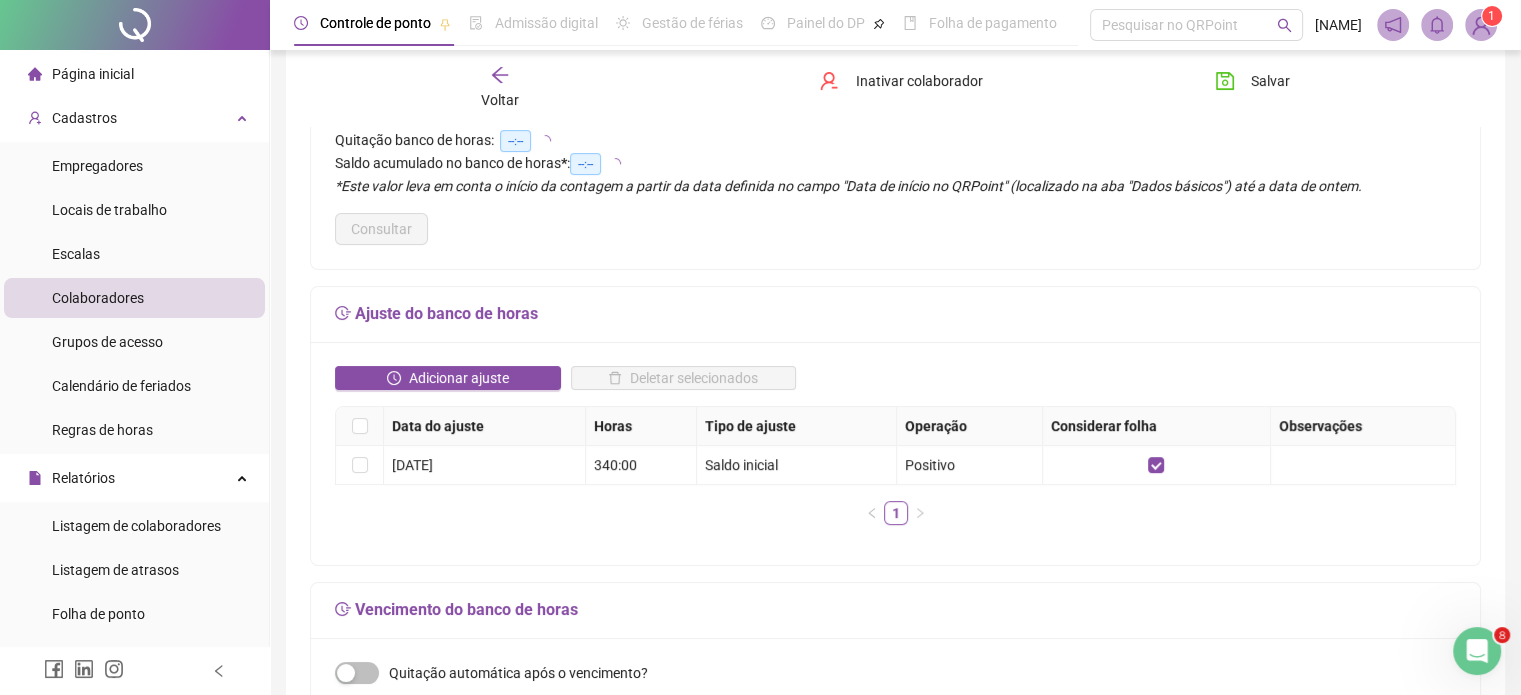 scroll, scrollTop: 200, scrollLeft: 0, axis: vertical 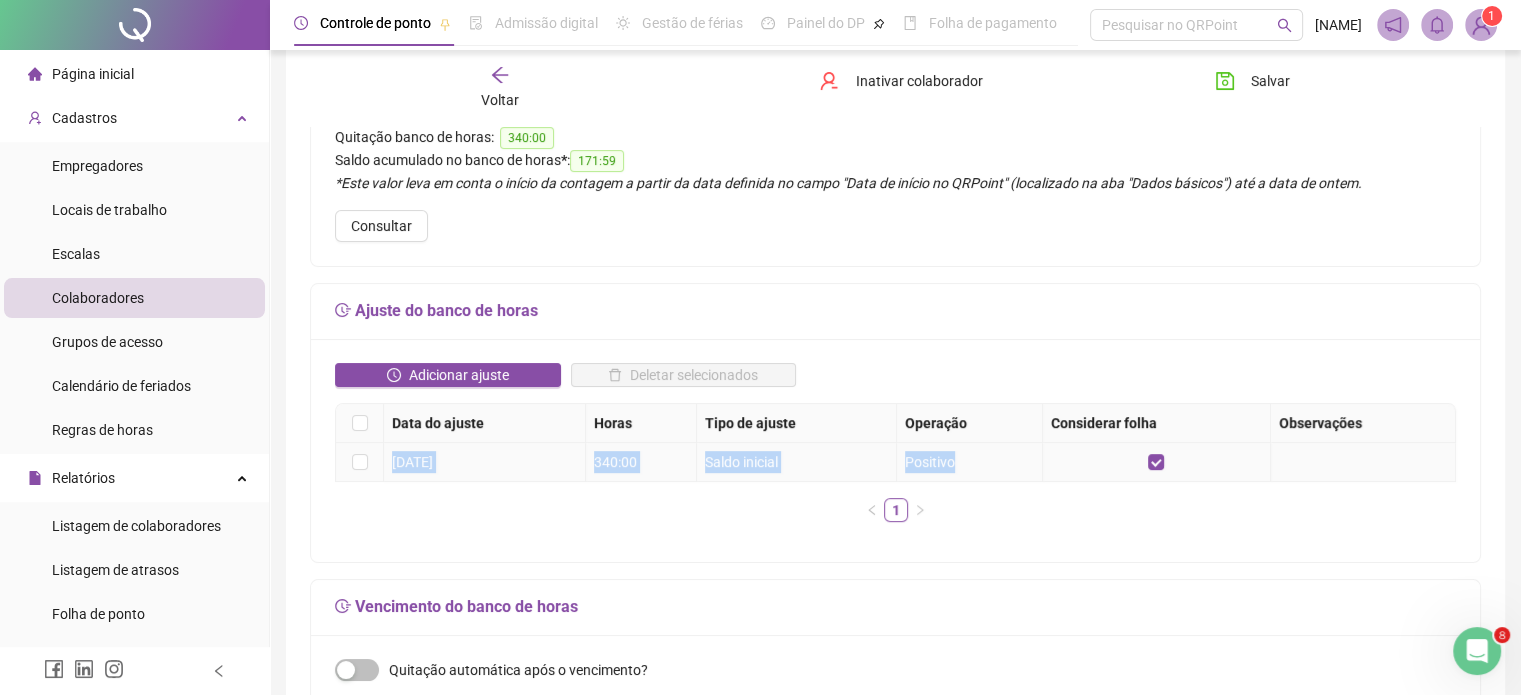 drag, startPoint x: 434, startPoint y: 467, endPoint x: 980, endPoint y: 460, distance: 546.04486 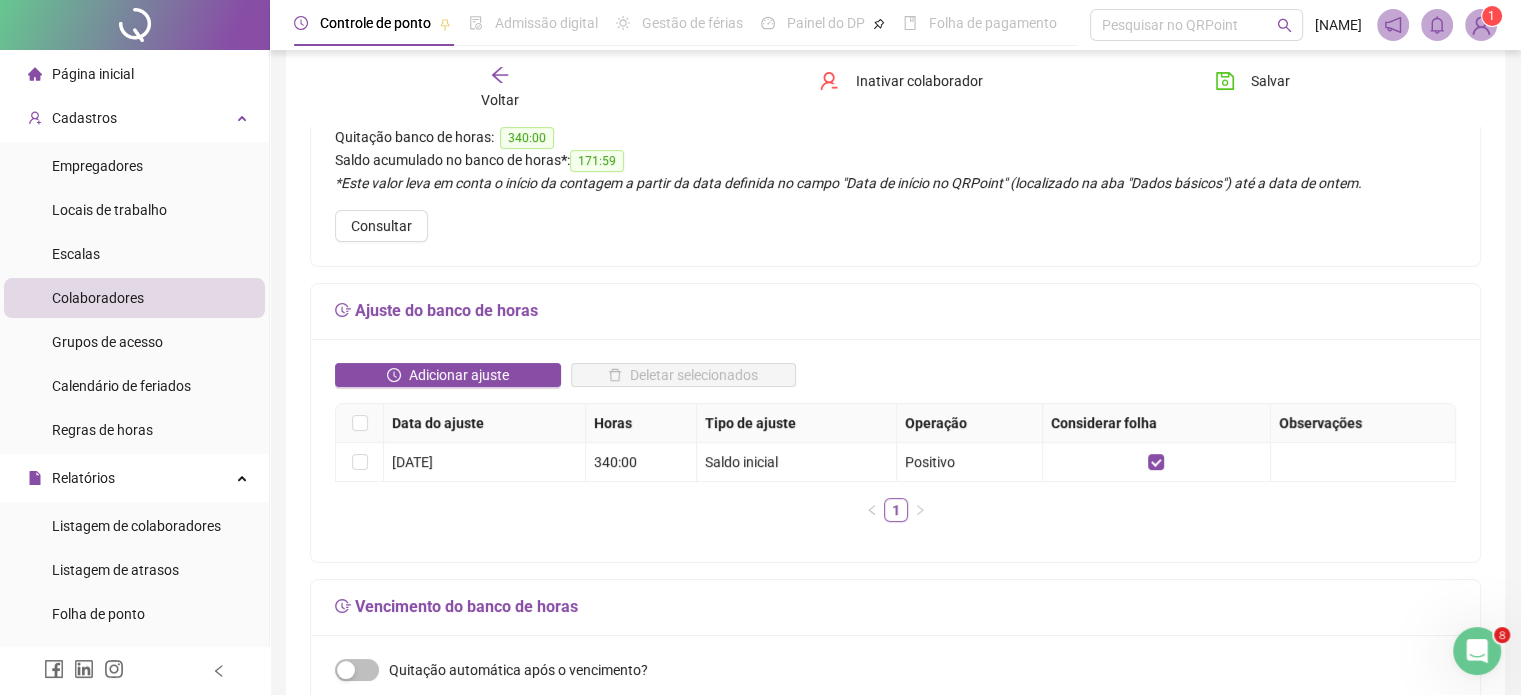 click on "Ajuste do banco de horas" at bounding box center (895, 312) 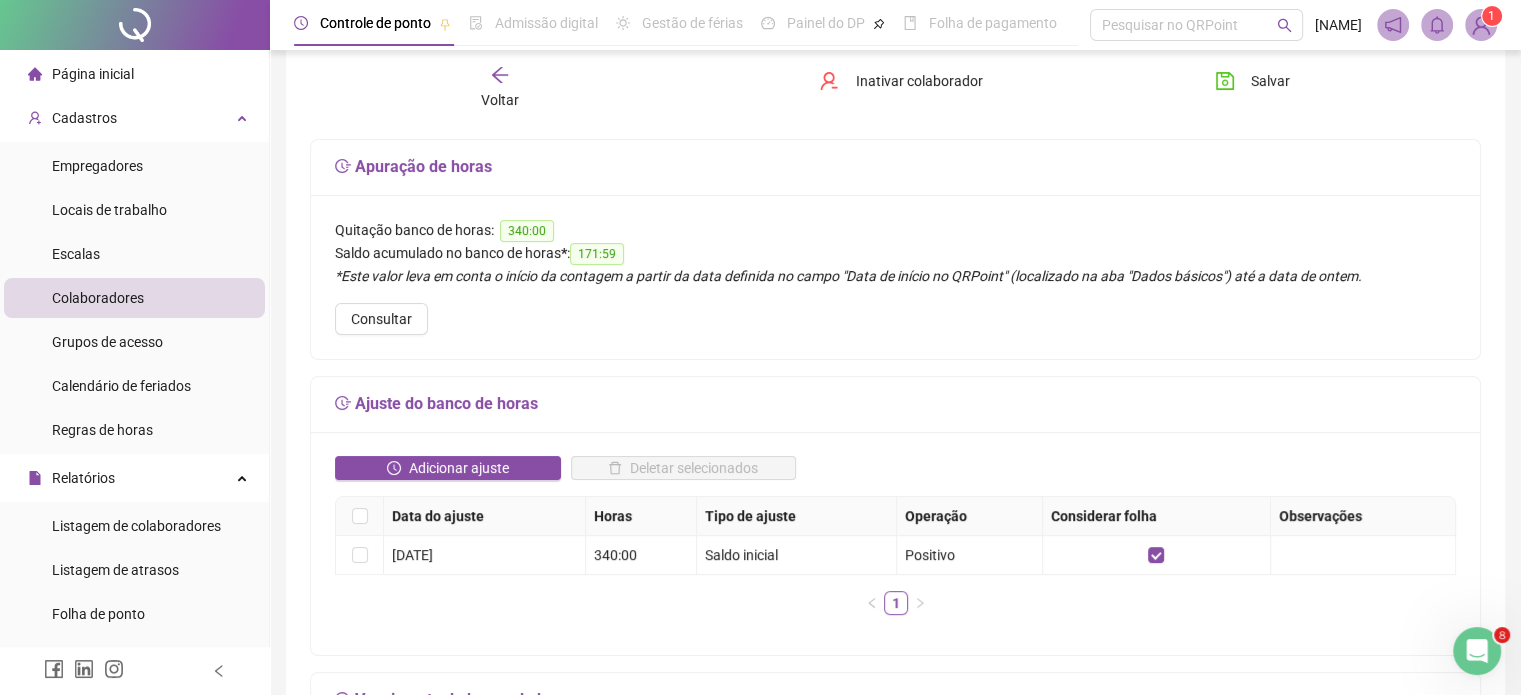 scroll, scrollTop: 100, scrollLeft: 0, axis: vertical 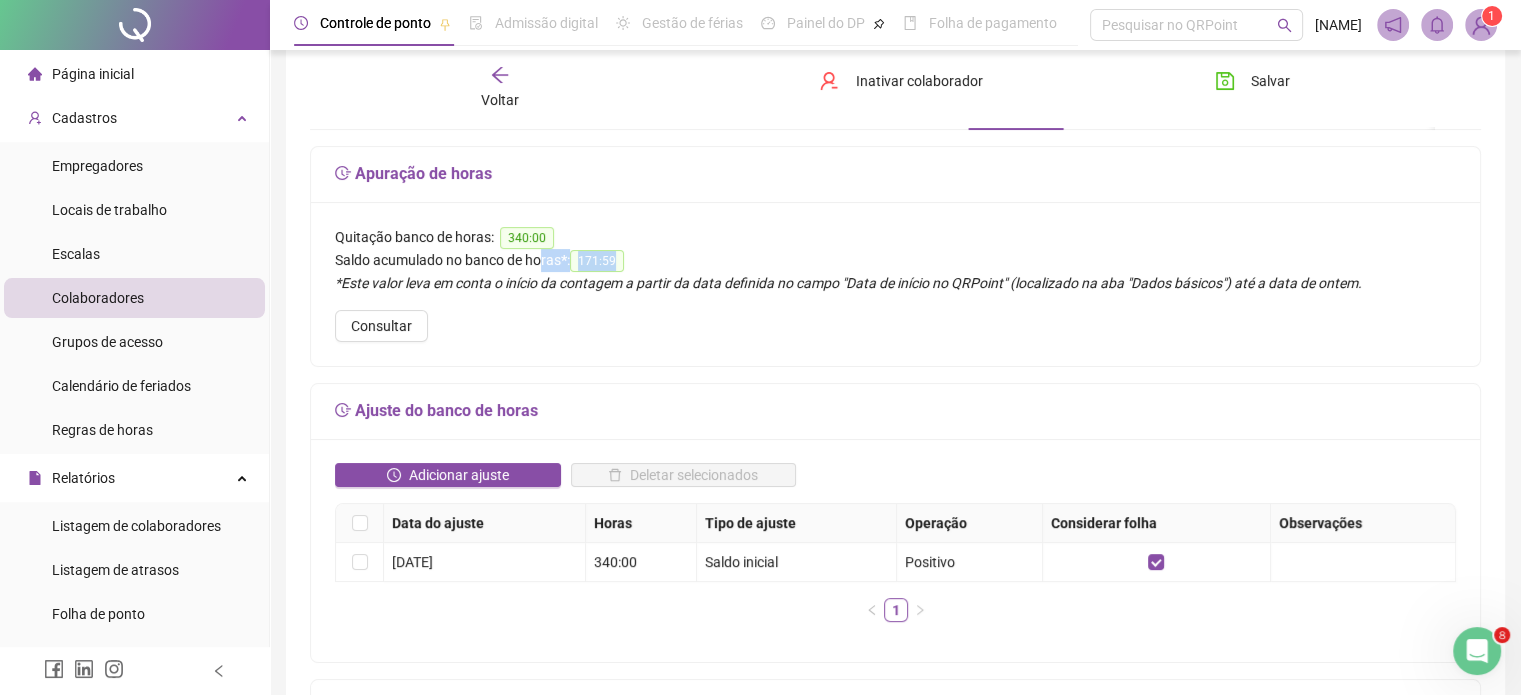 drag, startPoint x: 539, startPoint y: 264, endPoint x: 719, endPoint y: 257, distance: 180.13606 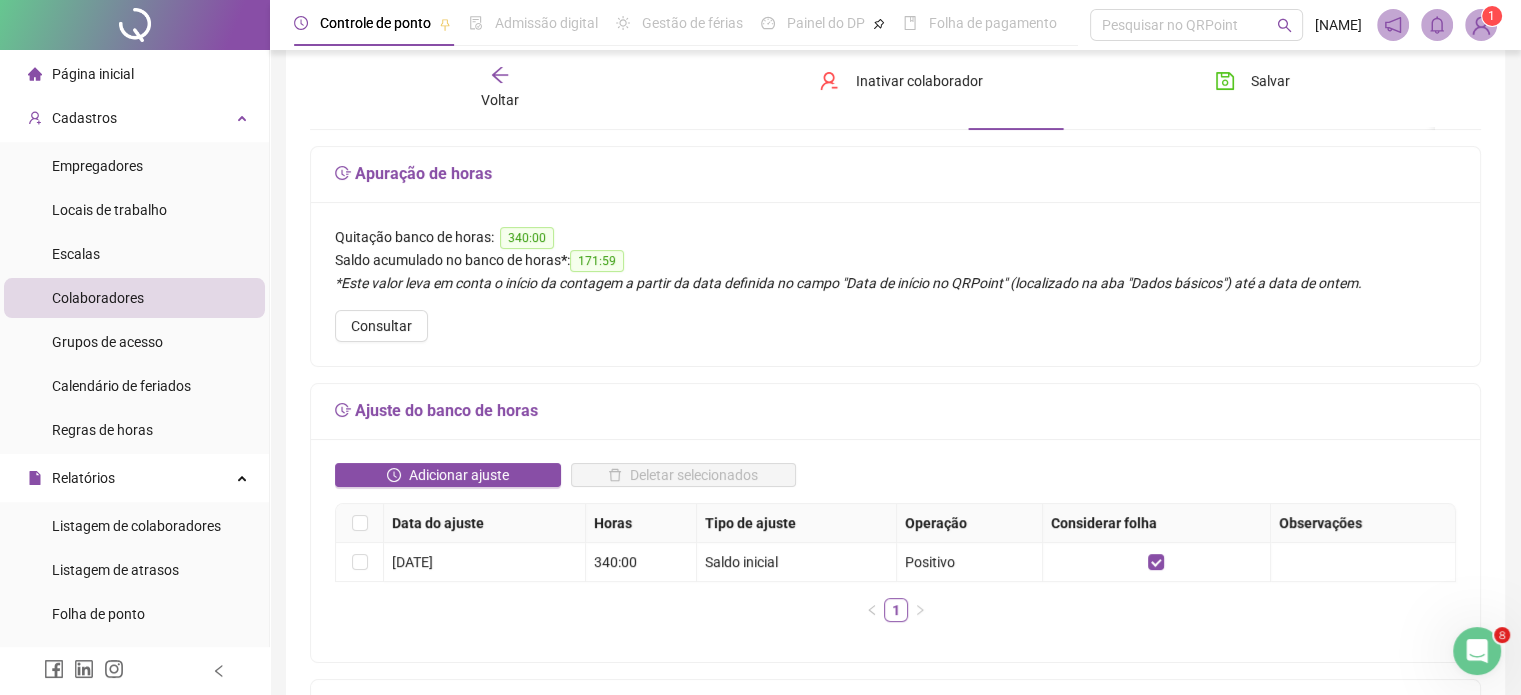 click on "Saldo acumulado no banco de horas * :   171:59" at bounding box center (895, 260) 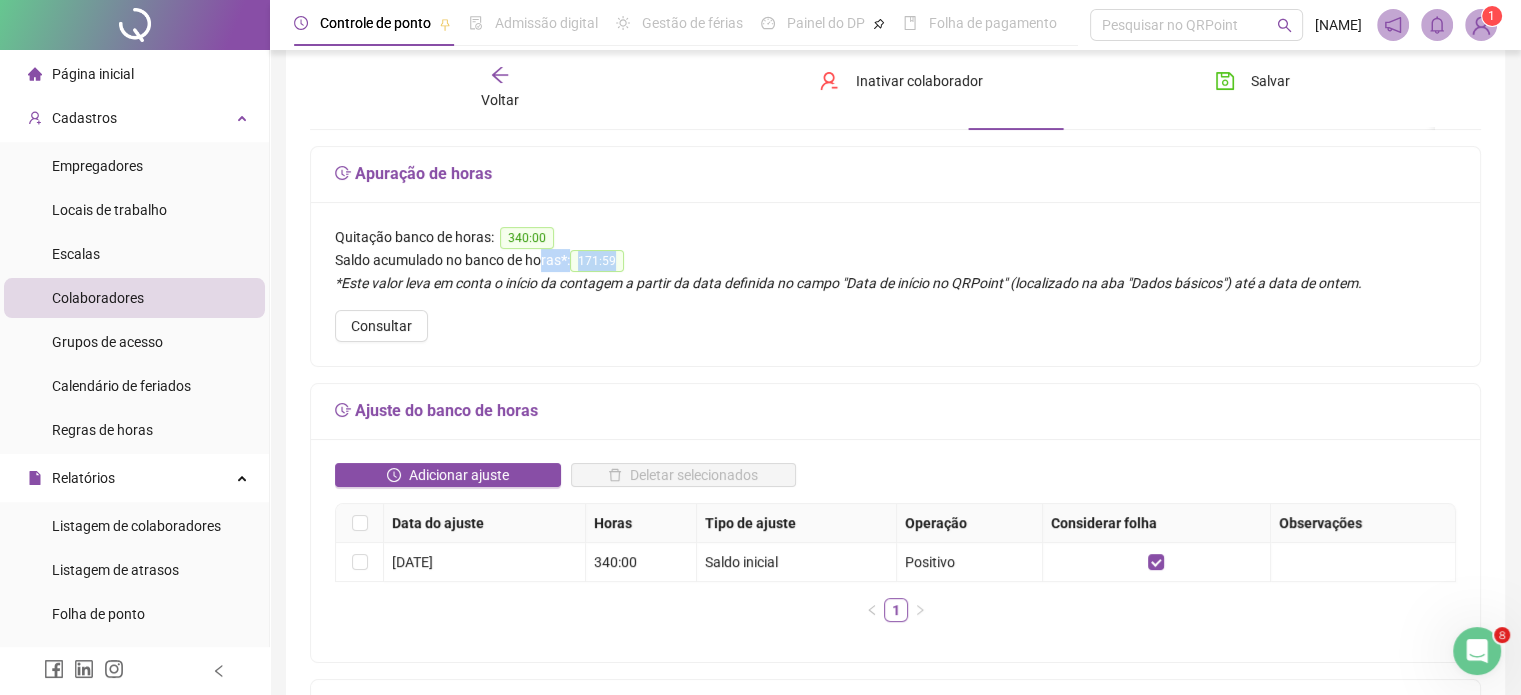 drag, startPoint x: 544, startPoint y: 259, endPoint x: 695, endPoint y: 263, distance: 151.05296 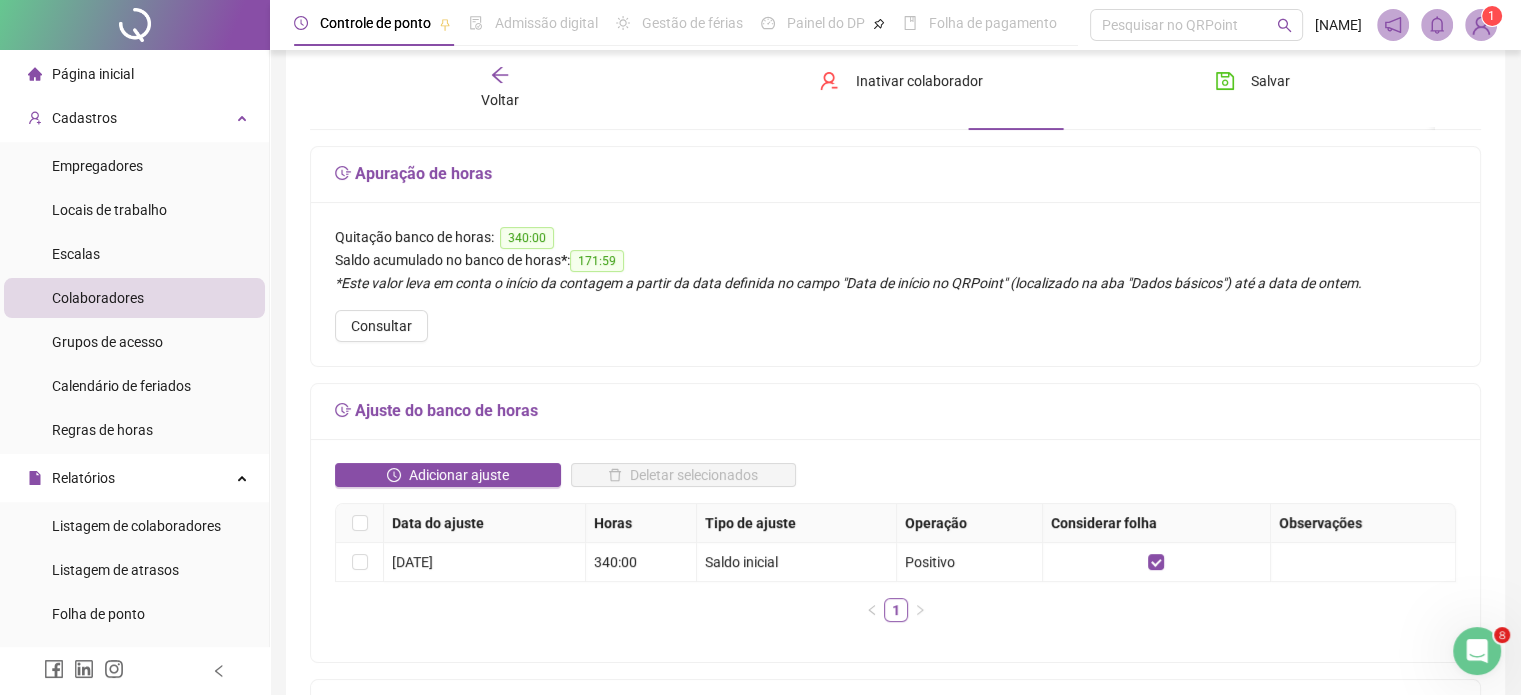 click on "Saldo acumulado no banco de horas * :   171:59" at bounding box center (895, 260) 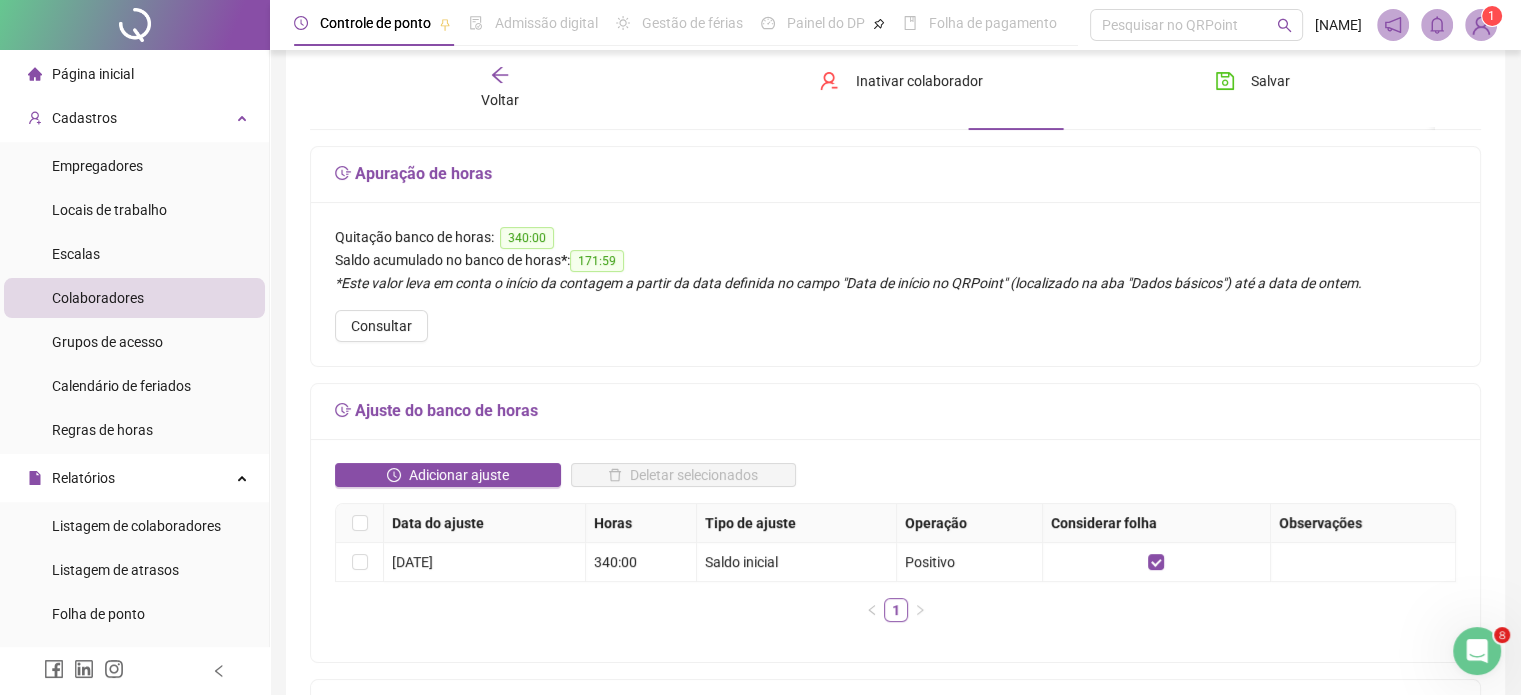 click on "Quitação banco de horas:    340:00 Saldo acumulado no banco de horas * :   171:59 *Este valor leva em conta o início da contagem a partir da data
definida no campo "Data de início no QRPoint" (localizado na
aba "Dados básicos") até a data de ontem. Consultar" at bounding box center (895, 284) 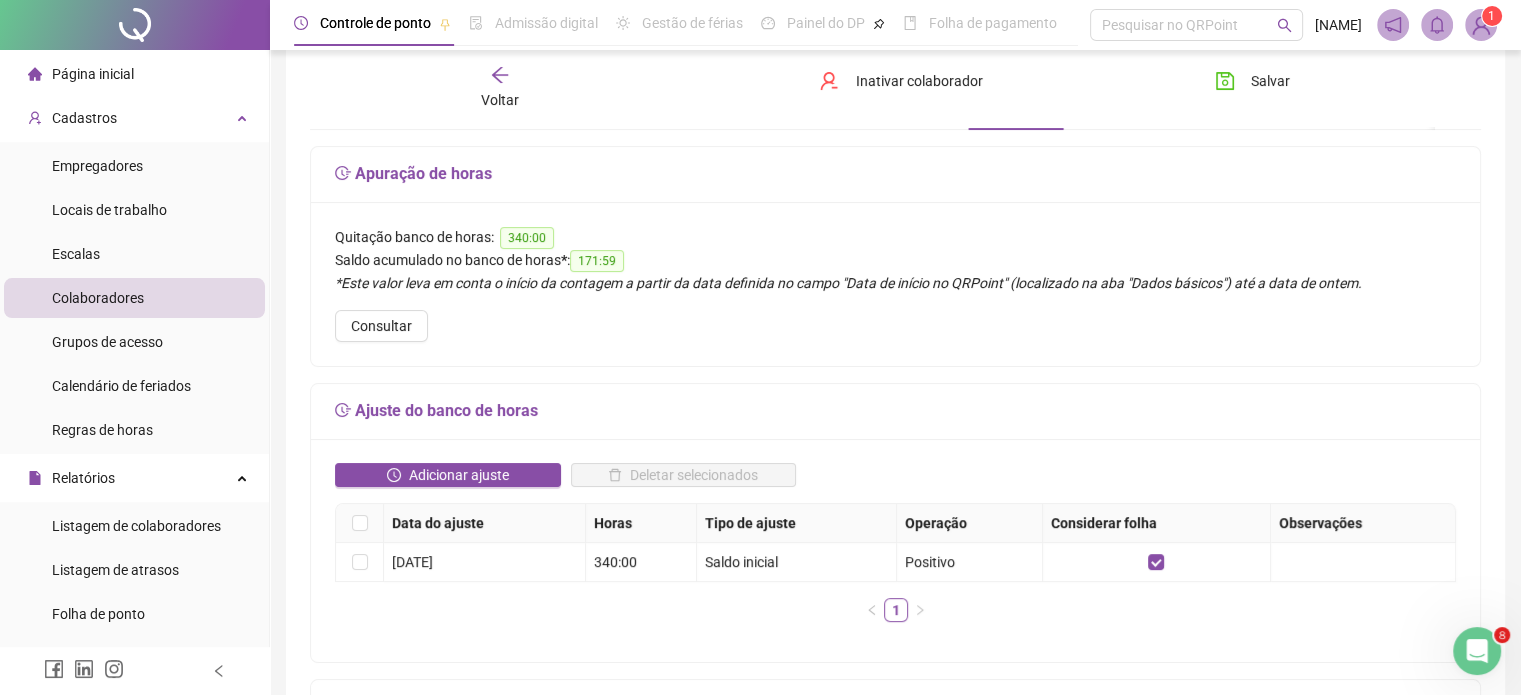 click on "Colaboradores" at bounding box center (98, 298) 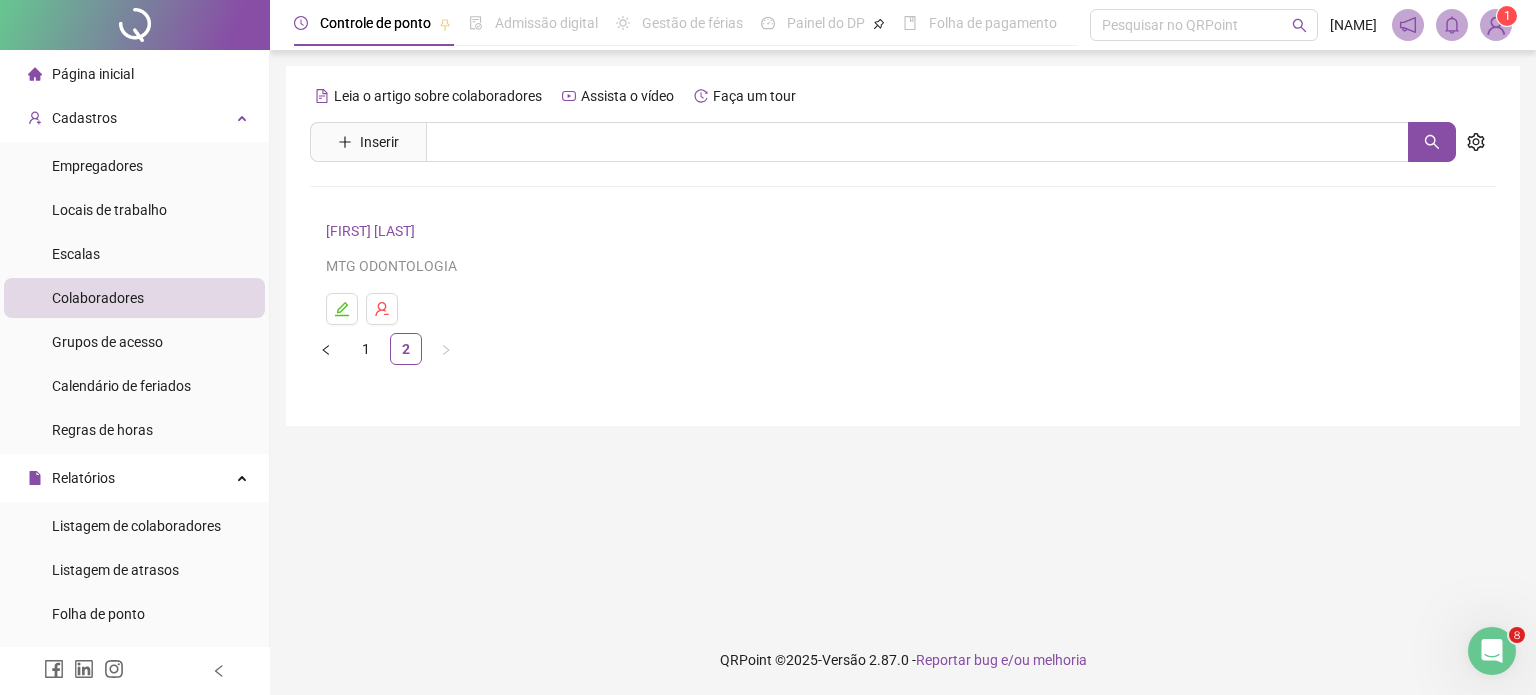click 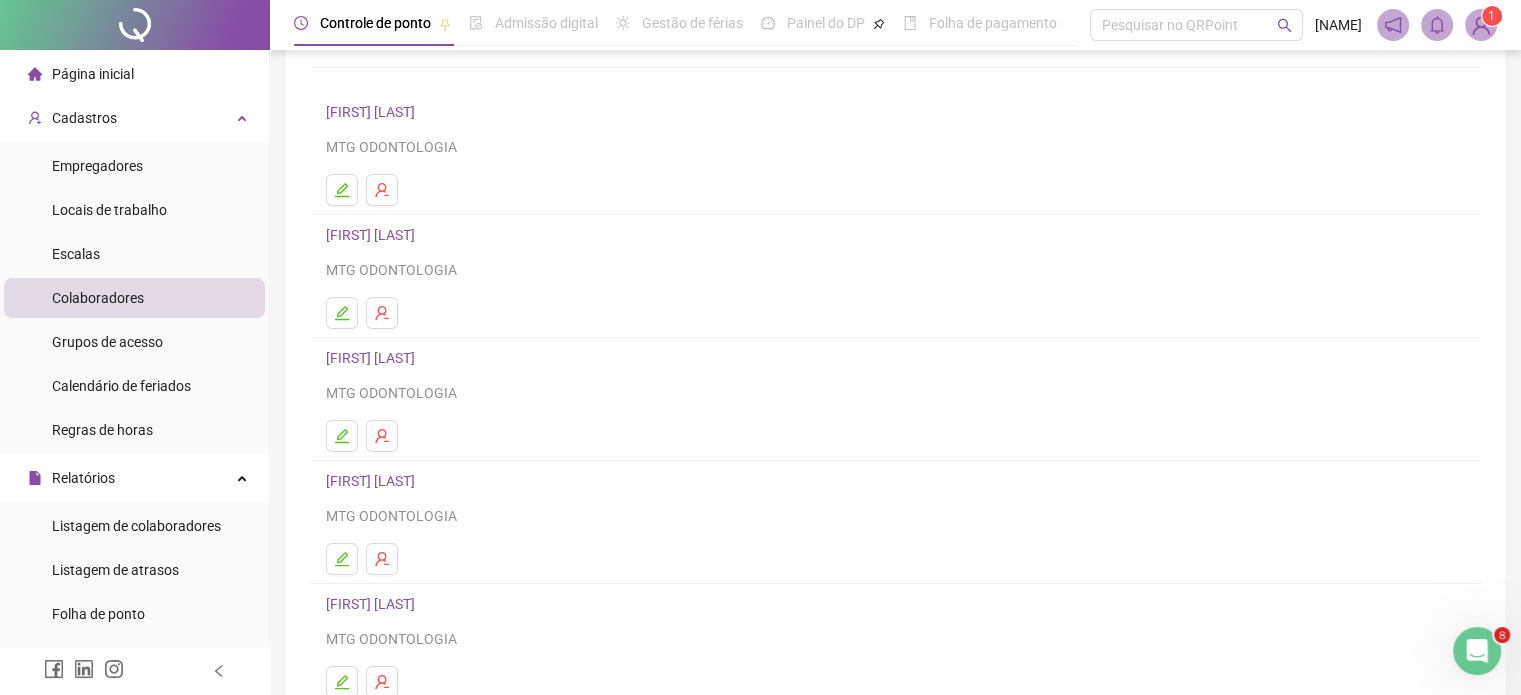 scroll, scrollTop: 71, scrollLeft: 0, axis: vertical 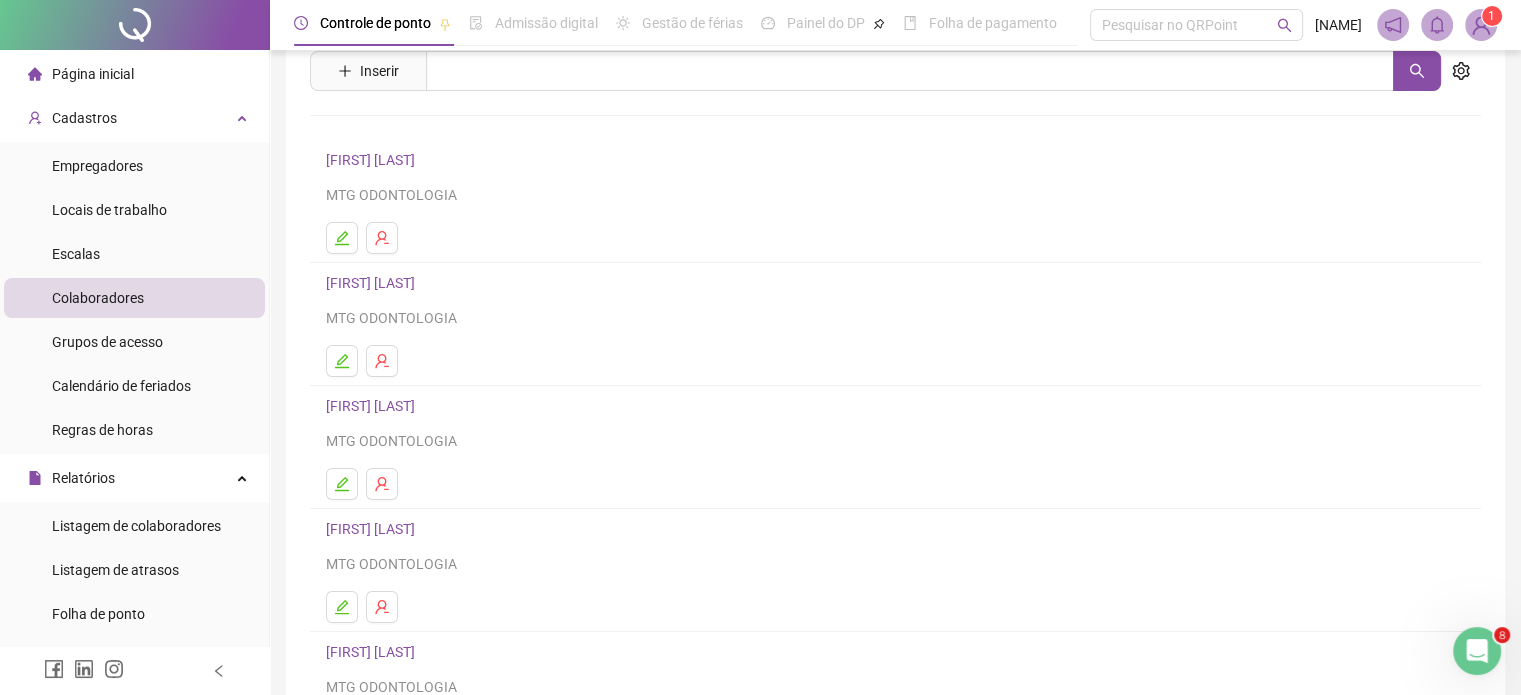 click on "[FIRST] [LAST]" at bounding box center (373, 529) 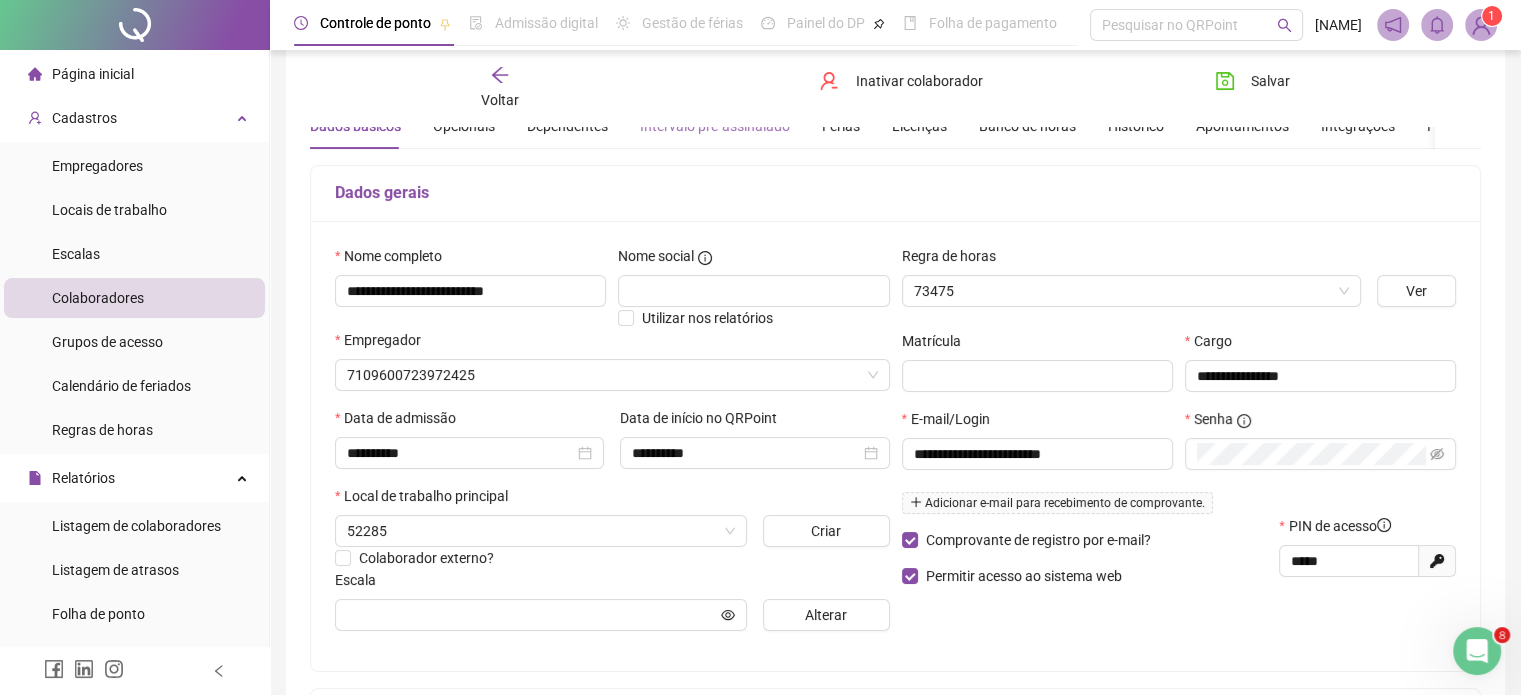 type on "**********" 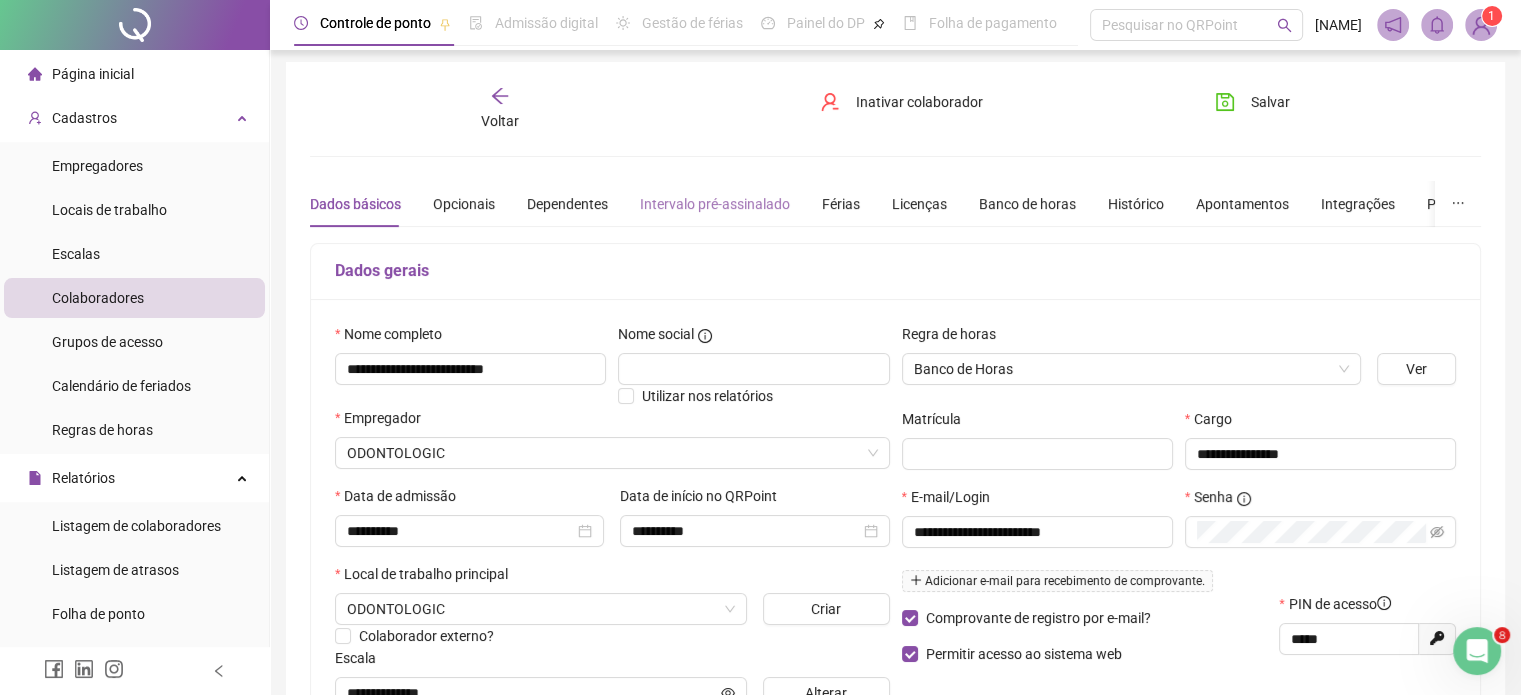 scroll, scrollTop: 0, scrollLeft: 0, axis: both 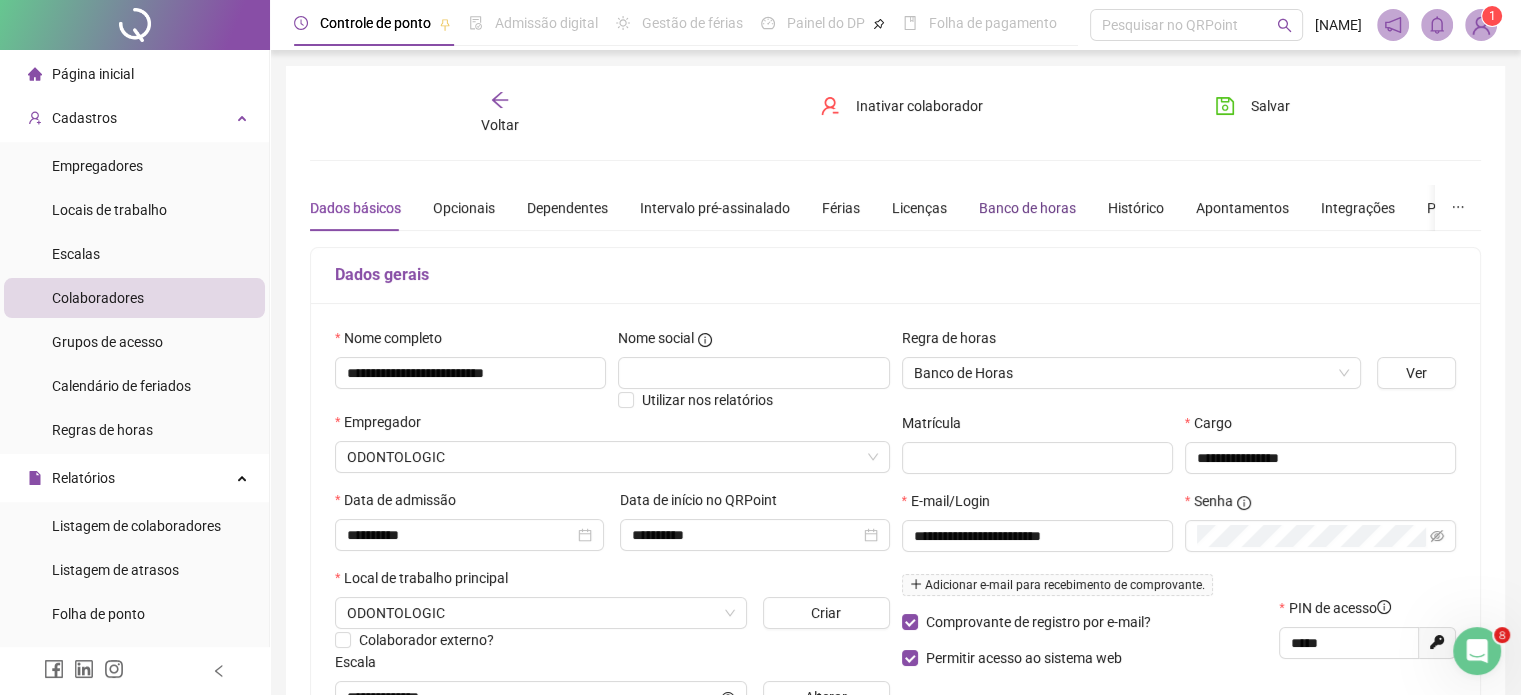 click on "Banco de horas" at bounding box center [1027, 208] 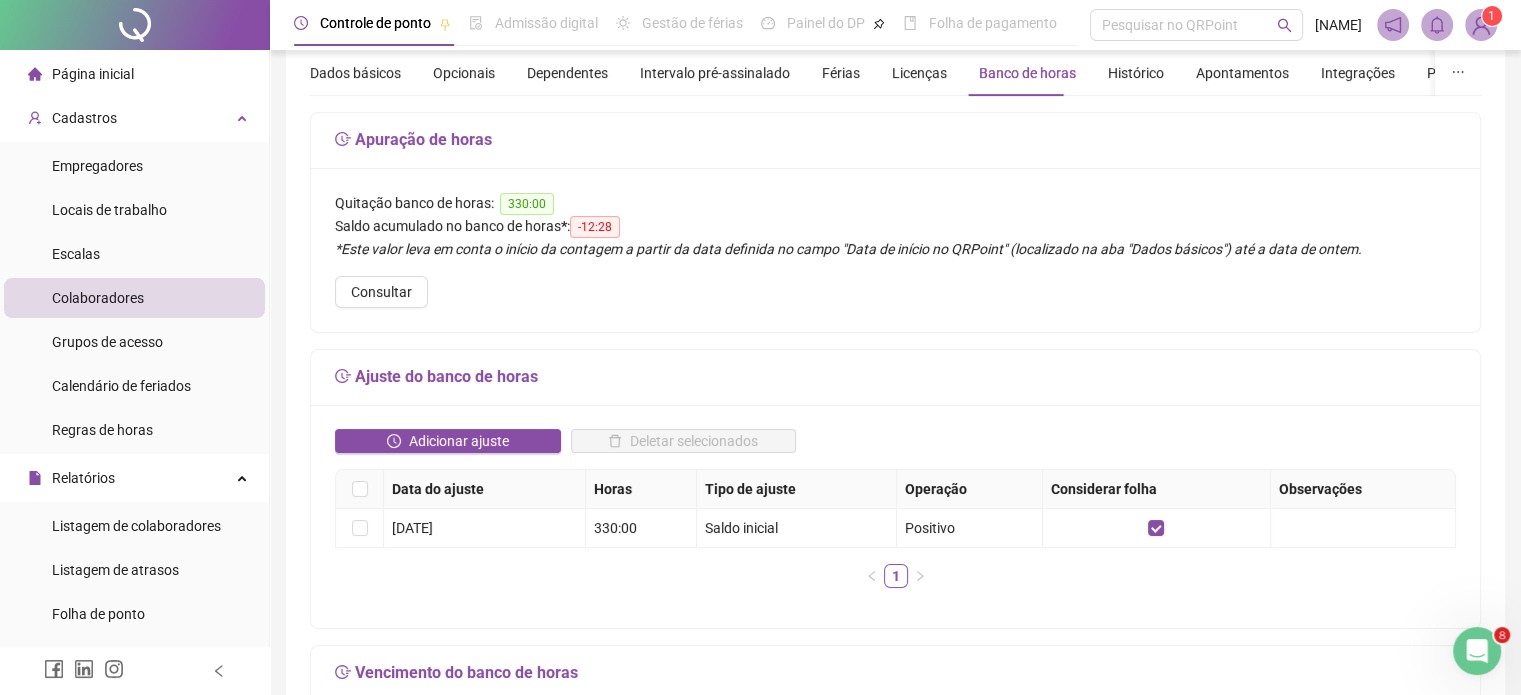 scroll, scrollTop: 200, scrollLeft: 0, axis: vertical 